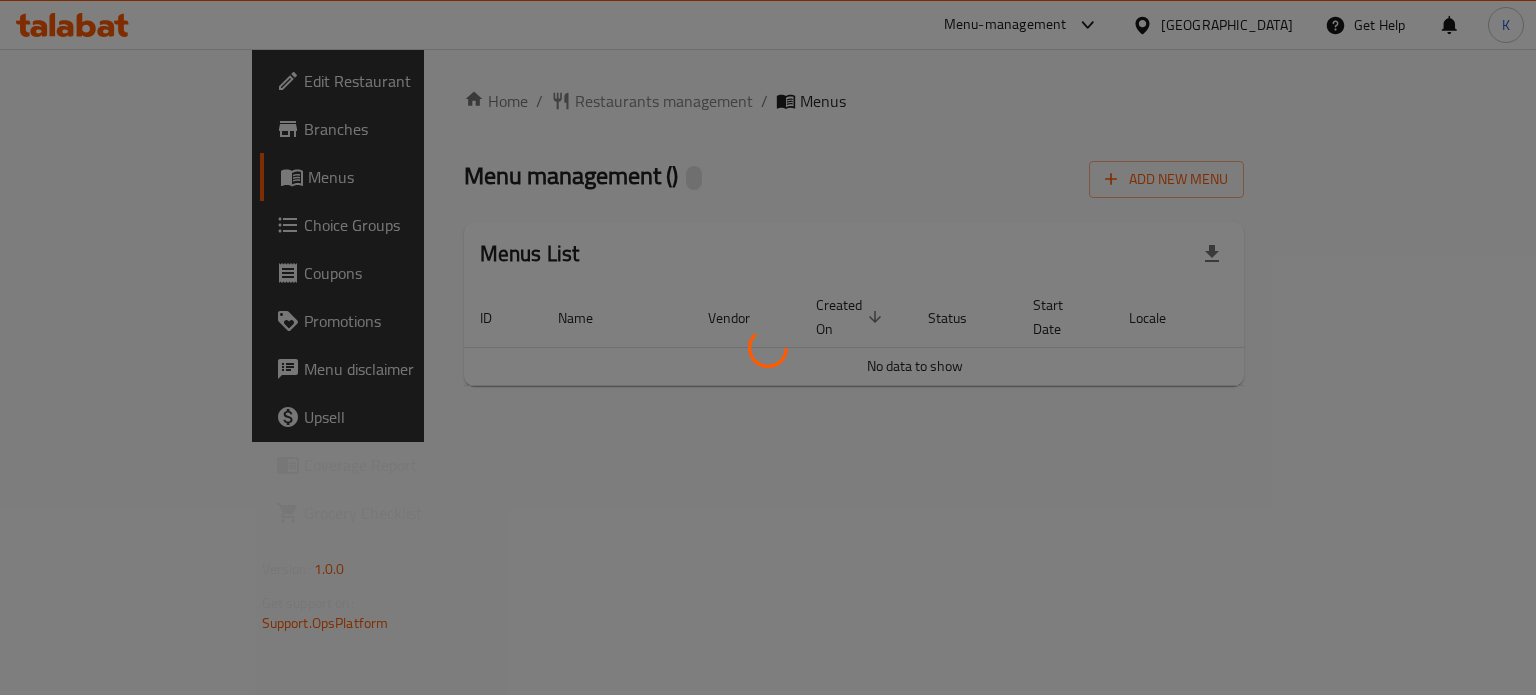 scroll, scrollTop: 0, scrollLeft: 0, axis: both 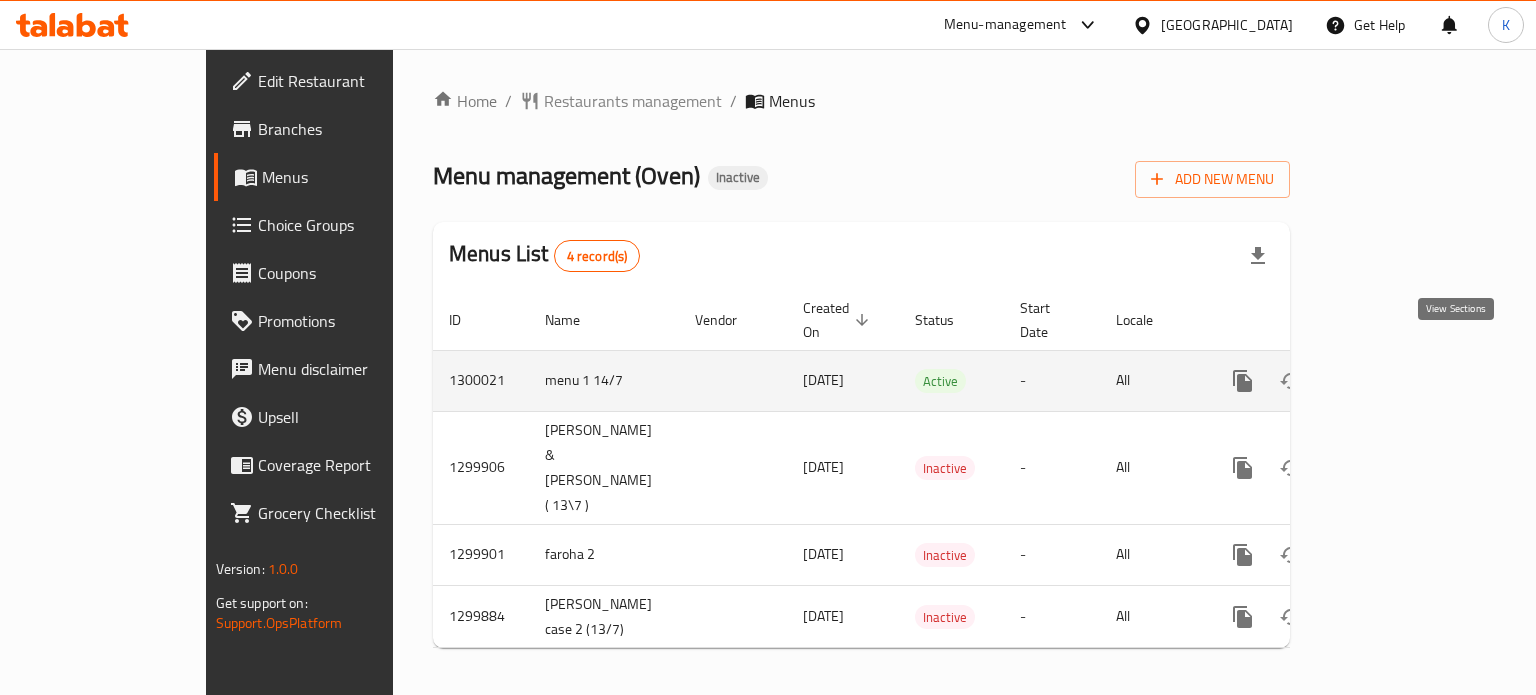 click 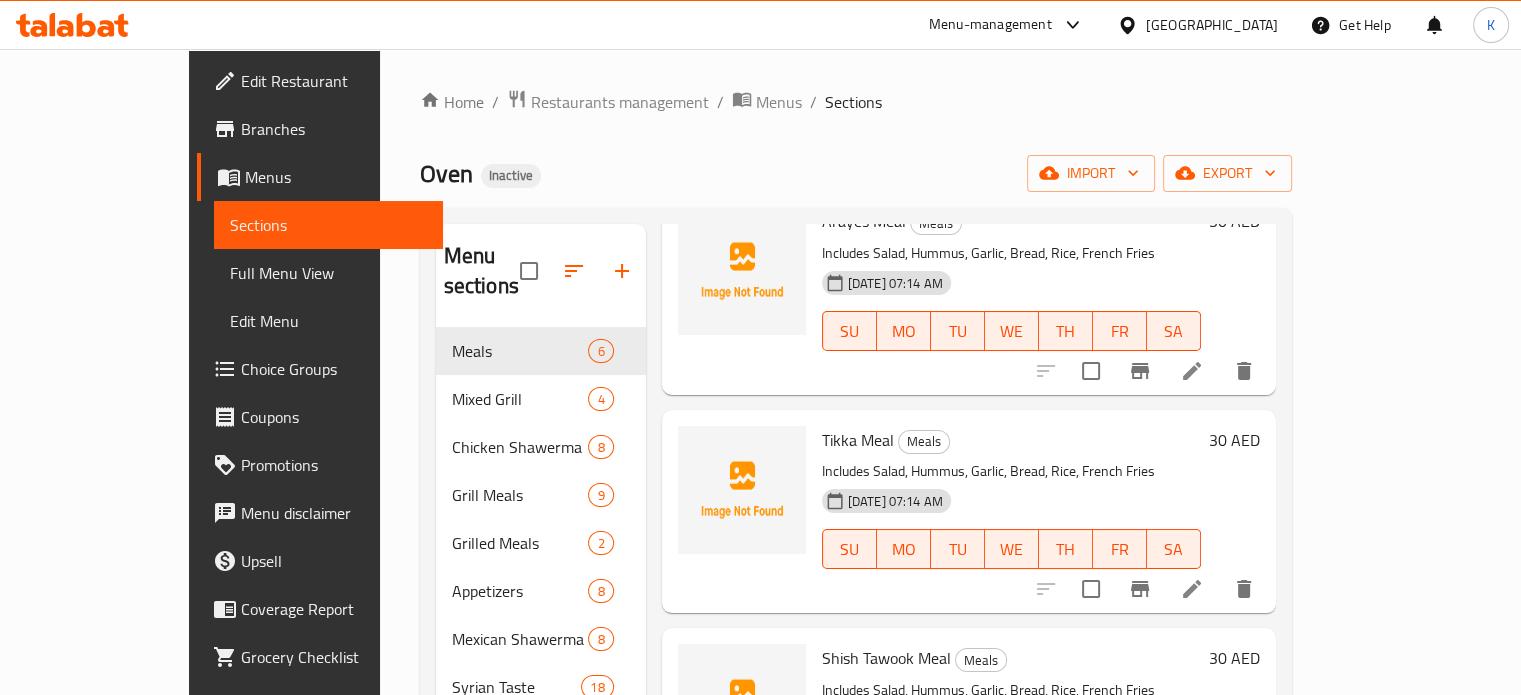 scroll, scrollTop: 379, scrollLeft: 0, axis: vertical 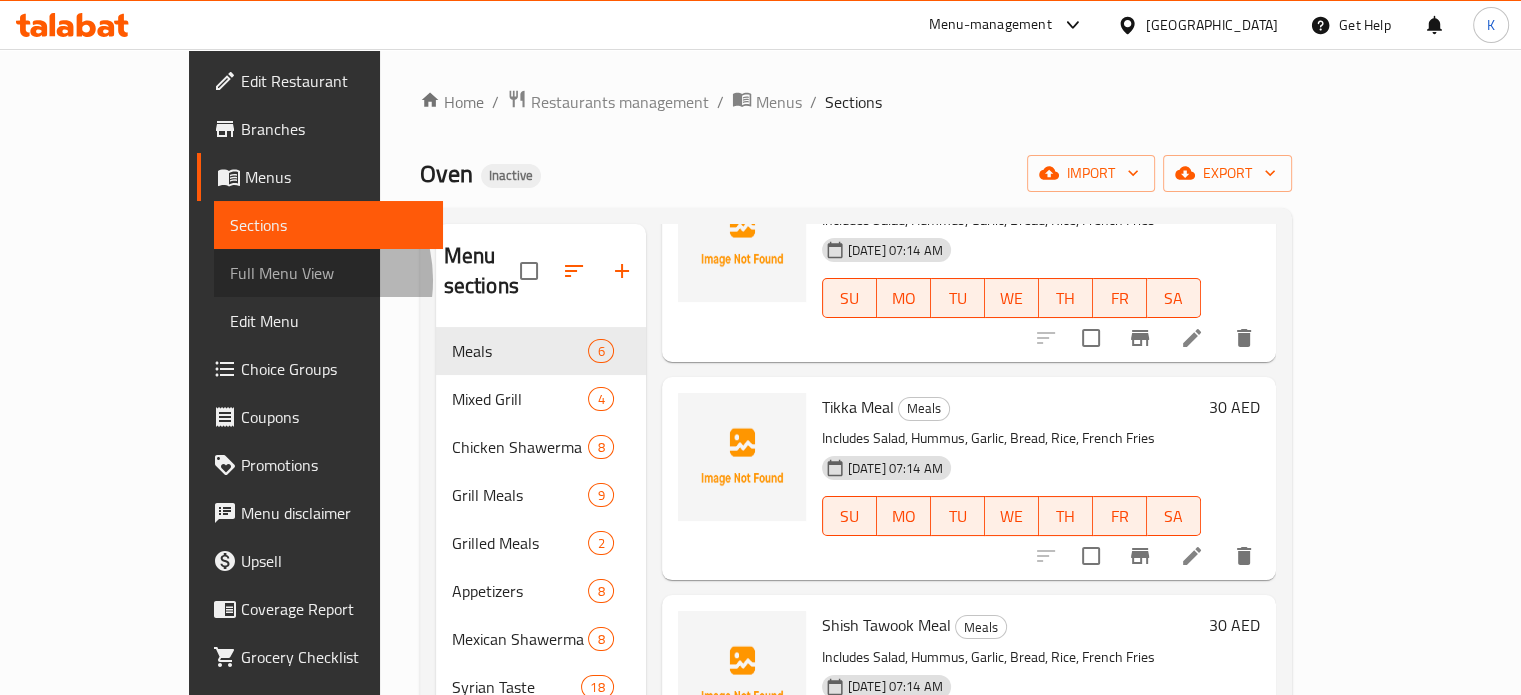 click on "Full Menu View" at bounding box center (328, 273) 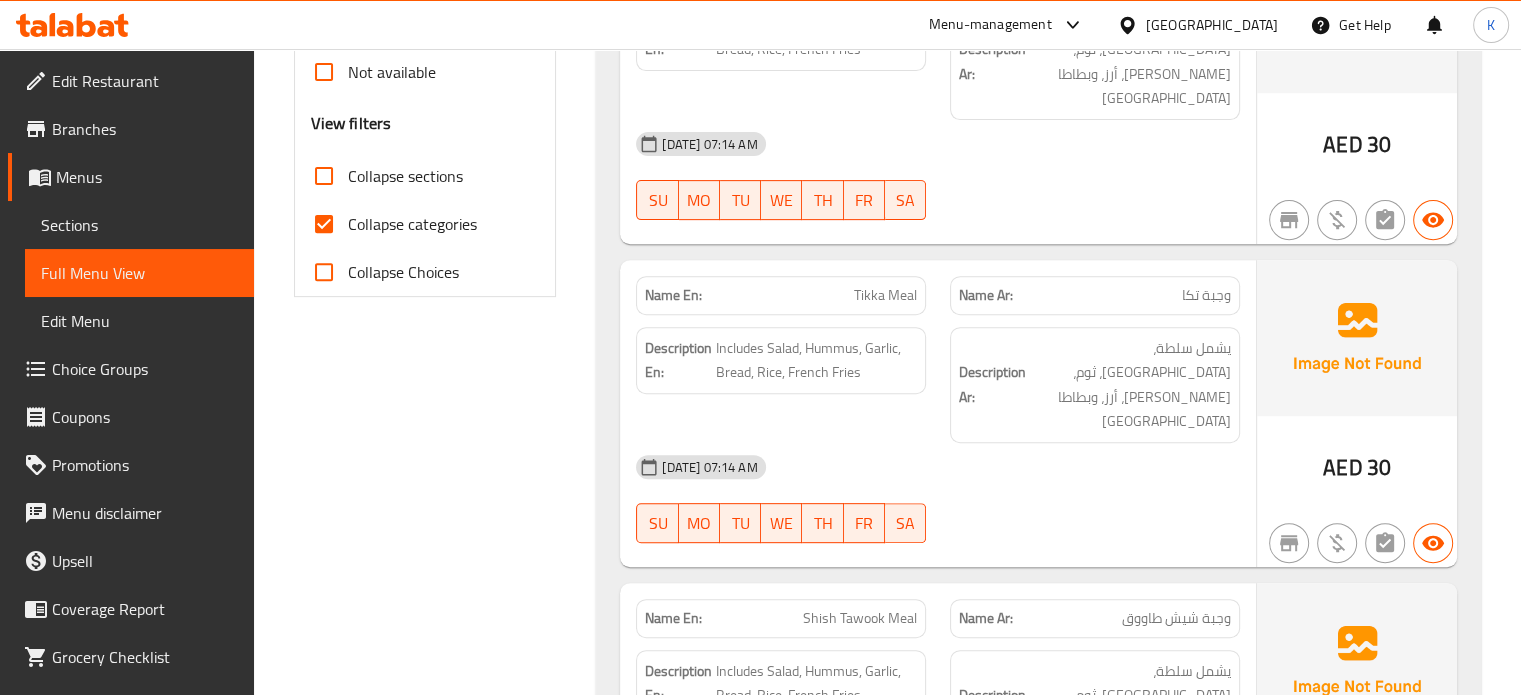 scroll, scrollTop: 676, scrollLeft: 0, axis: vertical 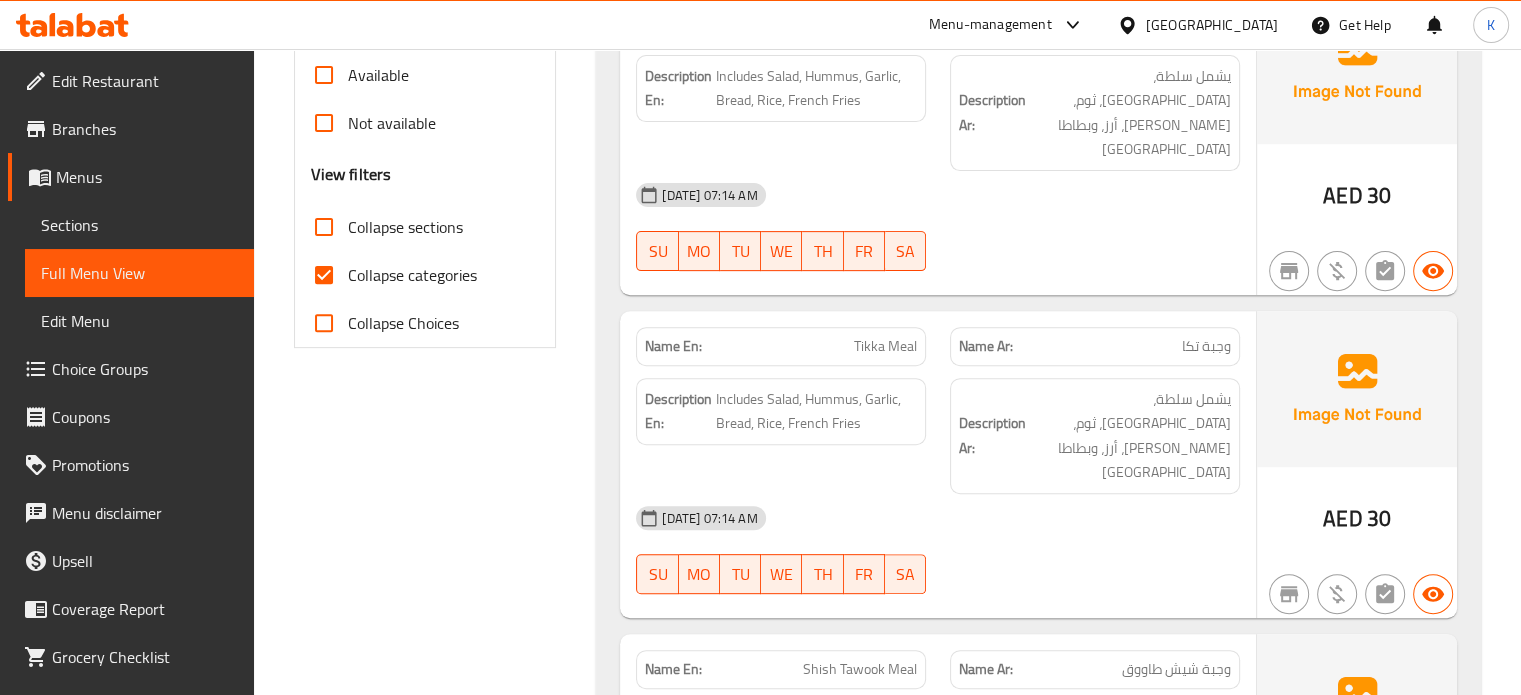 click on "Collapse sections" at bounding box center (405, 227) 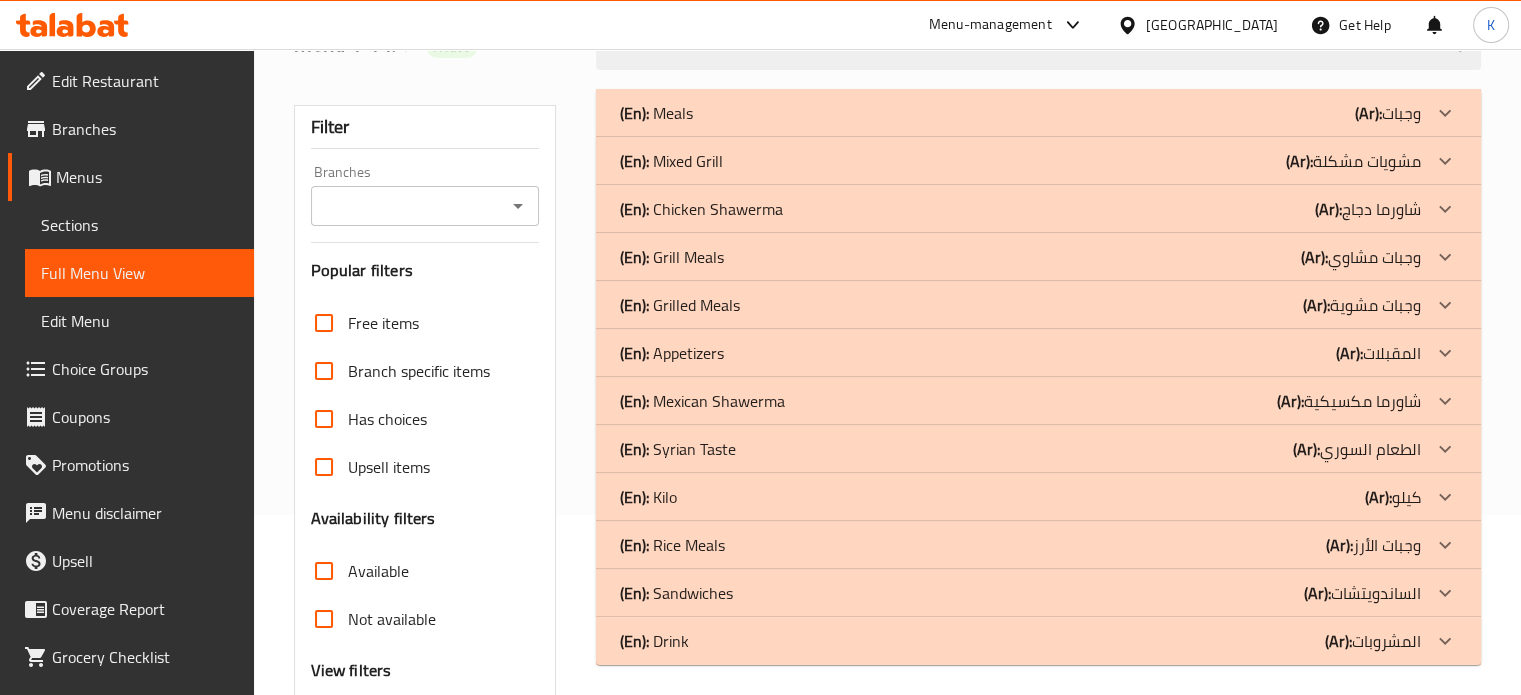scroll, scrollTop: 179, scrollLeft: 0, axis: vertical 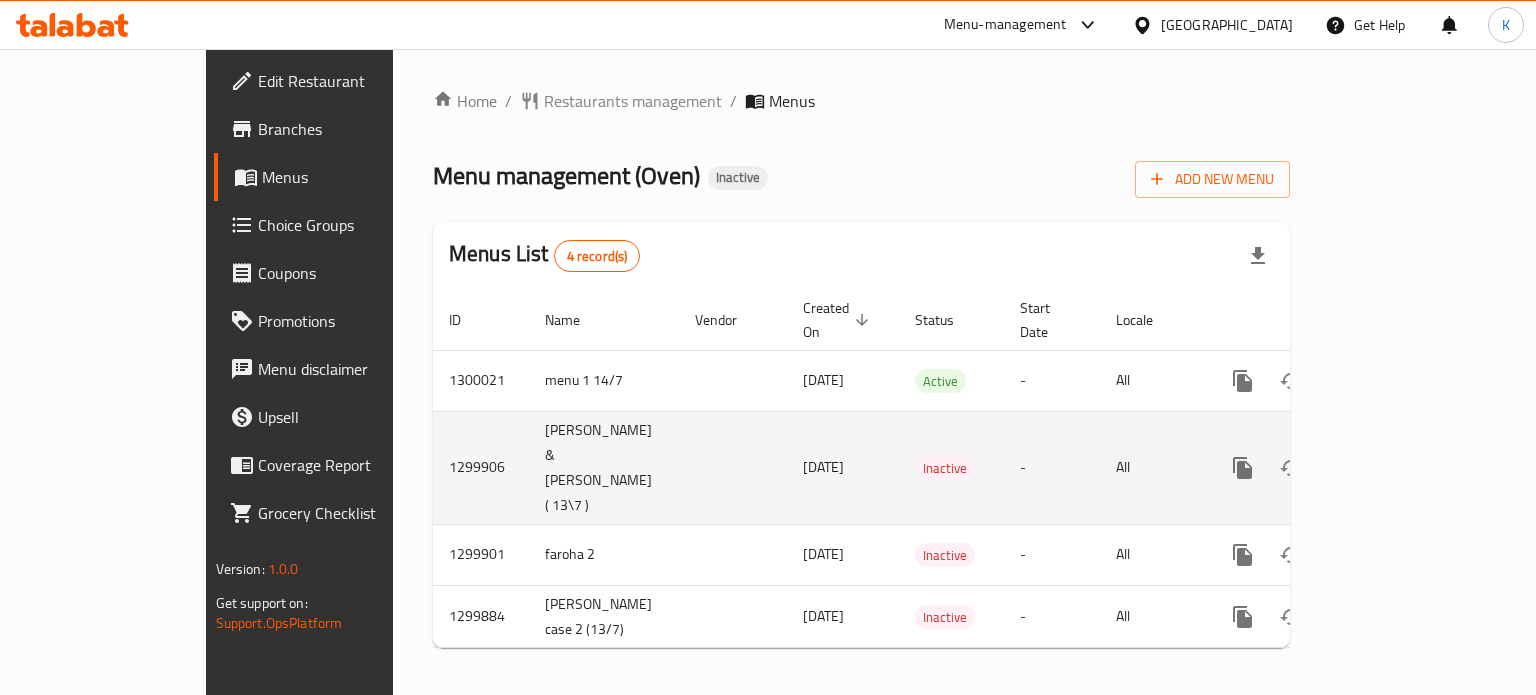 click on "[DATE]" at bounding box center [843, 467] 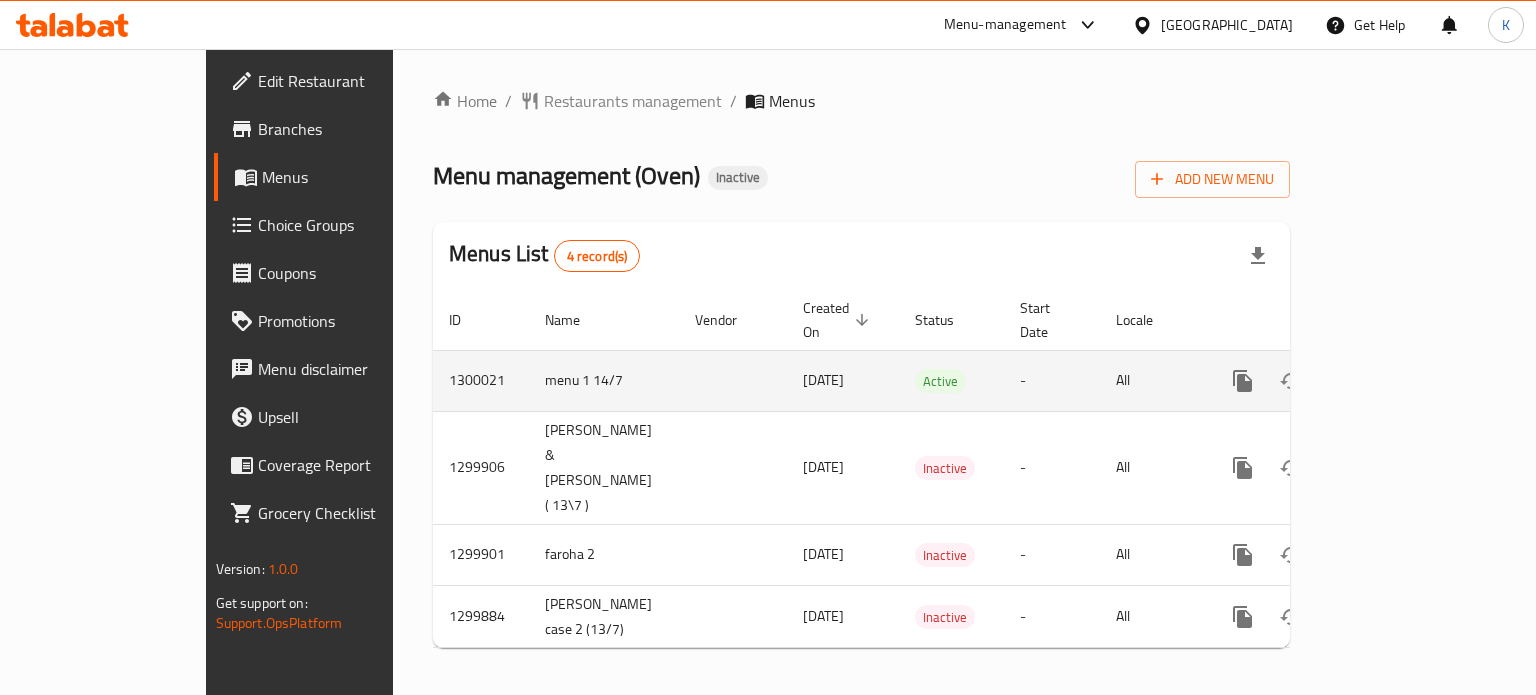 click on "[DATE]" at bounding box center [843, 380] 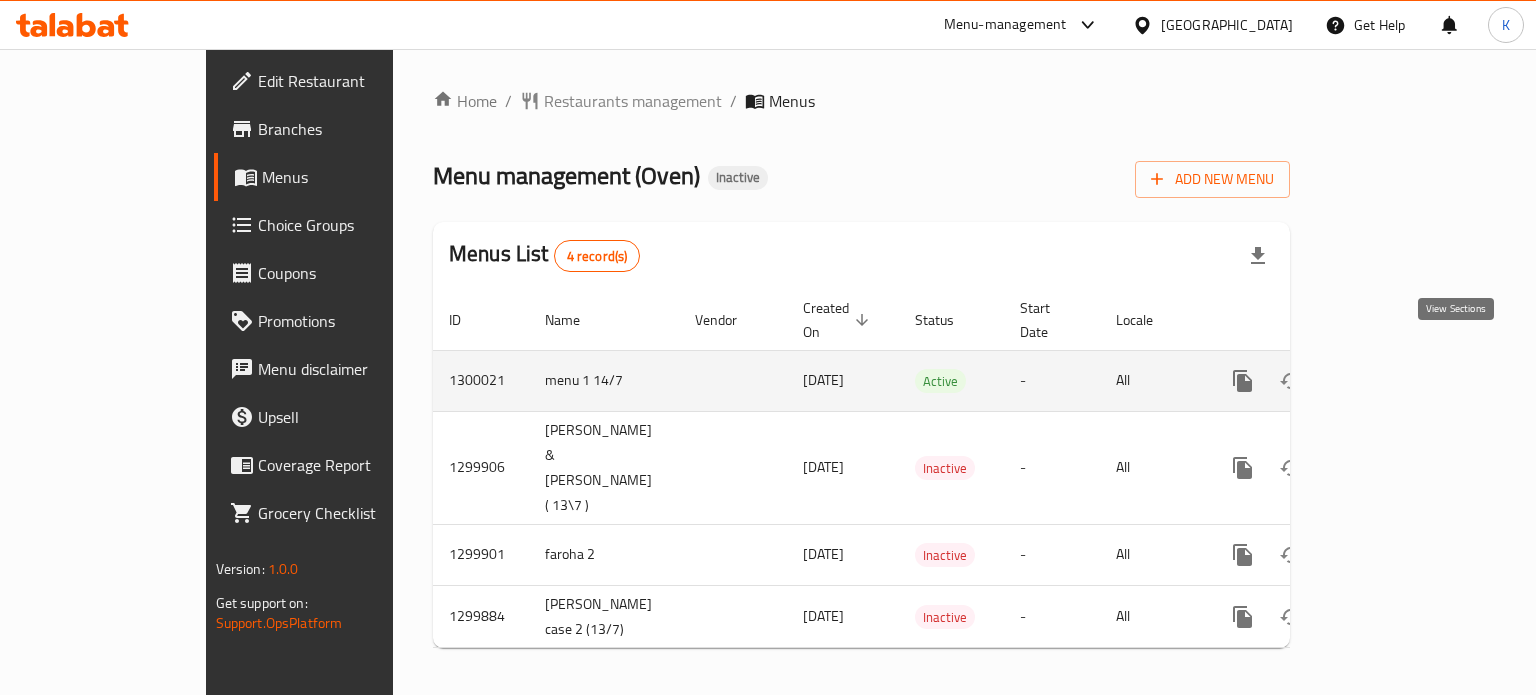 click 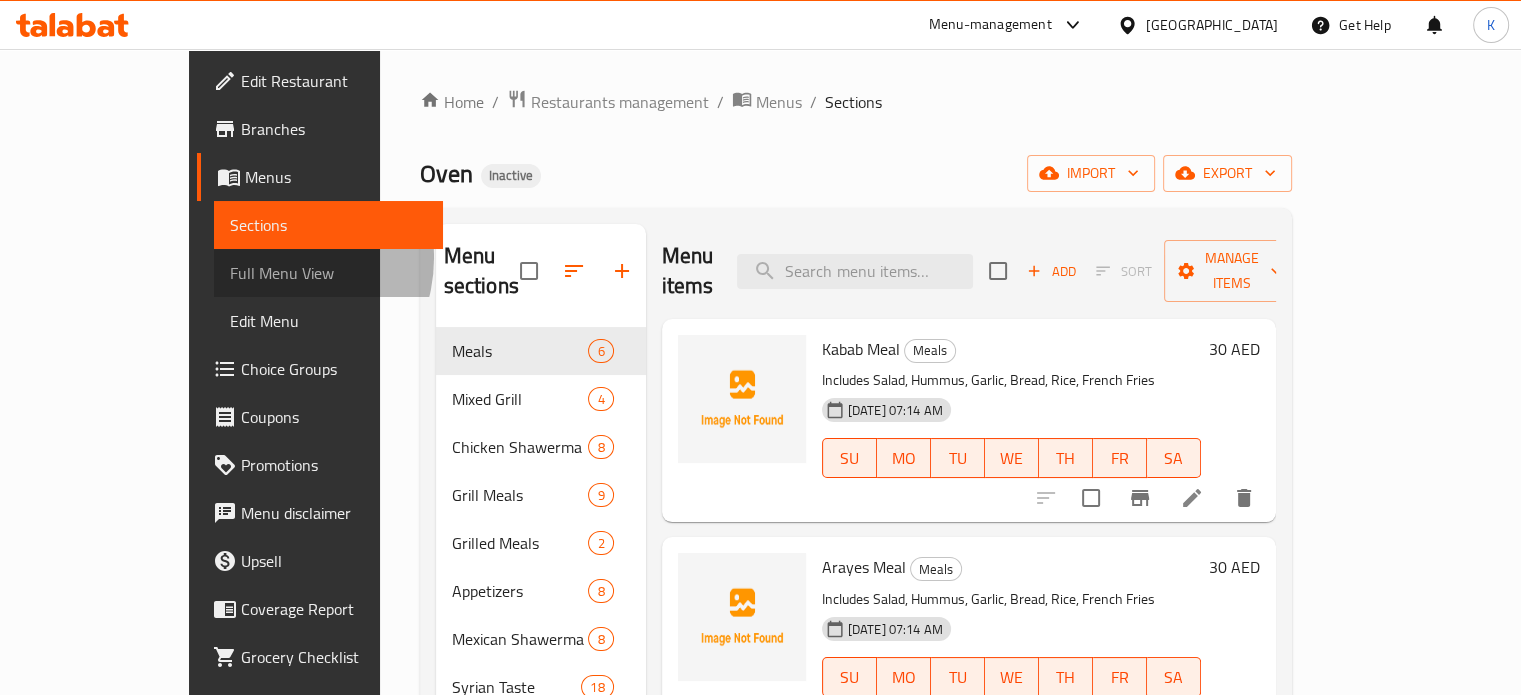click on "Full Menu View" at bounding box center [328, 273] 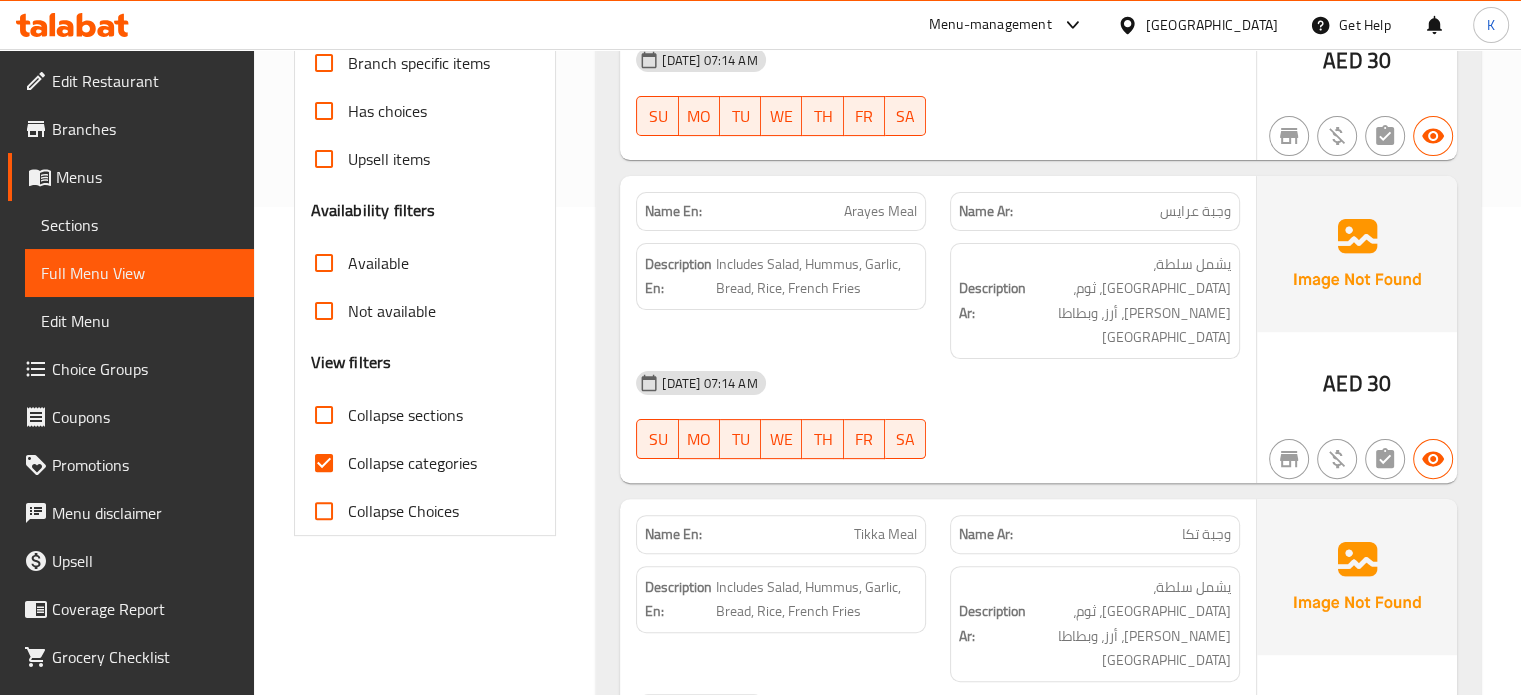 scroll, scrollTop: 494, scrollLeft: 0, axis: vertical 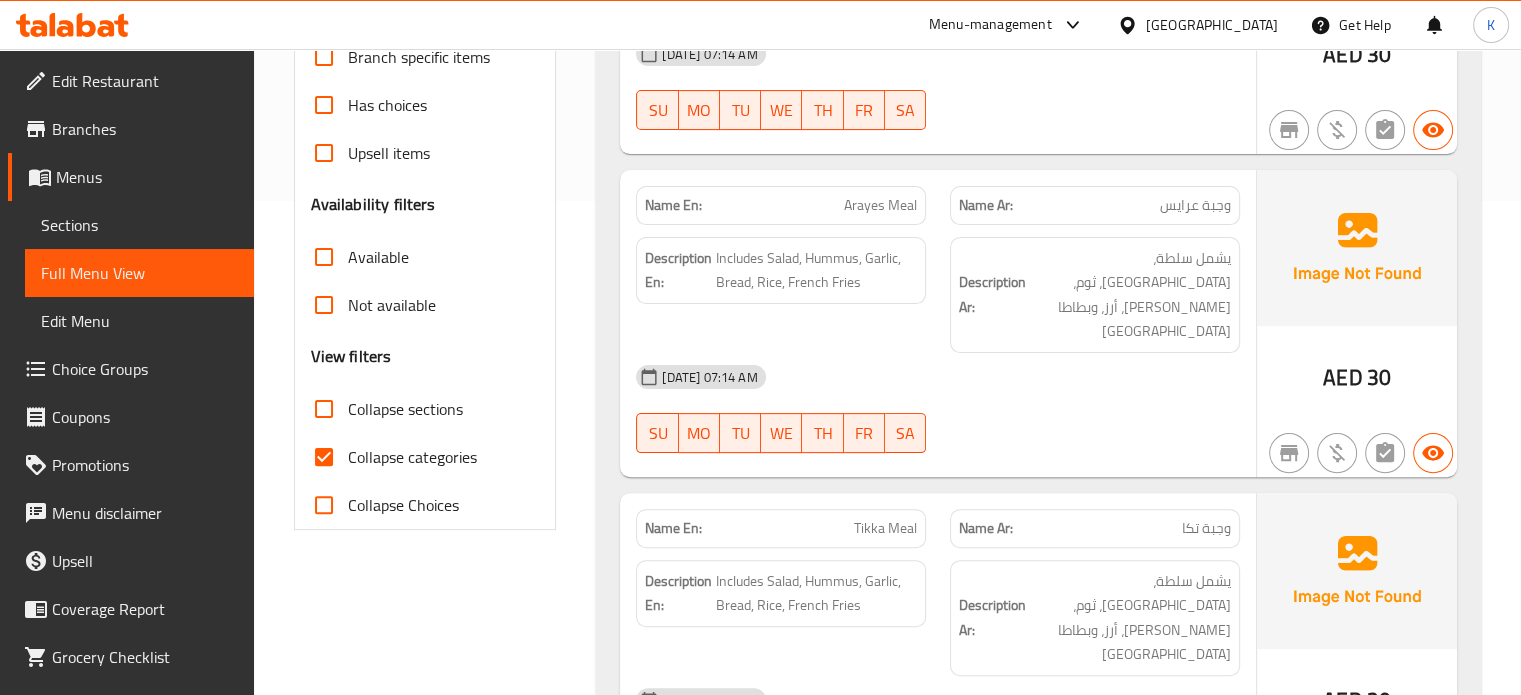 click on "Collapse sections" at bounding box center (405, 409) 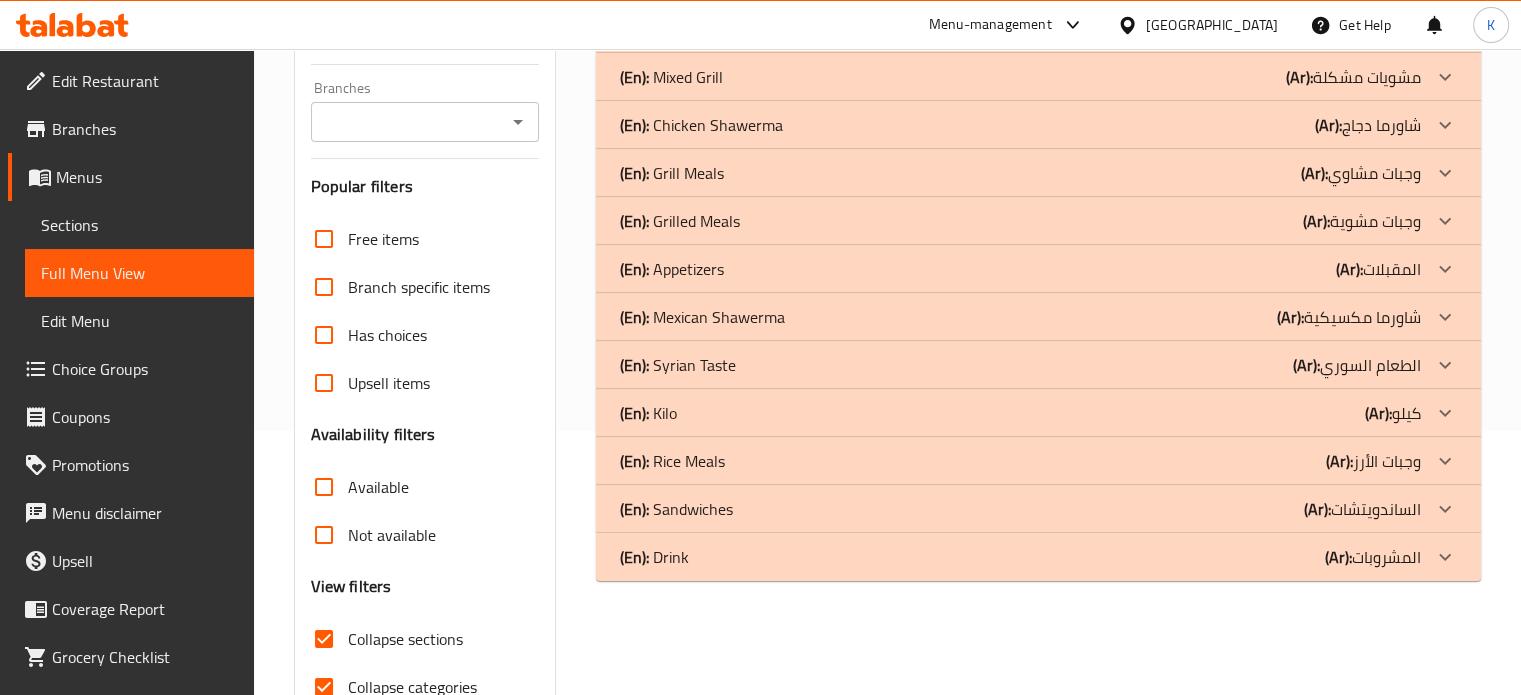 scroll, scrollTop: 248, scrollLeft: 0, axis: vertical 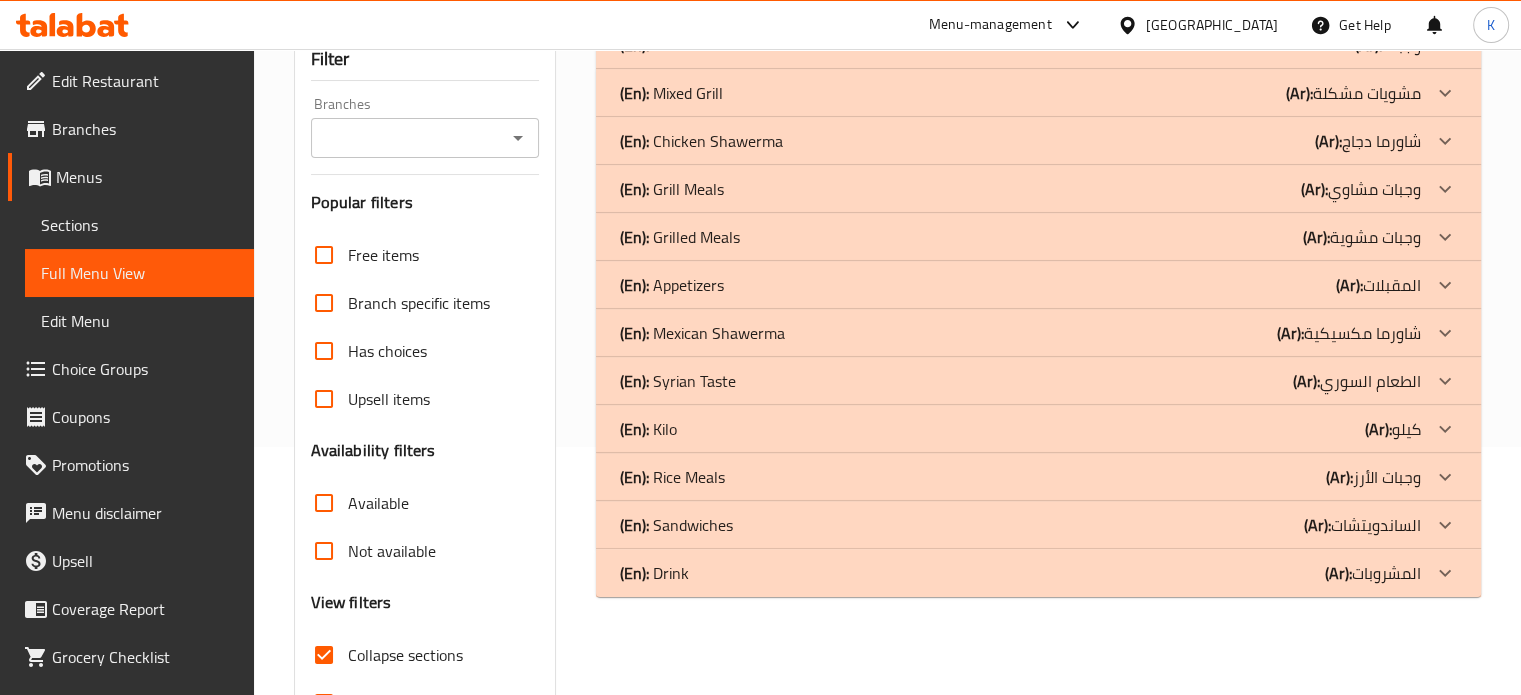 click on "(En):   Syrian Taste (Ar): الطعام السوري" at bounding box center [1020, 45] 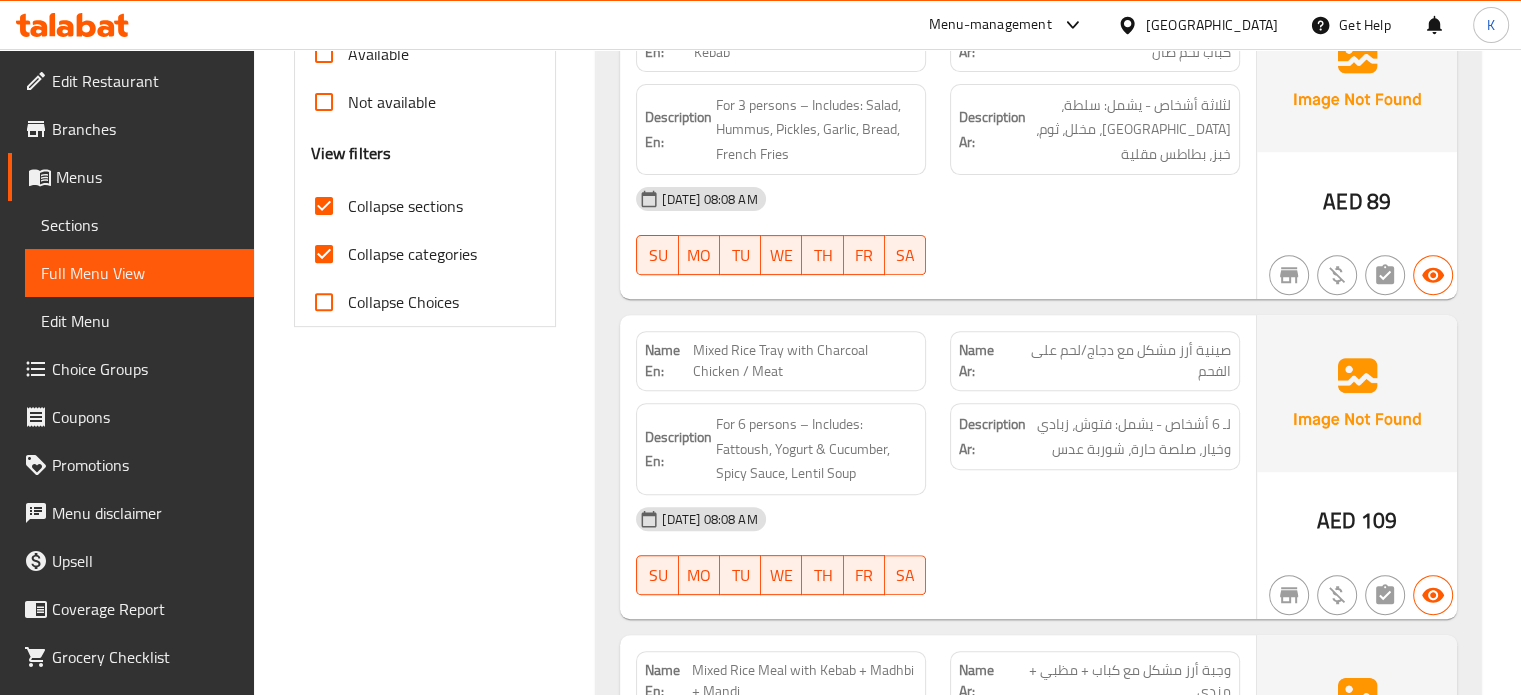 scroll, scrollTop: 698, scrollLeft: 0, axis: vertical 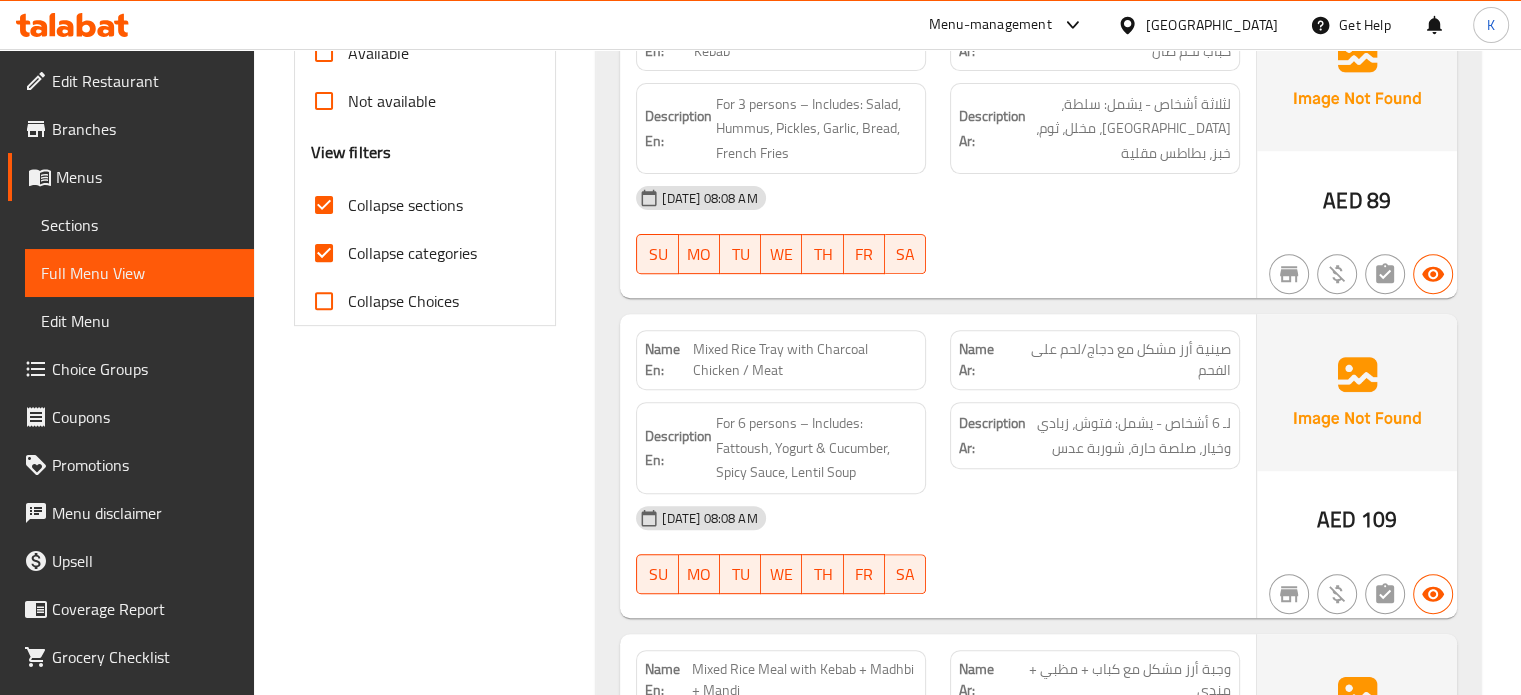 click on "Name En: Mixed Grill Meal + Lamb Tikka + Lamb Kebab Name Ar: وجبة مشاوي مشكلة + تكا لحم ضأن + كباب لحم ضأن Description En: For 3 persons – Includes: Salad, Hummus, Pickles, Garlic, Bread, French Fries Description Ar: لثلاثة أشخاص - يشمل: سلطة، حمص، مخلل، ثوم، خبز، بطاطس مقلية 14-07-2025 08:08 AM SU MO TU WE TH FR SA AED 89 Name En: Mixed Rice Tray with Charcoal Chicken / Meat Name Ar: صينية أرز مشكل مع دجاج/لحم على الفحم Description En: For 6 persons – Includes: Fattoush, Yogurt & Cucumber, Spicy Sauce, Lentil Soup Description Ar: لـ 6 أشخاص - يشمل: فتوش، زبادي وخيار، صلصة حارة، شوربة عدس 14-07-2025 08:08 AM SU MO TU WE TH FR SA AED 109 Name En: Mixed Rice Meal with Kebab + Madhbi + Mandi Name Ar: وجبة أرز مشكل مع كباب + مظبي + مندي Description En: For 5 persons – Includes: Fattoush, Yogurt & Cucumber, Spicy Sauce, Lentil Soup" at bounding box center [1038, 2959] 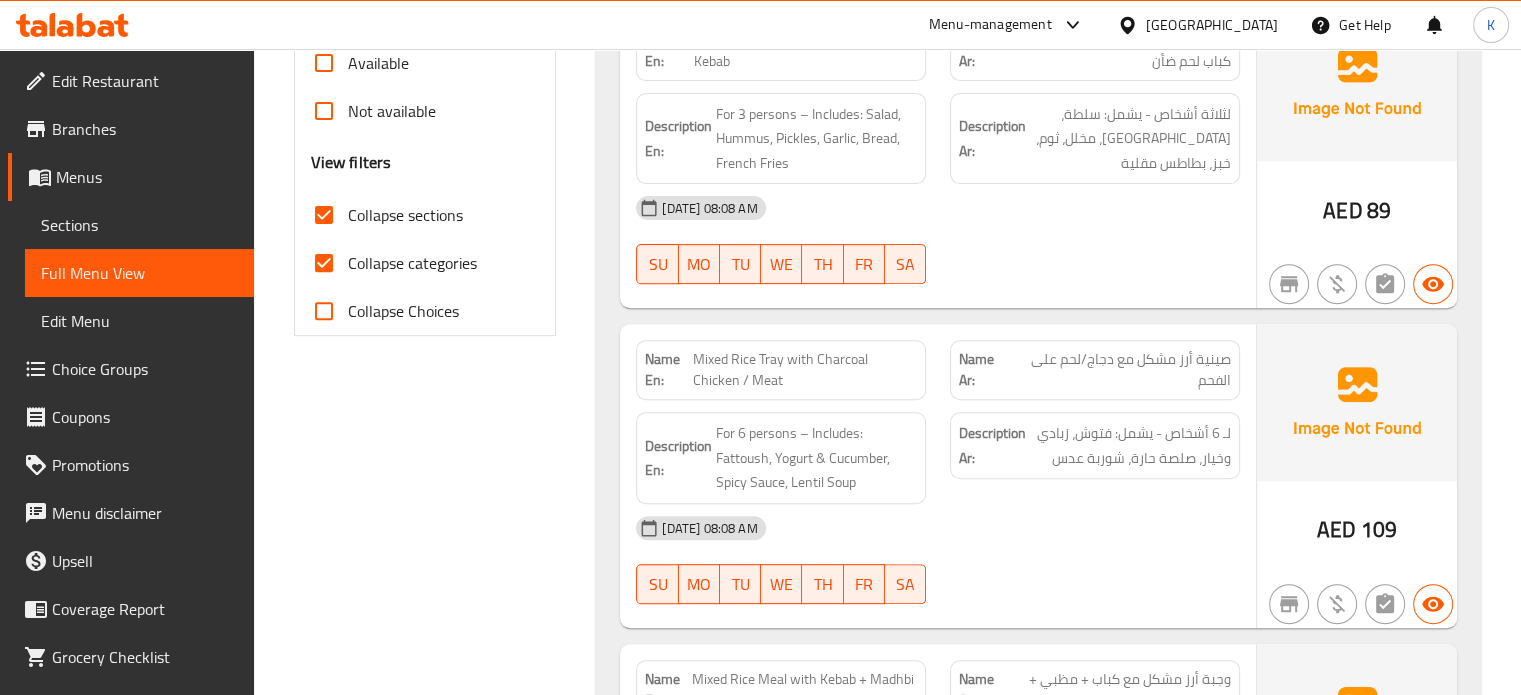 scroll, scrollTop: 686, scrollLeft: 0, axis: vertical 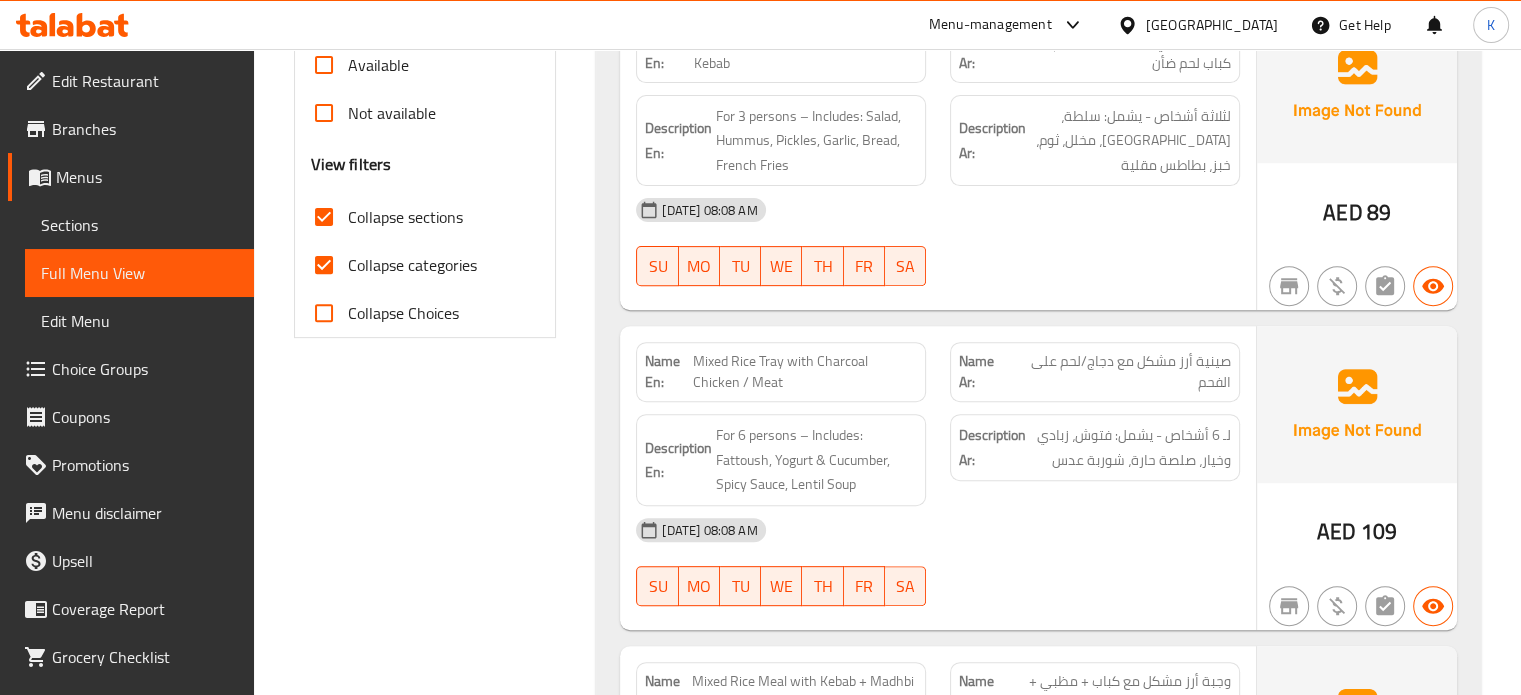 click on "Mixed Rice Tray with Charcoal Chicken / Meat" at bounding box center (805, 372) 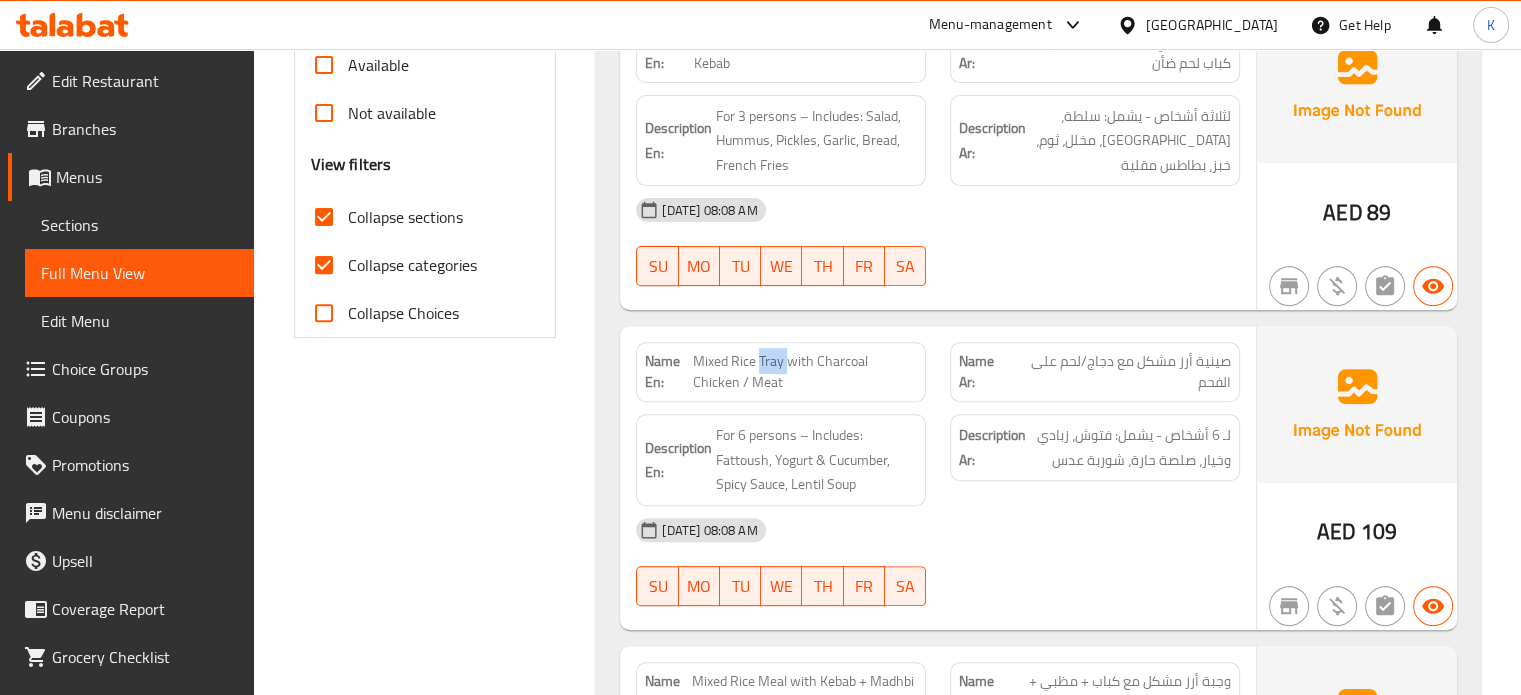 click on "Mixed Rice Tray with Charcoal Chicken / Meat" at bounding box center (805, 372) 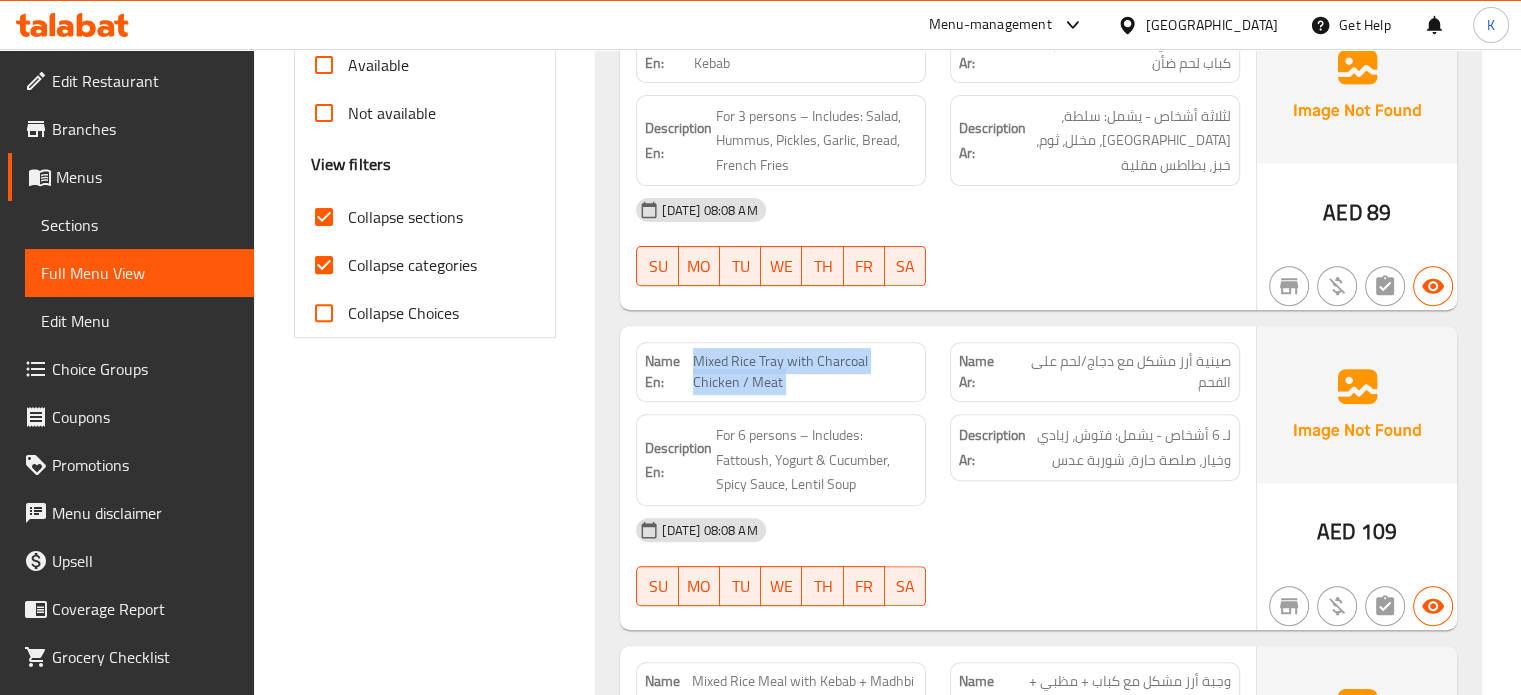 click on "Mixed Rice Tray with Charcoal Chicken / Meat" at bounding box center [805, 372] 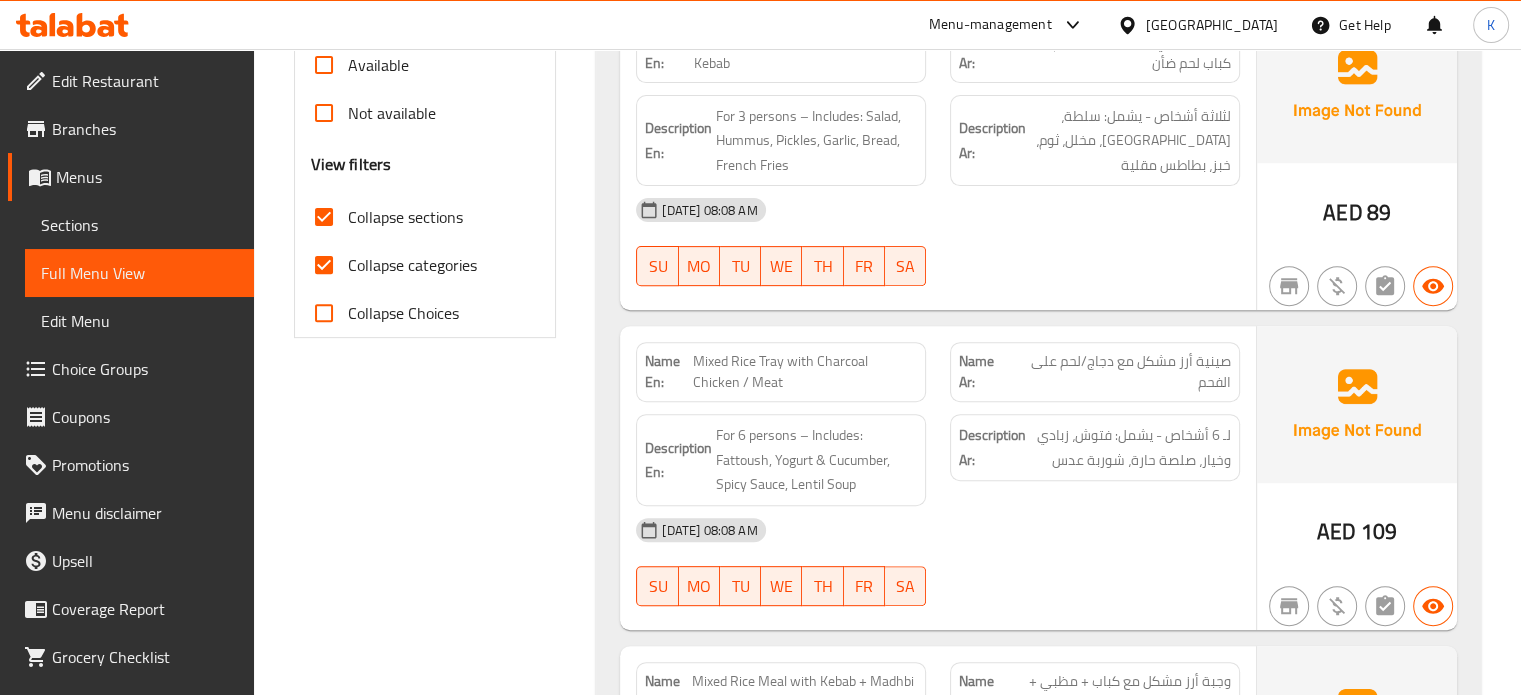 click on "Mixed Rice Tray with Charcoal Chicken / Meat" at bounding box center [805, 372] 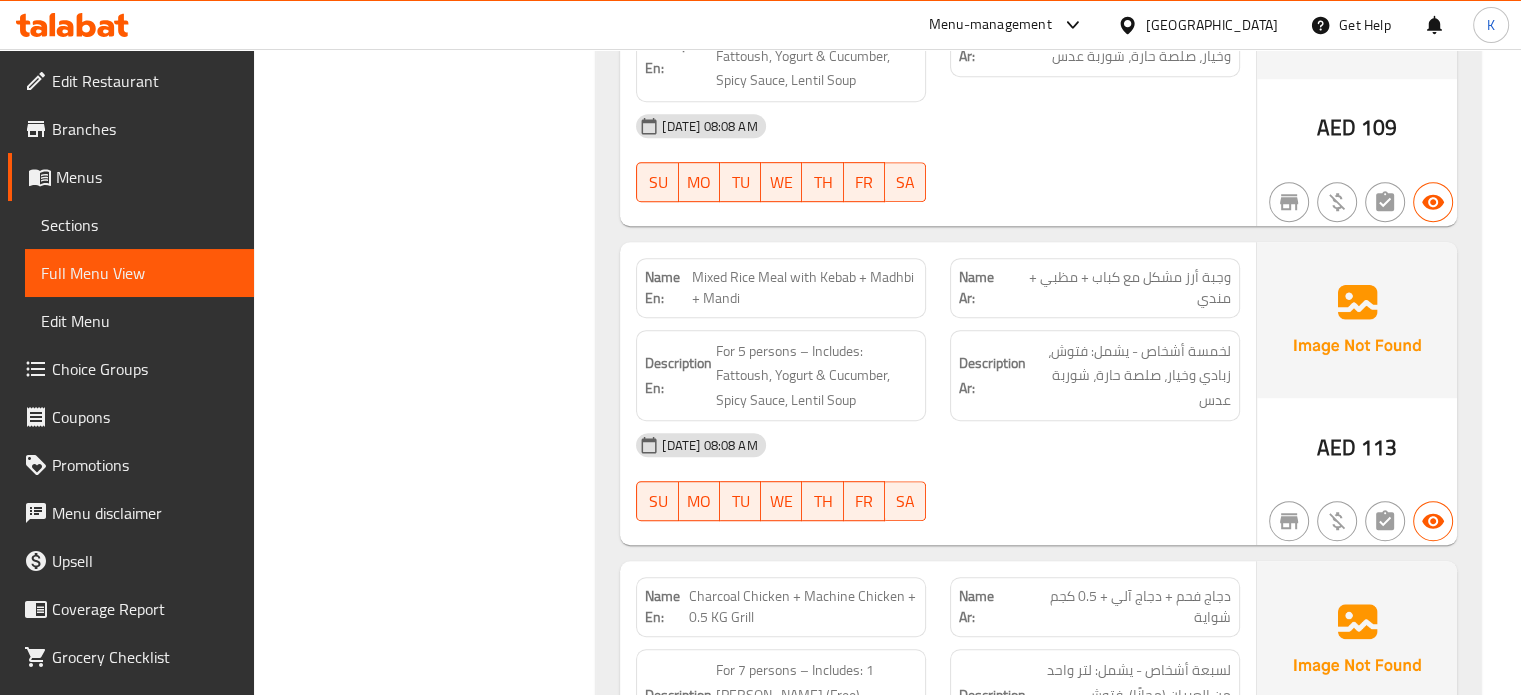 scroll, scrollTop: 1098, scrollLeft: 0, axis: vertical 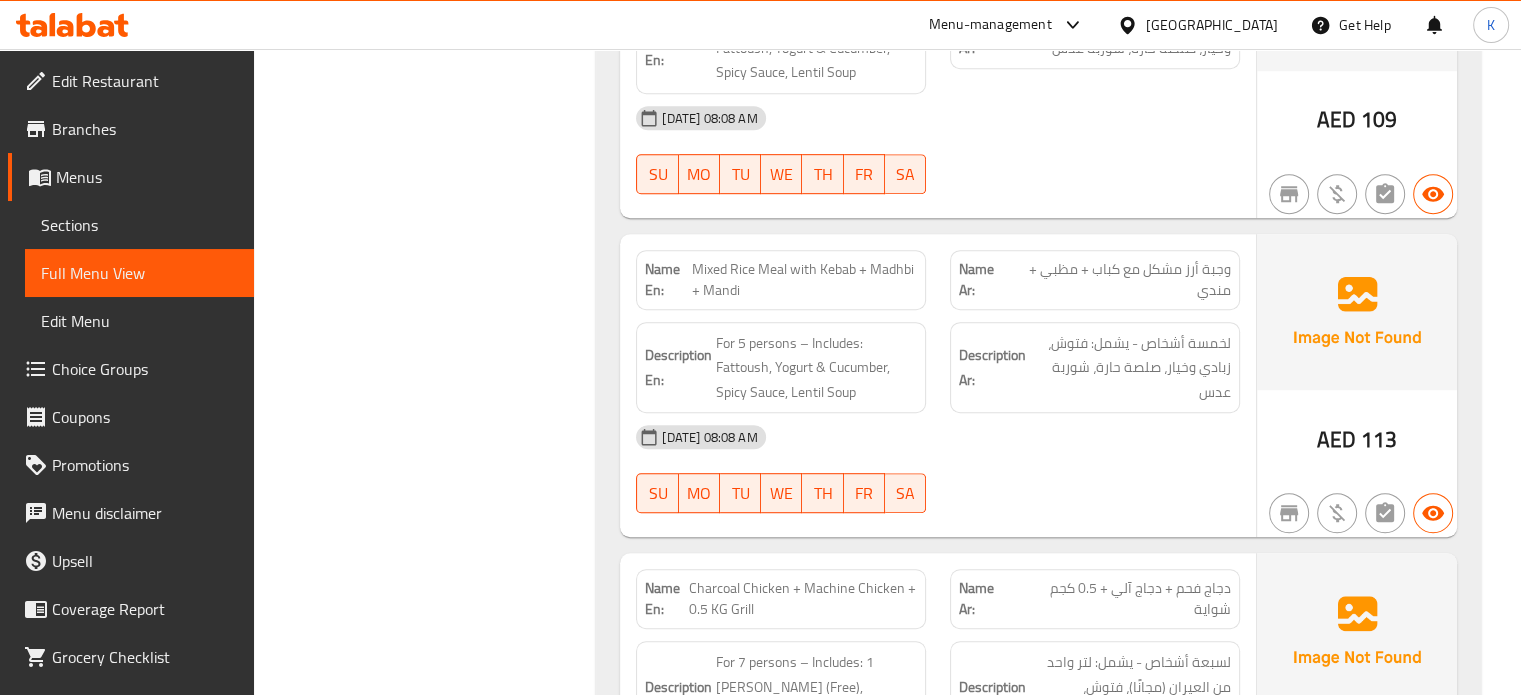 click on "14-07-2025 08:08 AM" at bounding box center (938, 437) 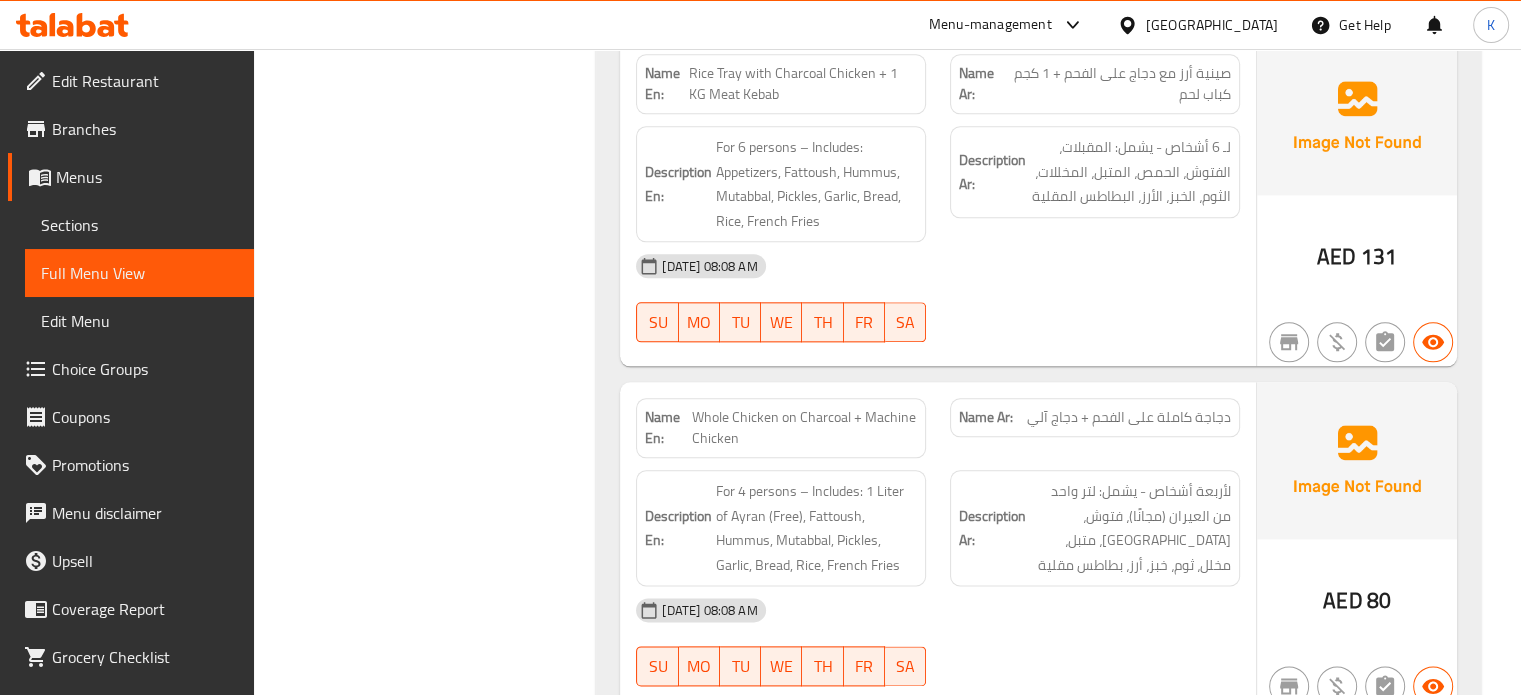 scroll, scrollTop: 2304, scrollLeft: 0, axis: vertical 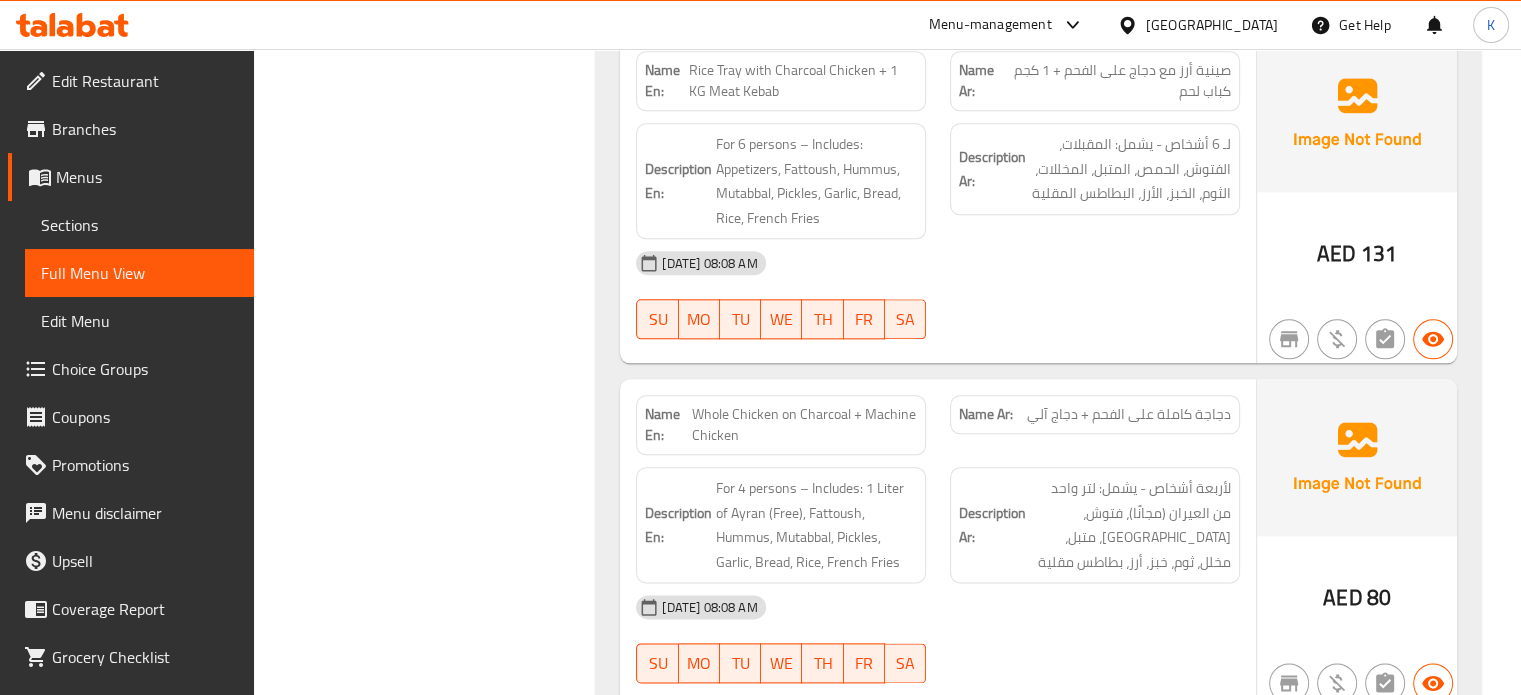click on "Whole Chicken on Charcoal + Machine Chicken" at bounding box center (804, 425) 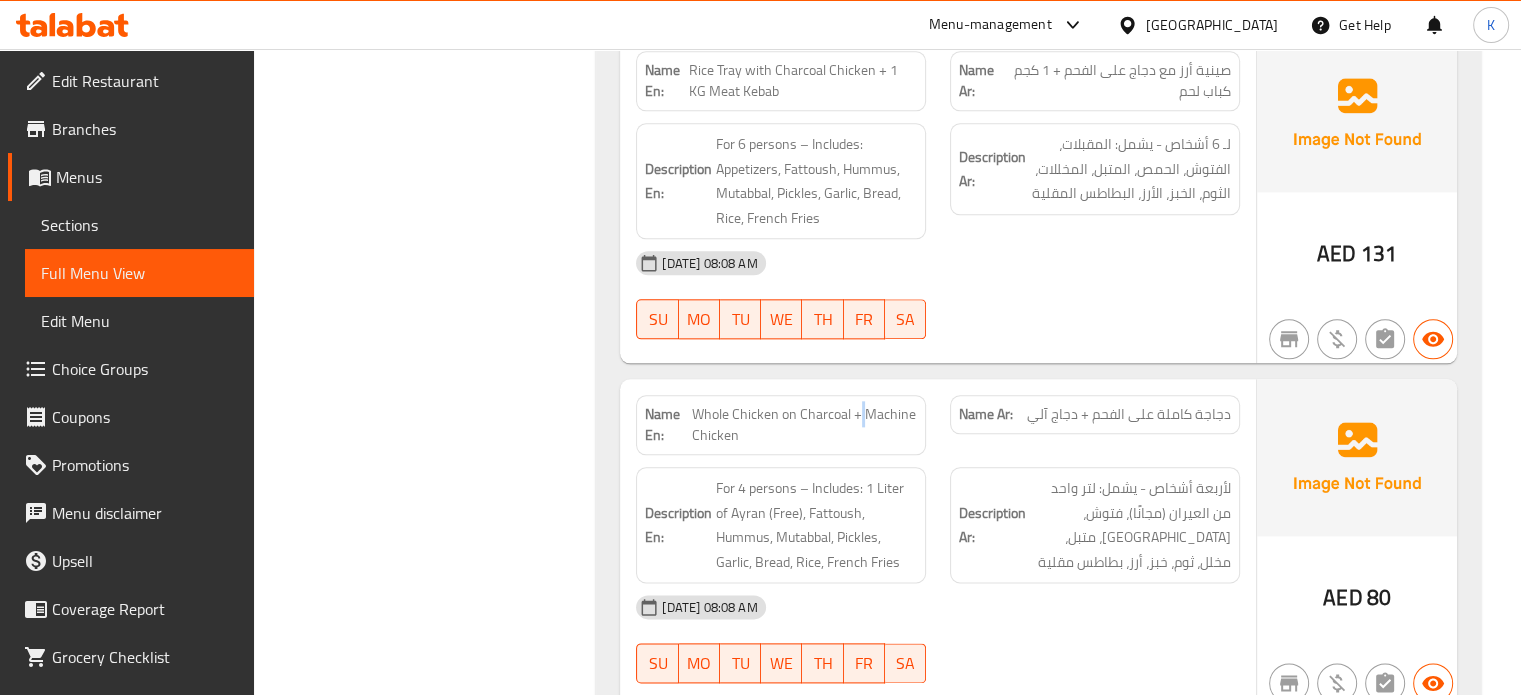 click on "Whole Chicken on Charcoal + Machine Chicken" at bounding box center [804, 425] 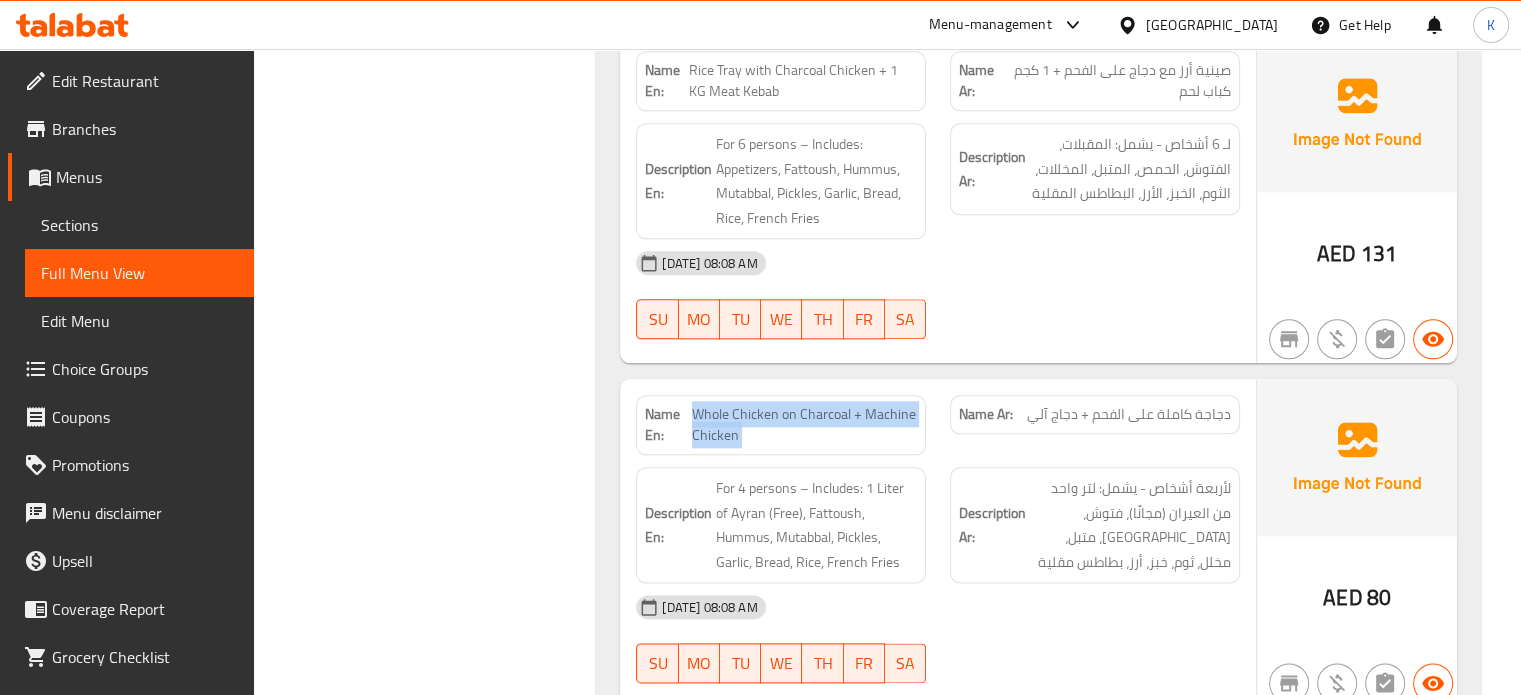 click on "Whole Chicken on Charcoal + Machine Chicken" at bounding box center [804, 425] 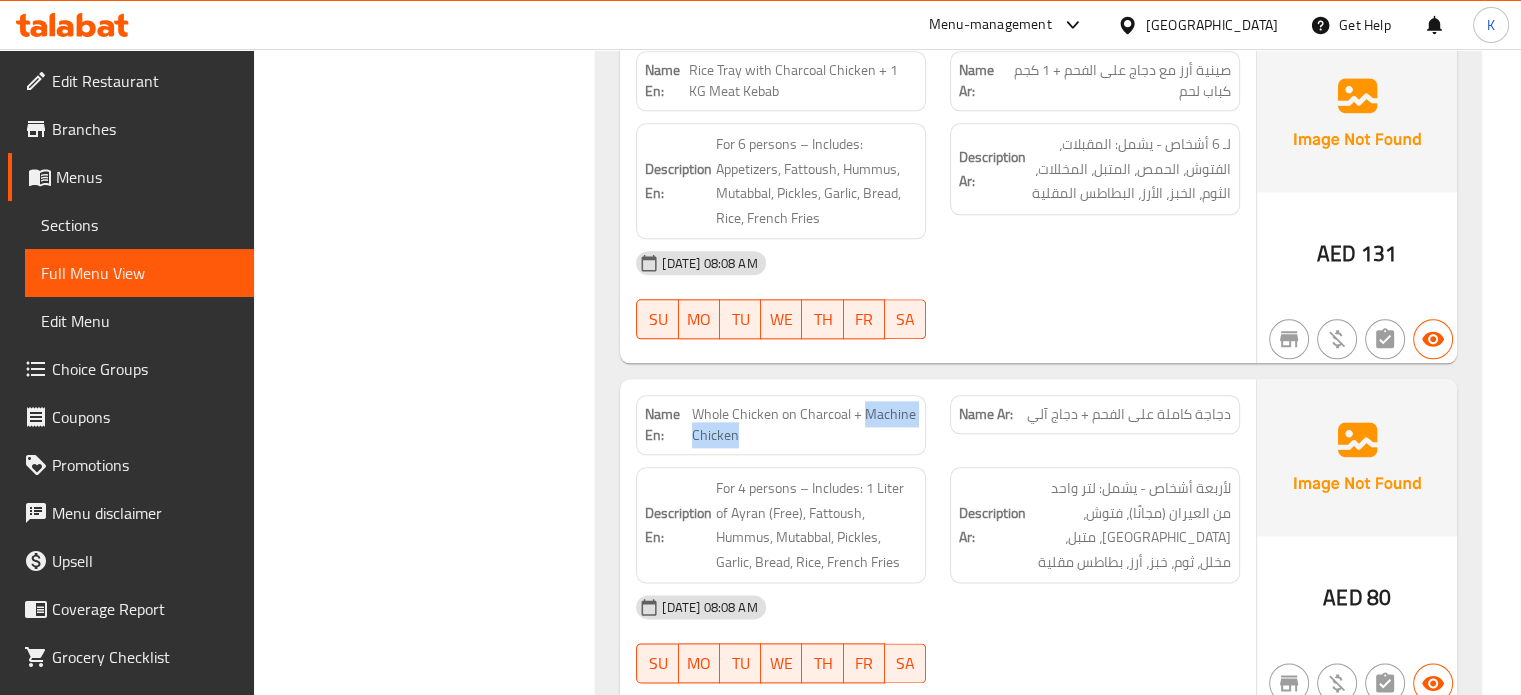 drag, startPoint x: 864, startPoint y: 408, endPoint x: 882, endPoint y: 429, distance: 27.658634 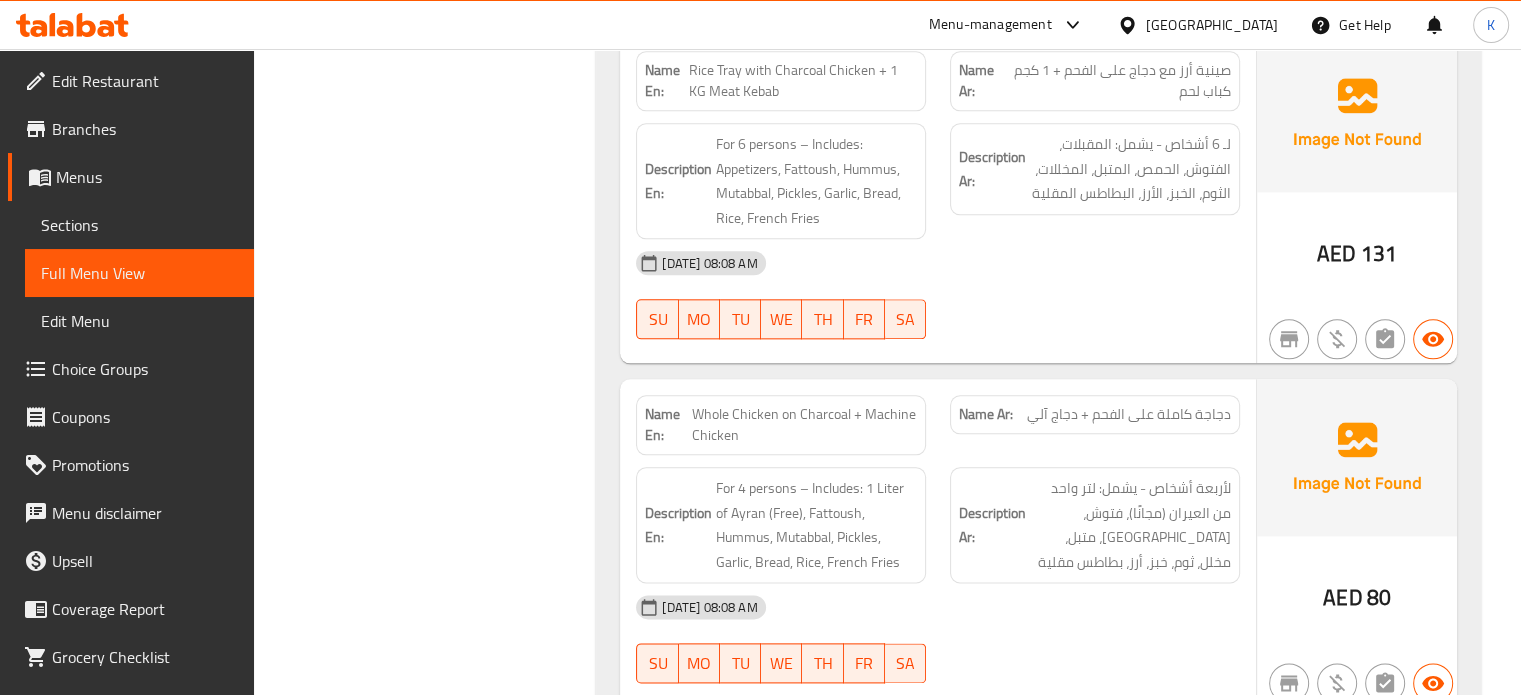 click on "Description En: For 4 persons – Includes: 1 Liter of Ayran (Free), Fattoush, Hummus, Mutabbal, Pickles, Garlic, Bread, Rice, French Fries" at bounding box center (781, 525) 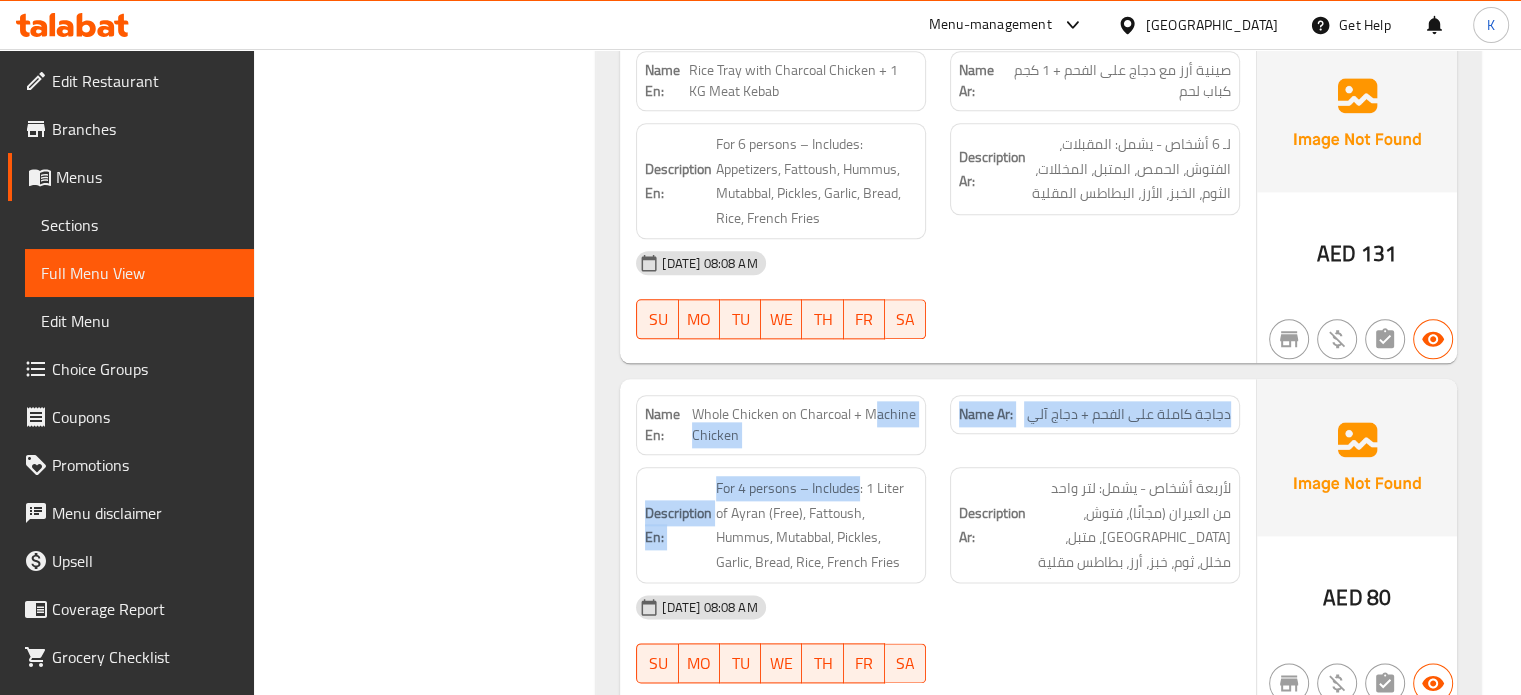 drag, startPoint x: 859, startPoint y: 452, endPoint x: 874, endPoint y: 420, distance: 35.341194 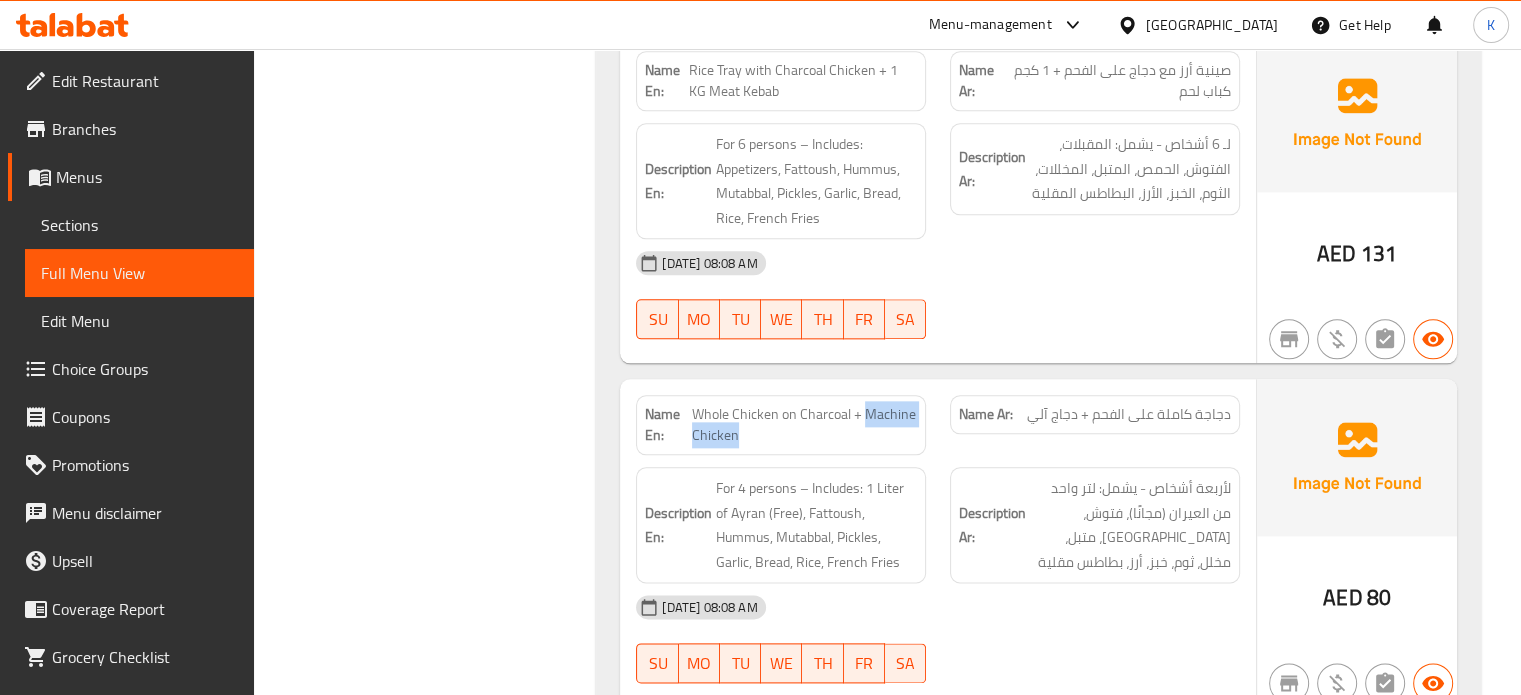 drag, startPoint x: 866, startPoint y: 427, endPoint x: 866, endPoint y: 412, distance: 15 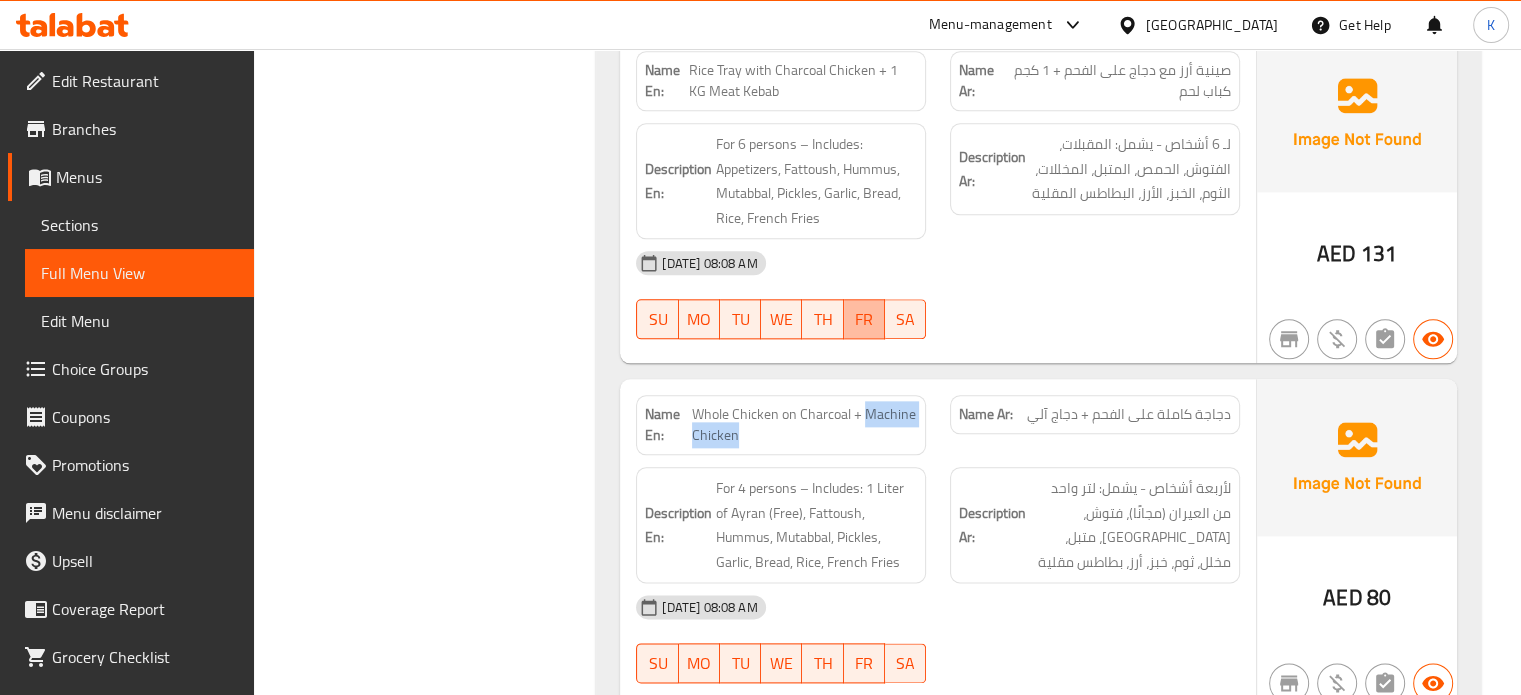 drag, startPoint x: 871, startPoint y: 327, endPoint x: 876, endPoint y: 375, distance: 48.259712 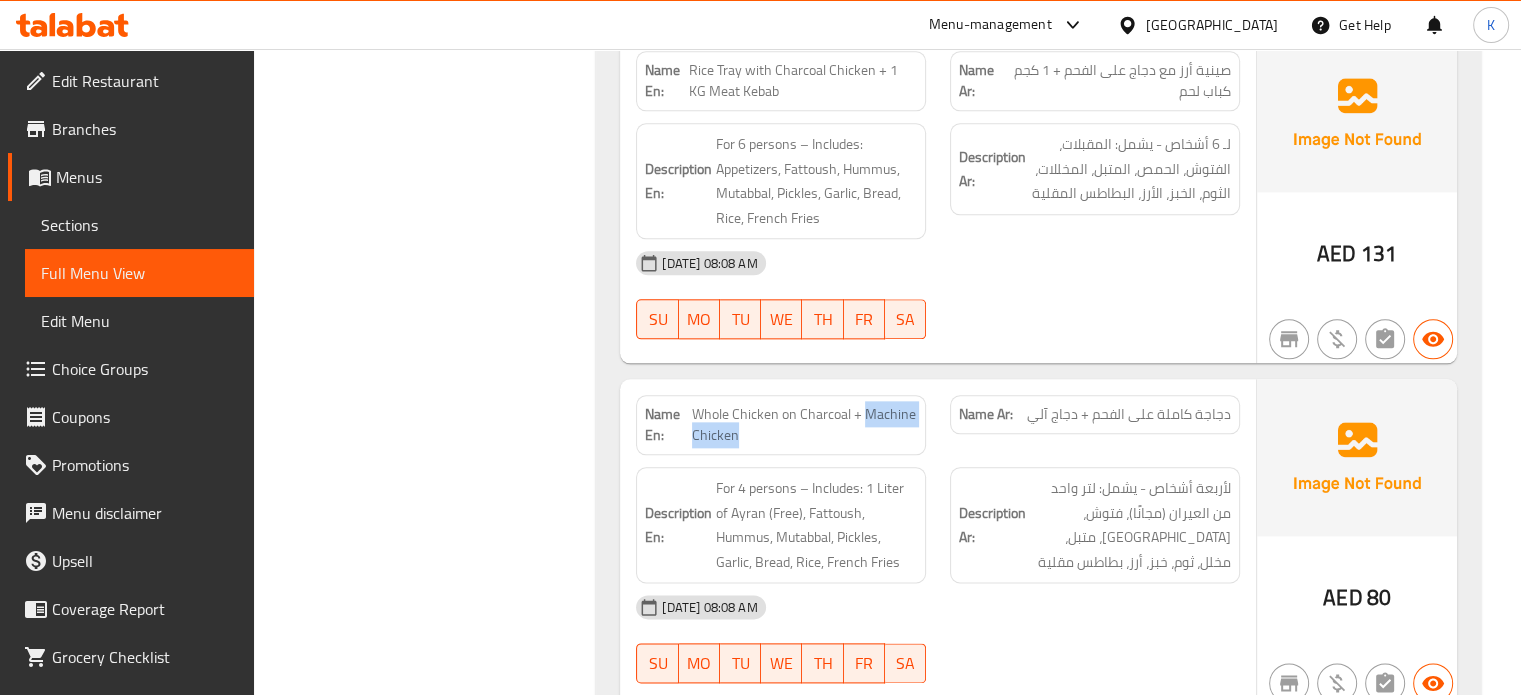 click on "Name En: Whole Chicken on Charcoal + Machine Chicken Name Ar: دجاجة كاملة على الفحم + دجاج آلي Description En: For 4 persons – Includes: 1 Liter of Ayran (Free), Fattoush, Hummus, Mutabbal, Pickles, Garlic, Bread, Rice, French Fries Description Ar: لأربعة أشخاص - يشمل: لتر واحد من العيران (مجانًا)، فتوش، حمص، متبل، مخلل، ثوم، خبز، أرز، بطاطس مقلية 14-07-2025 08:08 AM SU MO TU WE TH FR SA" at bounding box center (938, 543) 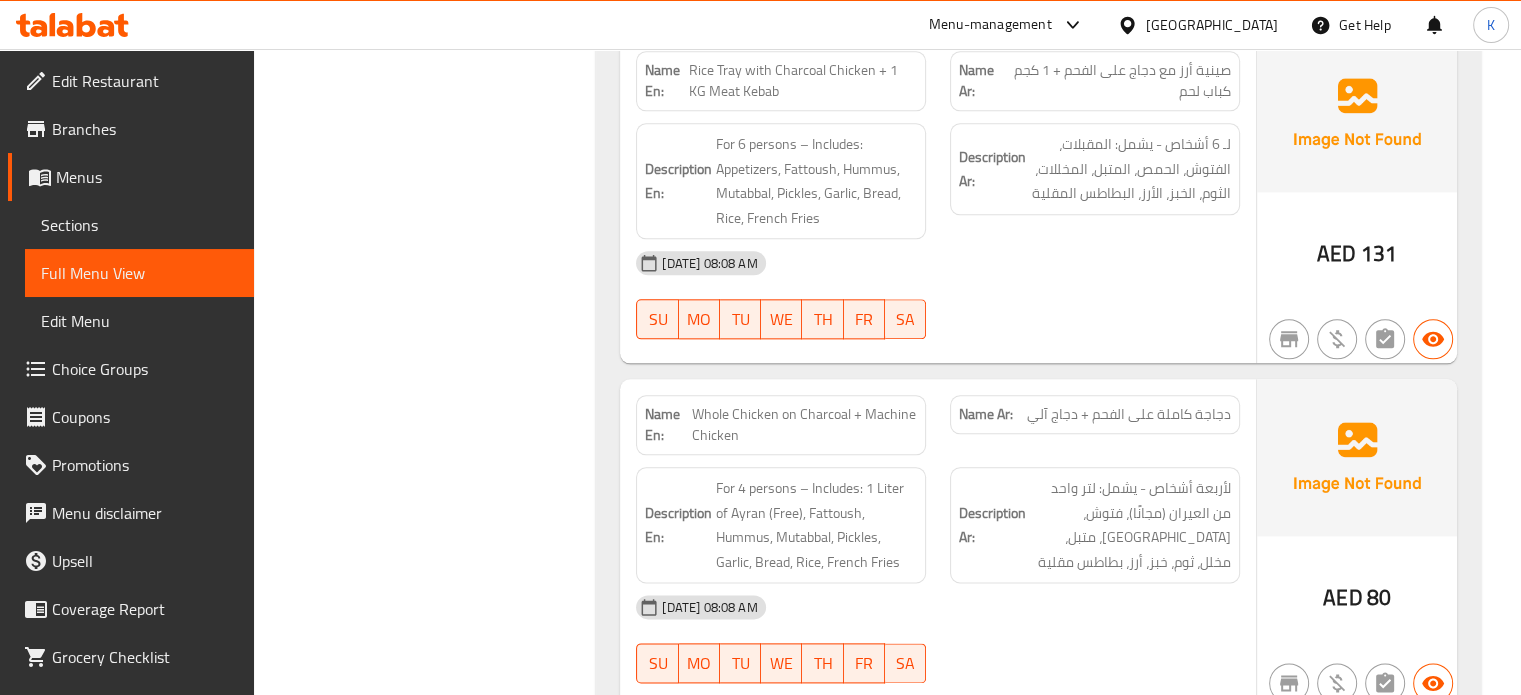 click on "Whole Chicken on Charcoal + Machine Chicken" at bounding box center (804, 425) 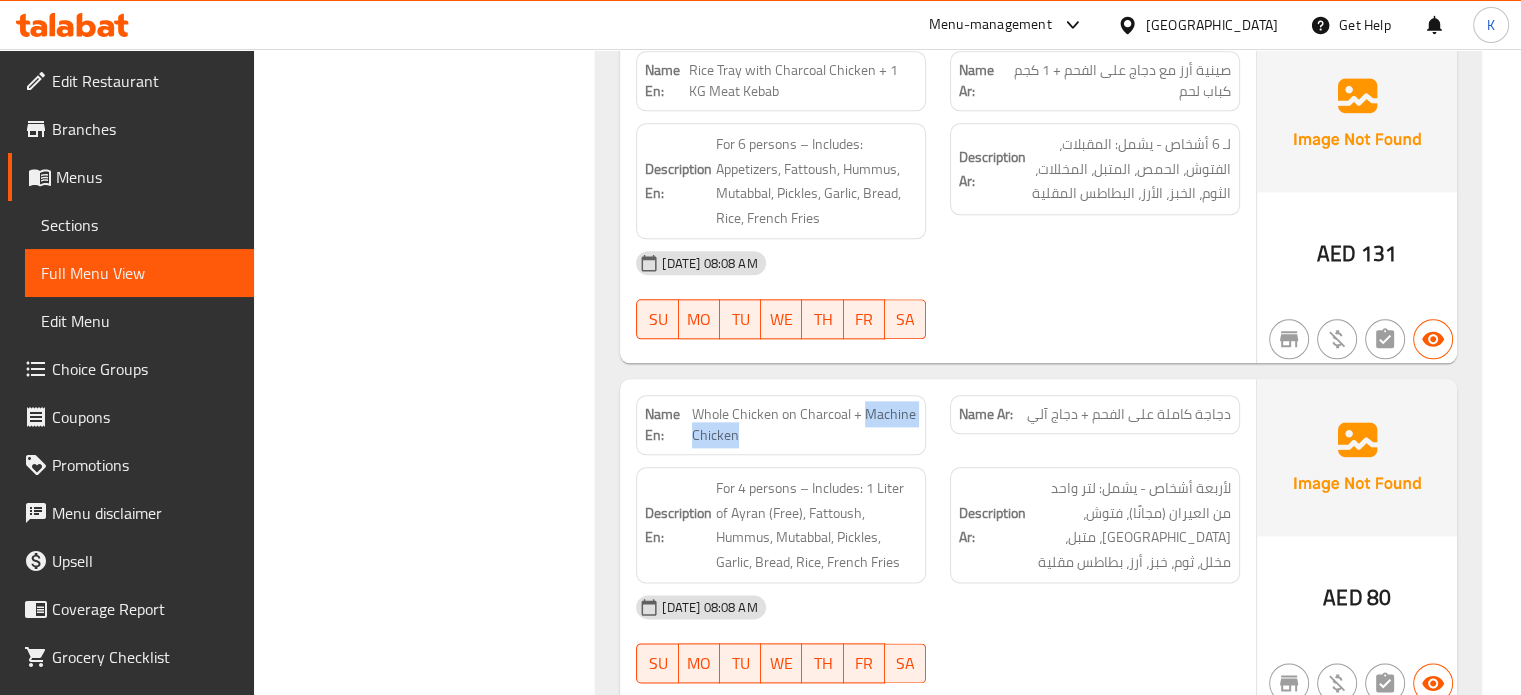 drag, startPoint x: 868, startPoint y: 407, endPoint x: 880, endPoint y: 431, distance: 26.832815 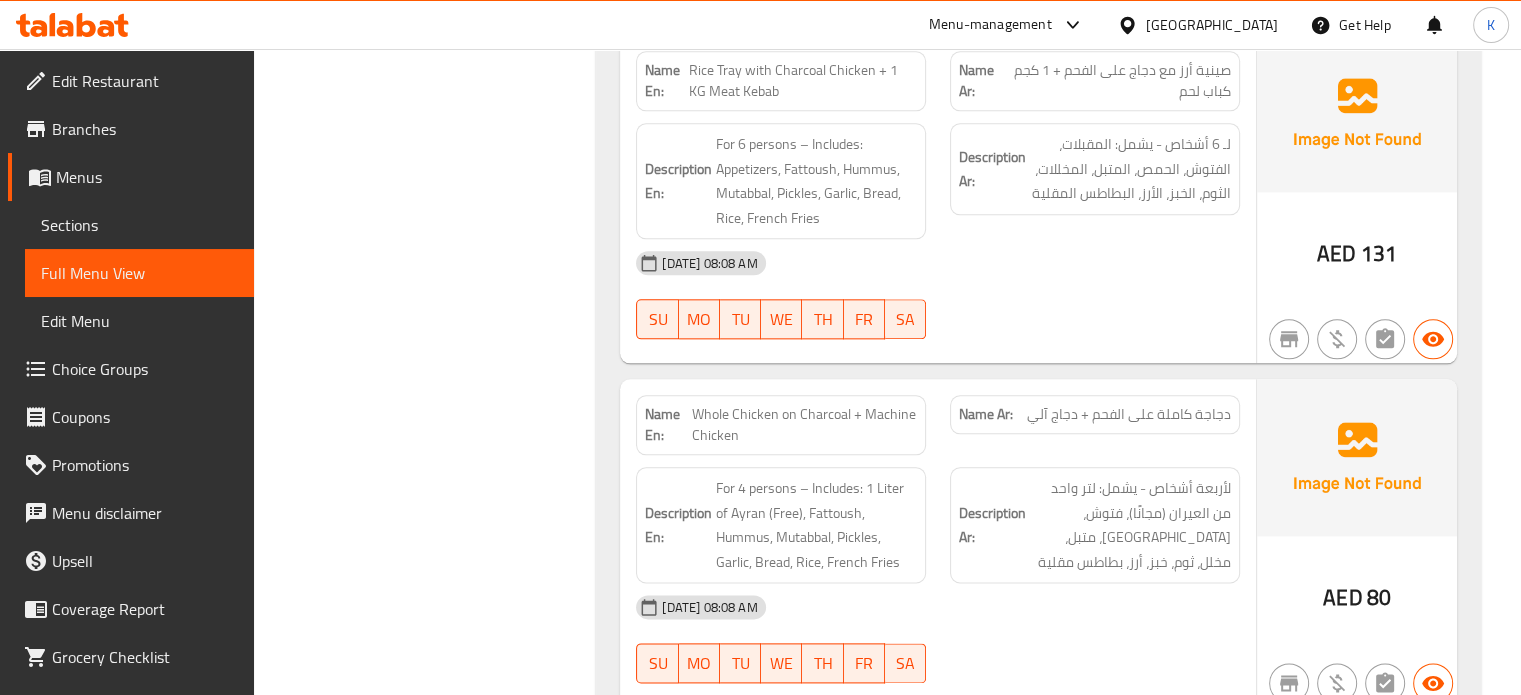 click on "Description Ar:" at bounding box center (992, 525) 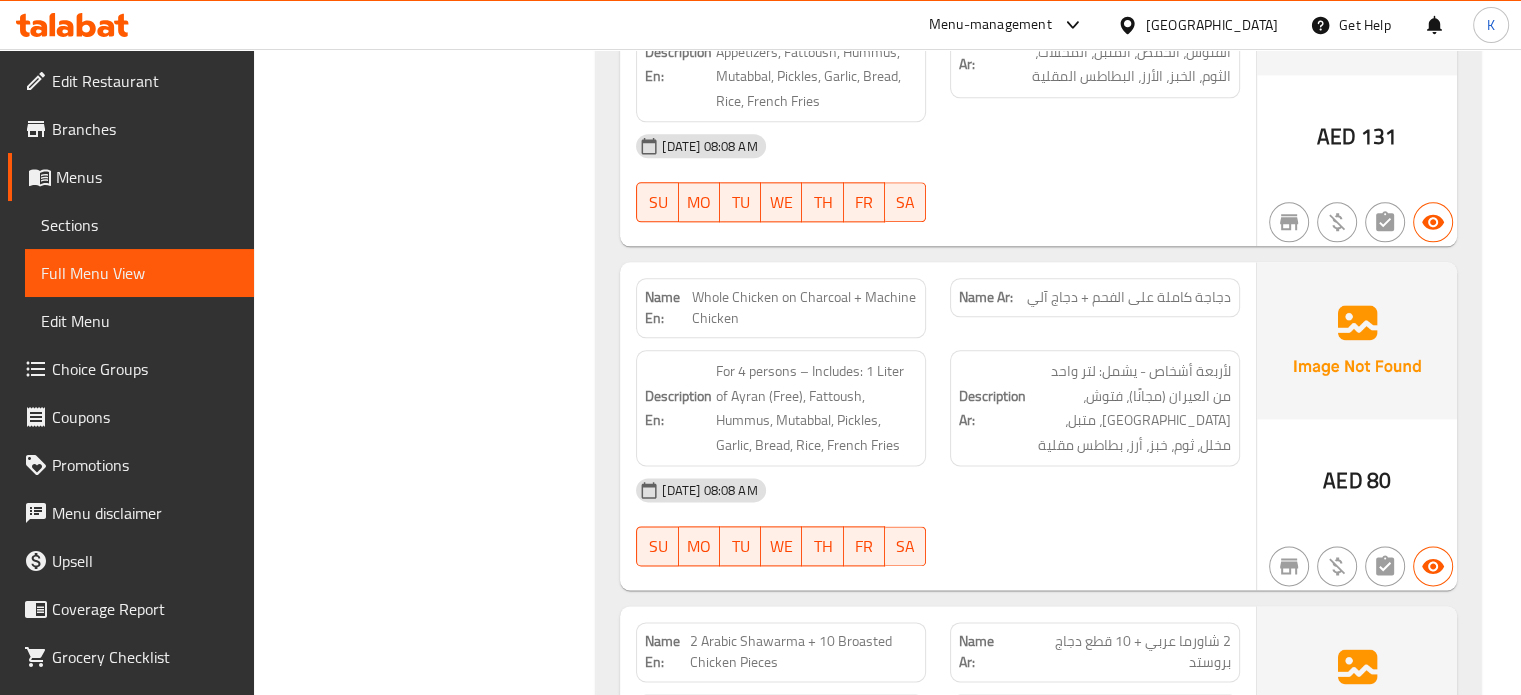 click on "14-07-2025 08:08 AM" at bounding box center [938, 490] 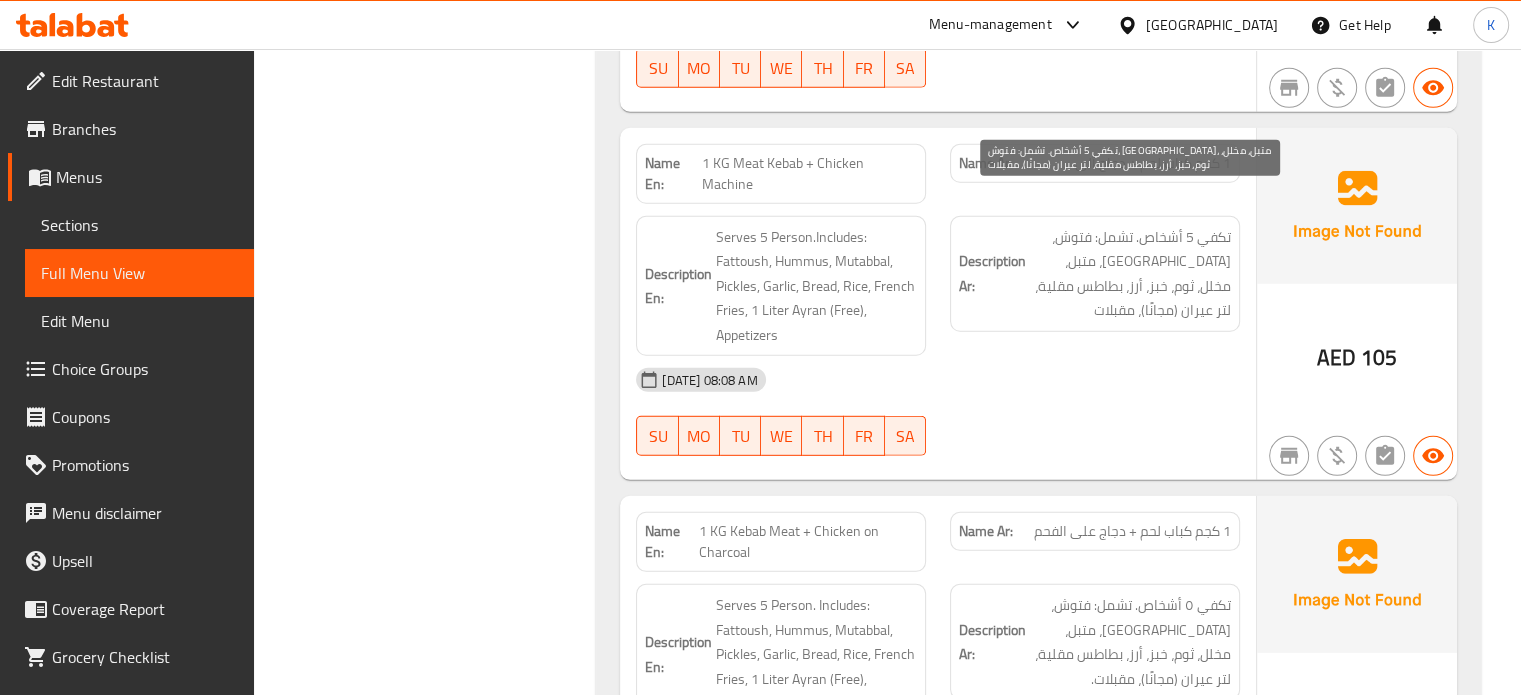 scroll, scrollTop: 5749, scrollLeft: 0, axis: vertical 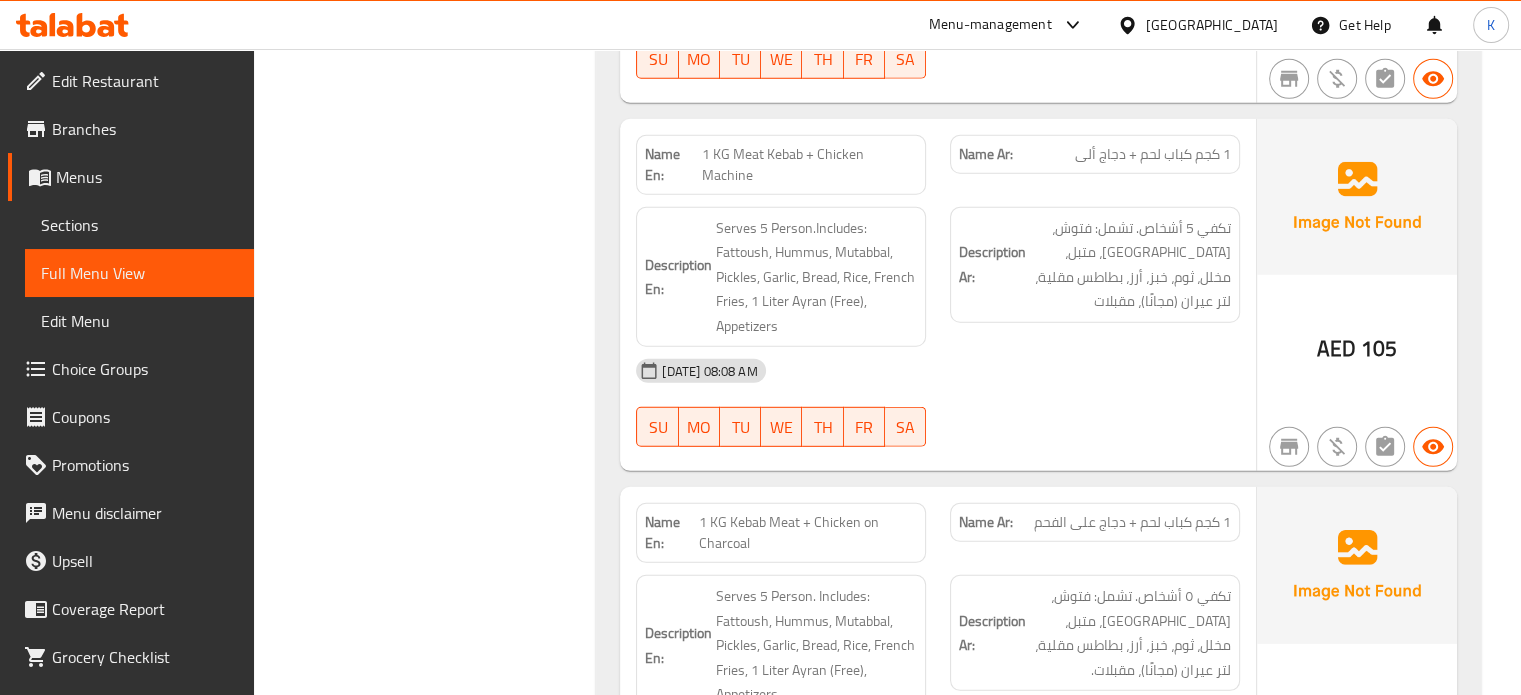 click on "14-07-2025 08:08 AM" at bounding box center [938, 371] 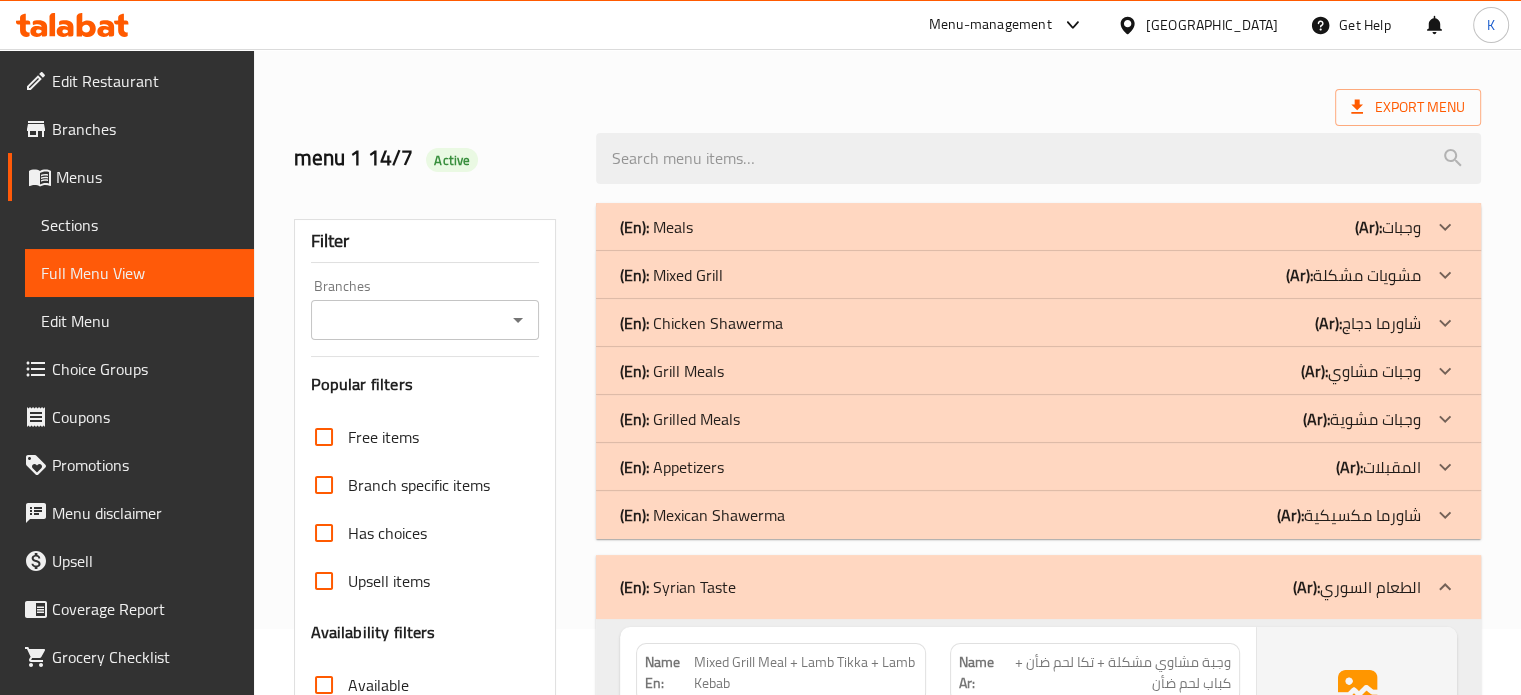 scroll, scrollTop: 0, scrollLeft: 0, axis: both 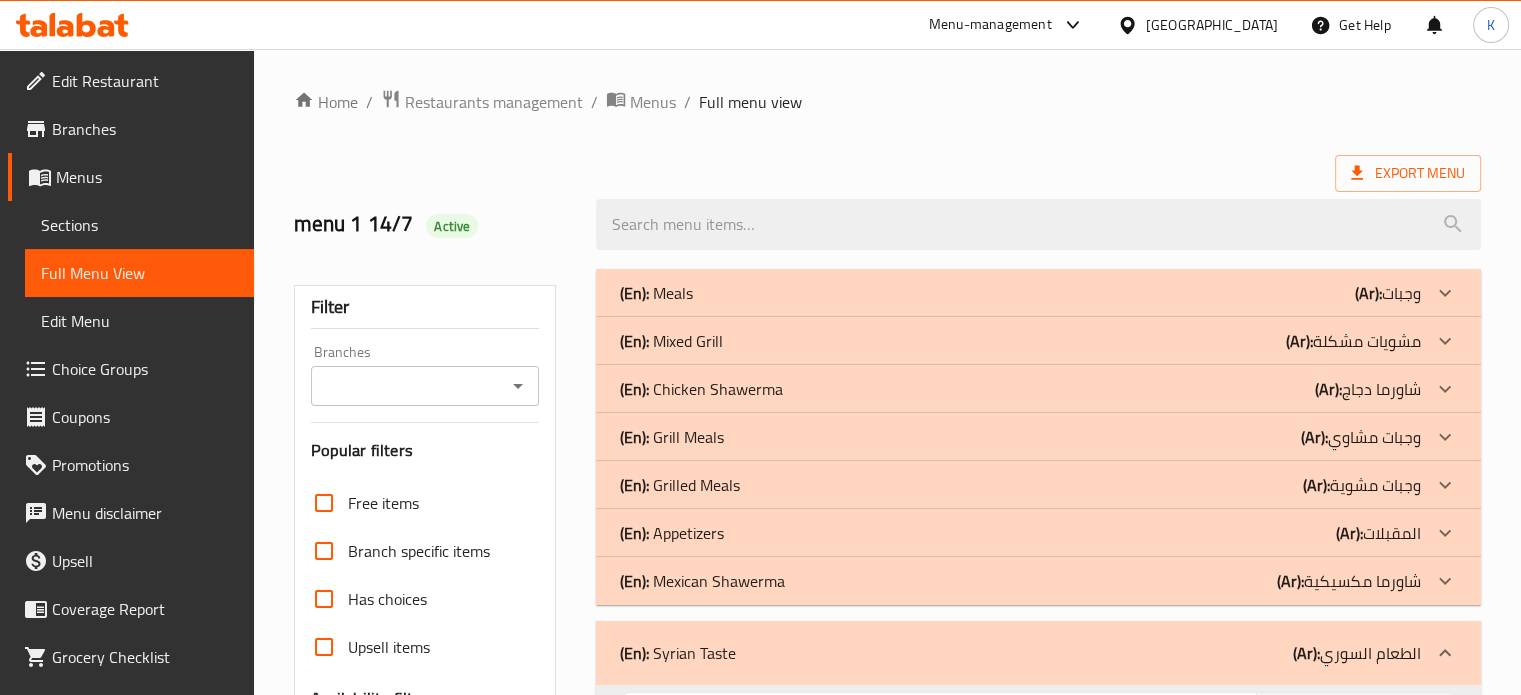 click on "(En):   Syrian Taste" at bounding box center (678, 653) 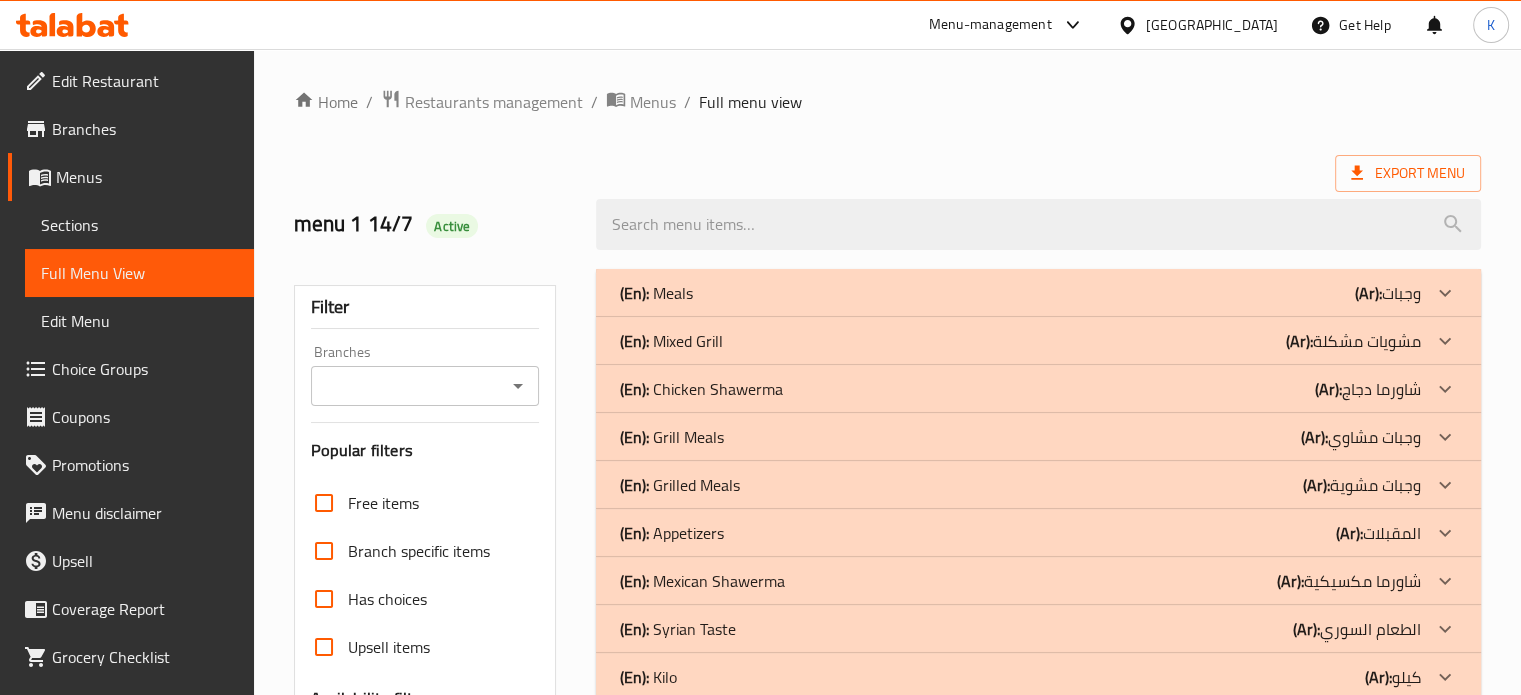 click on "(En):   Grill Meals (Ar): وجبات مشاوي" at bounding box center (1020, 293) 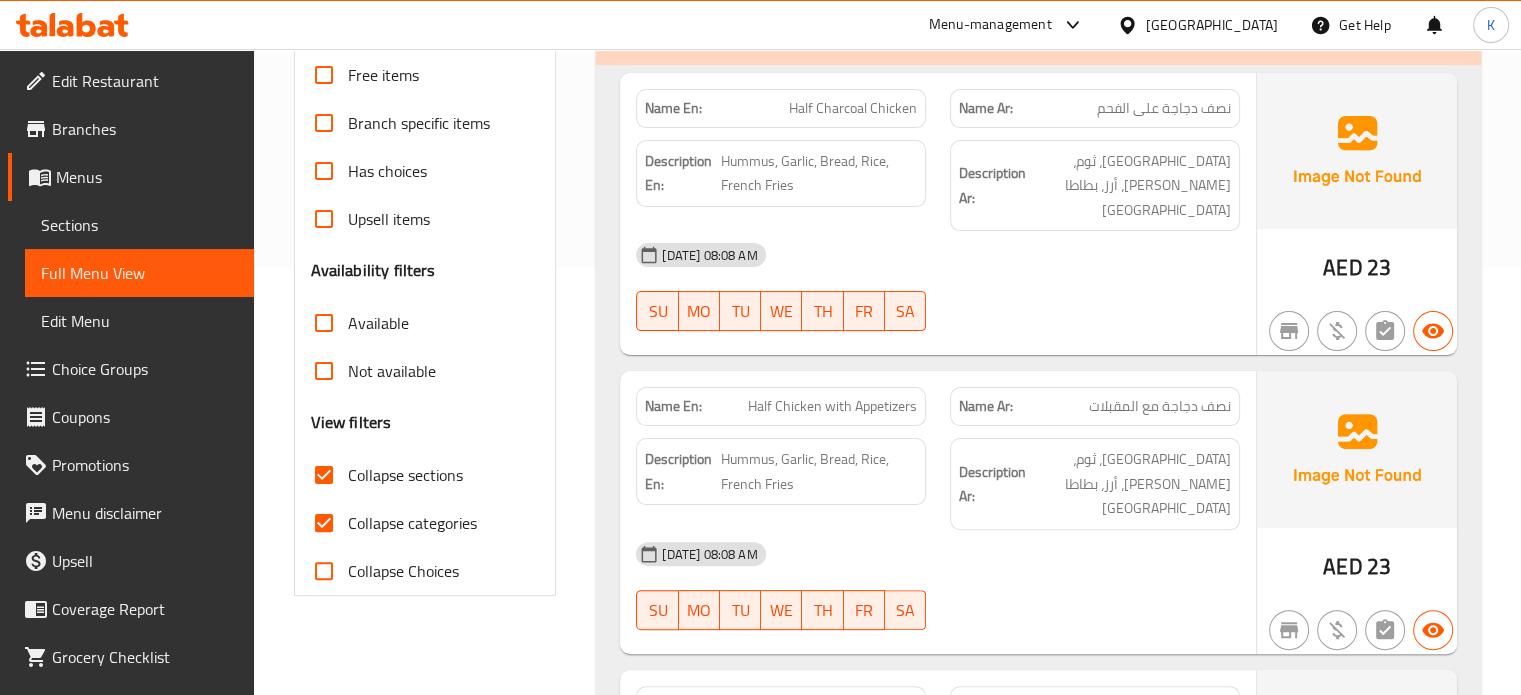 scroll, scrollTop: 428, scrollLeft: 0, axis: vertical 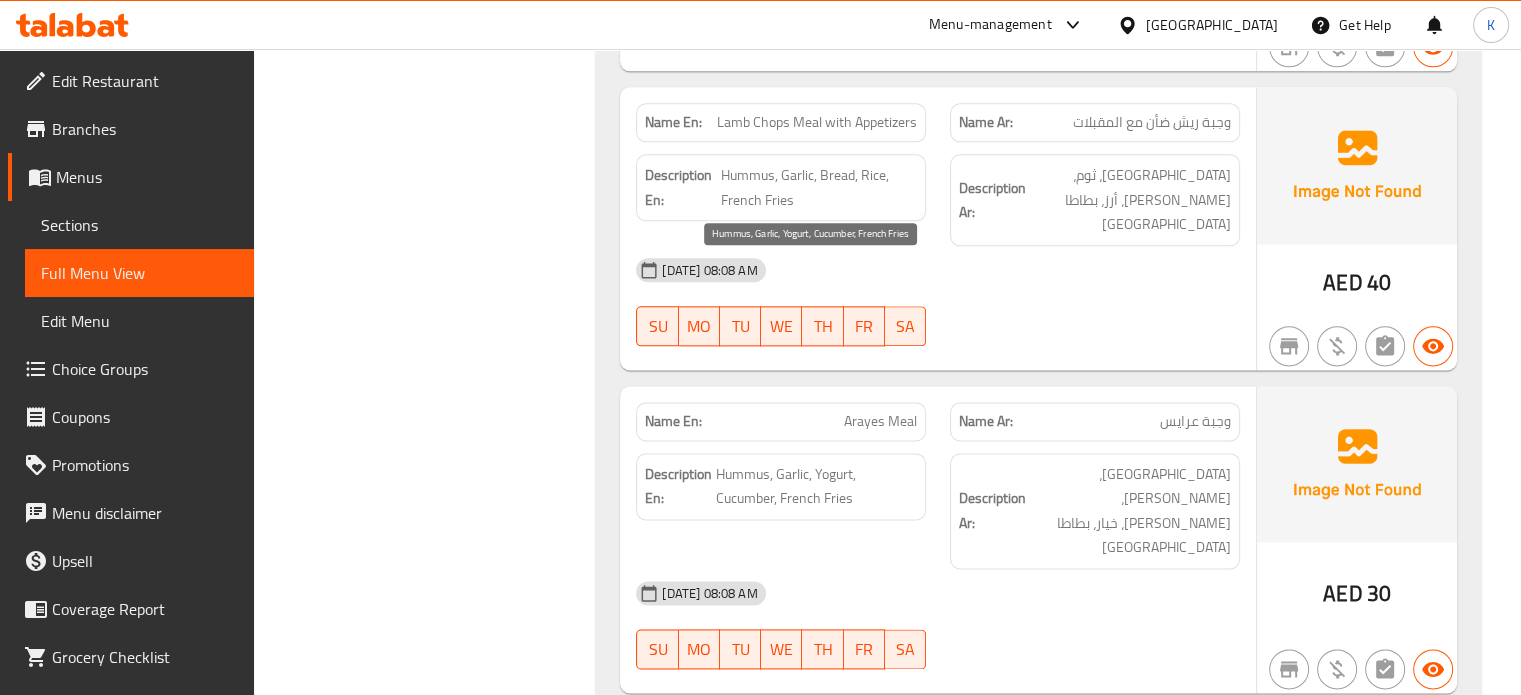 click on "Hummus, Garlic, Yogurt, Cucumber, French Fries" at bounding box center [816, 486] 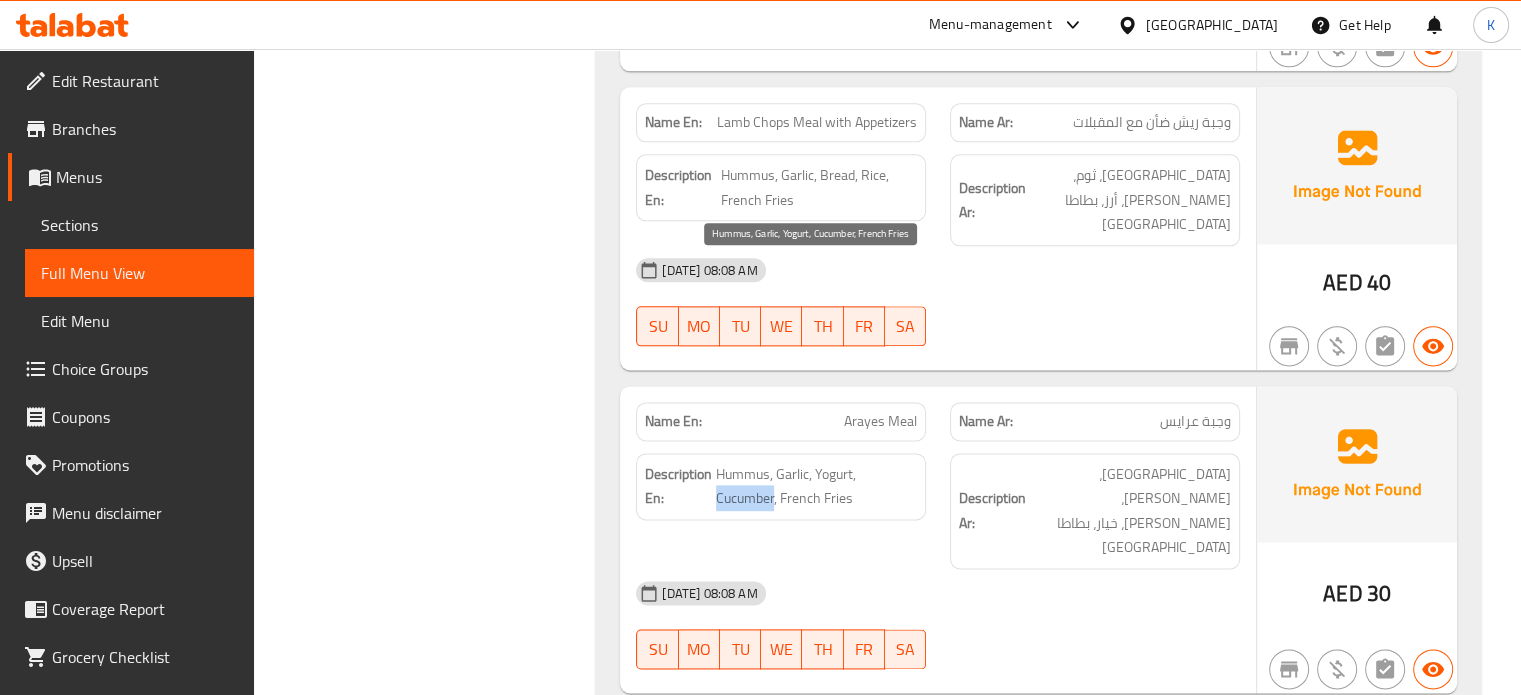 click on "Hummus, Garlic, Yogurt, Cucumber, French Fries" at bounding box center [816, 486] 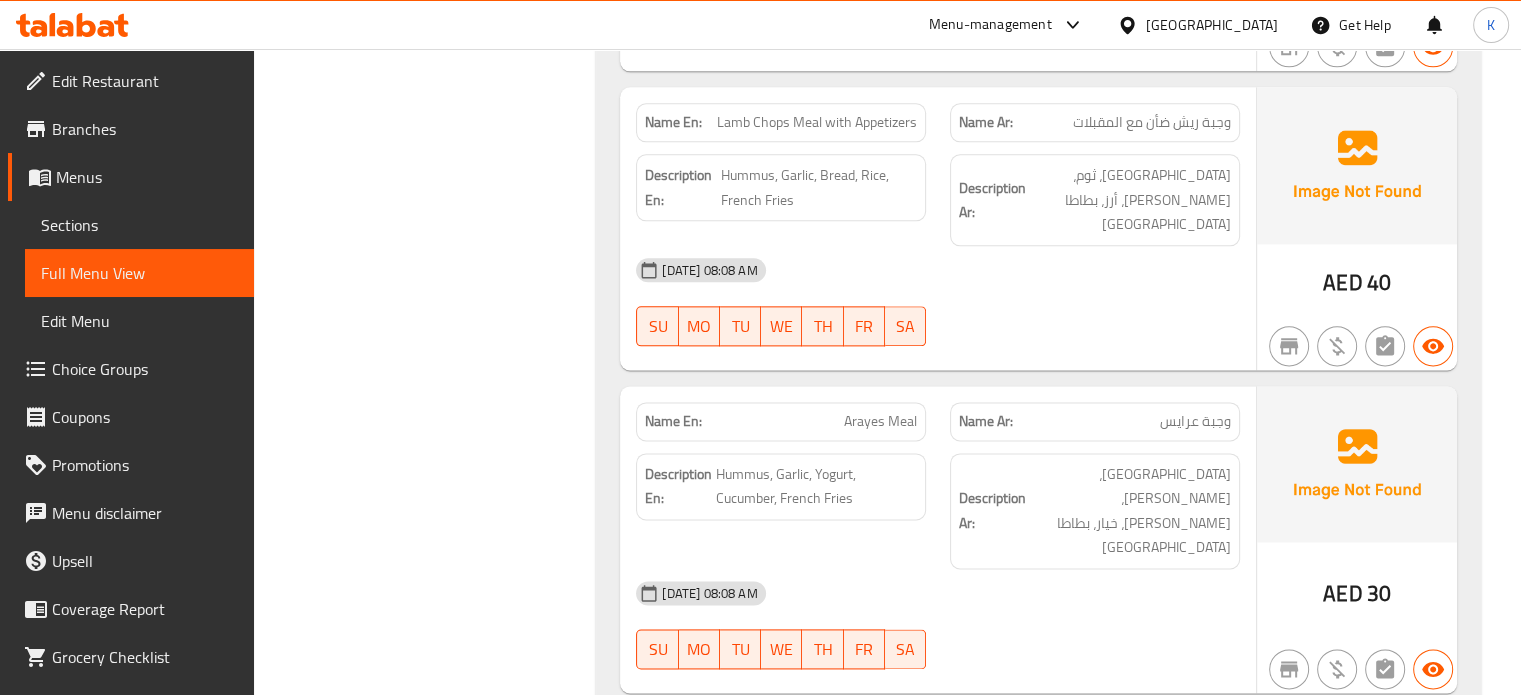 click on "14-07-2025 08:08 AM" at bounding box center [938, 593] 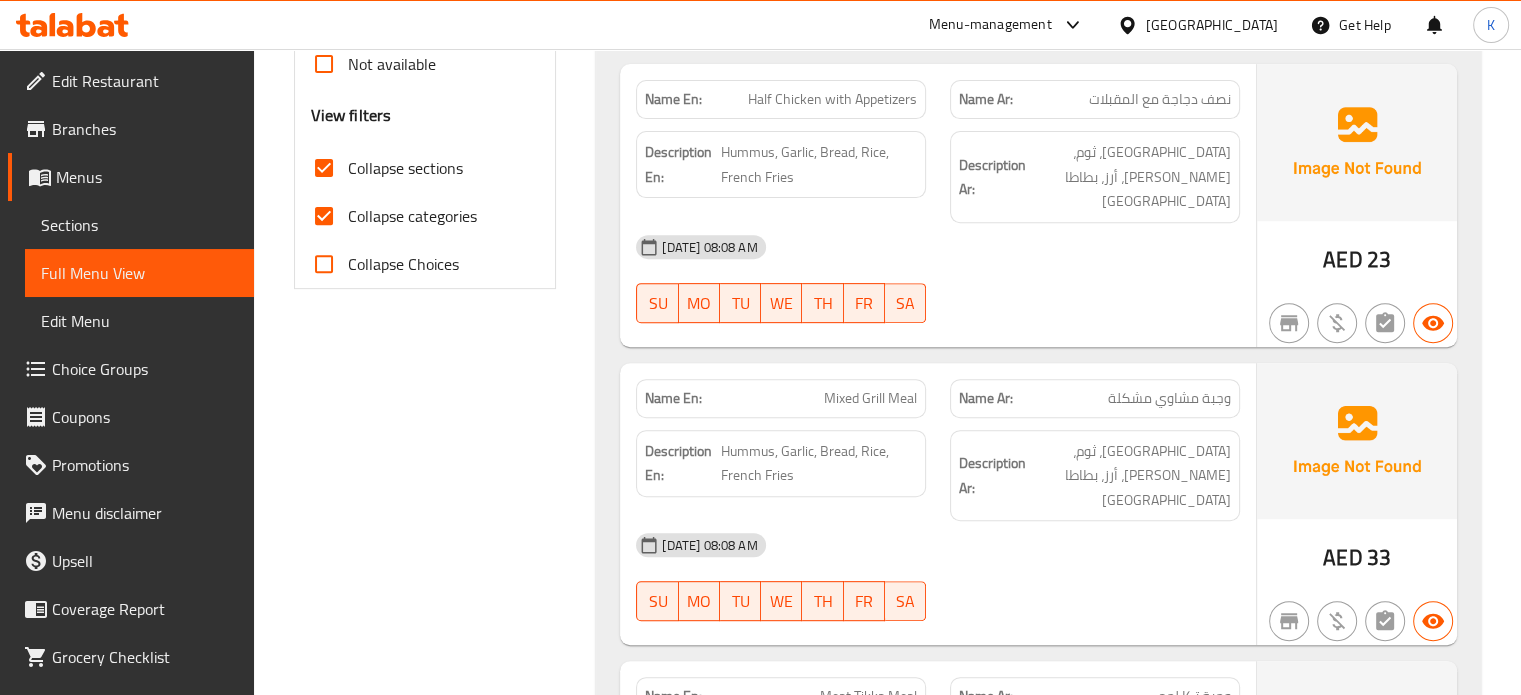 scroll, scrollTop: 0, scrollLeft: 0, axis: both 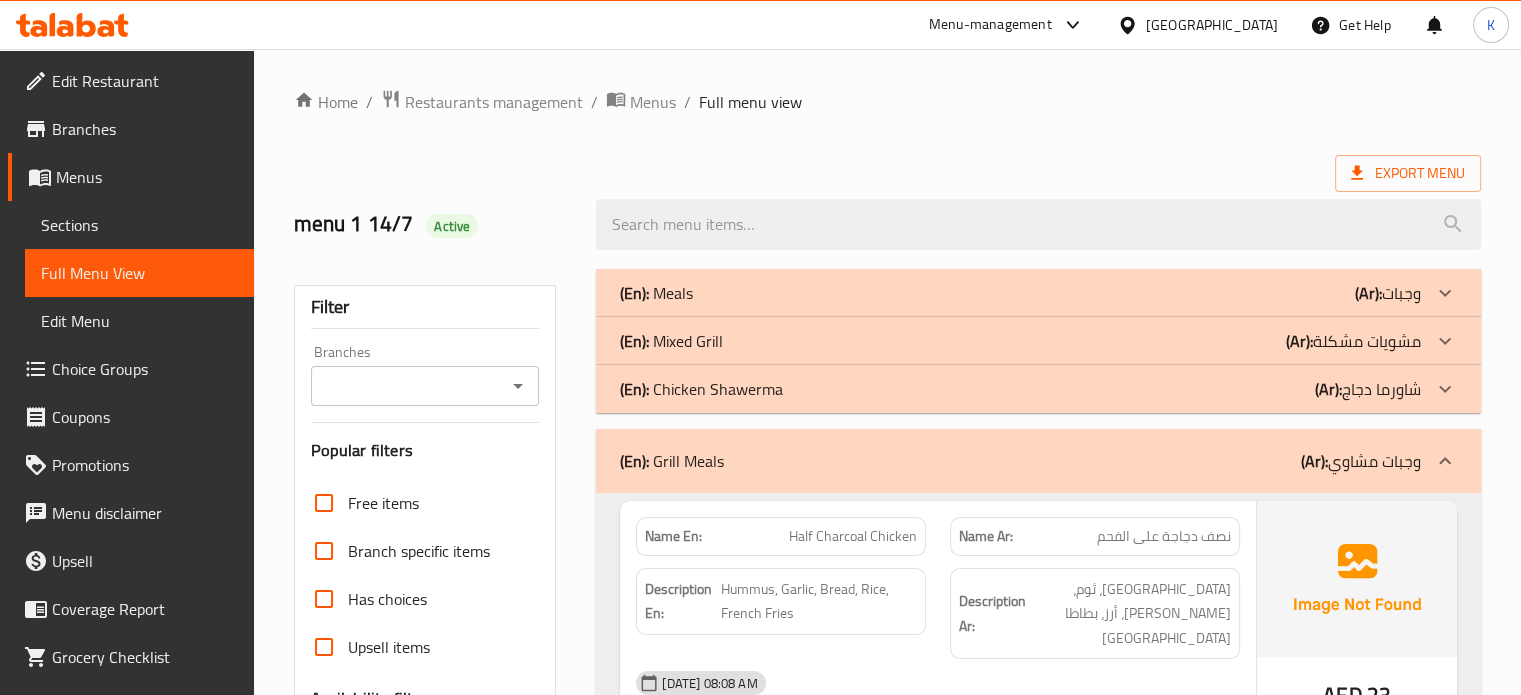 click on "(En):   Grill Meals (Ar): وجبات مشاوي" at bounding box center [1038, 461] 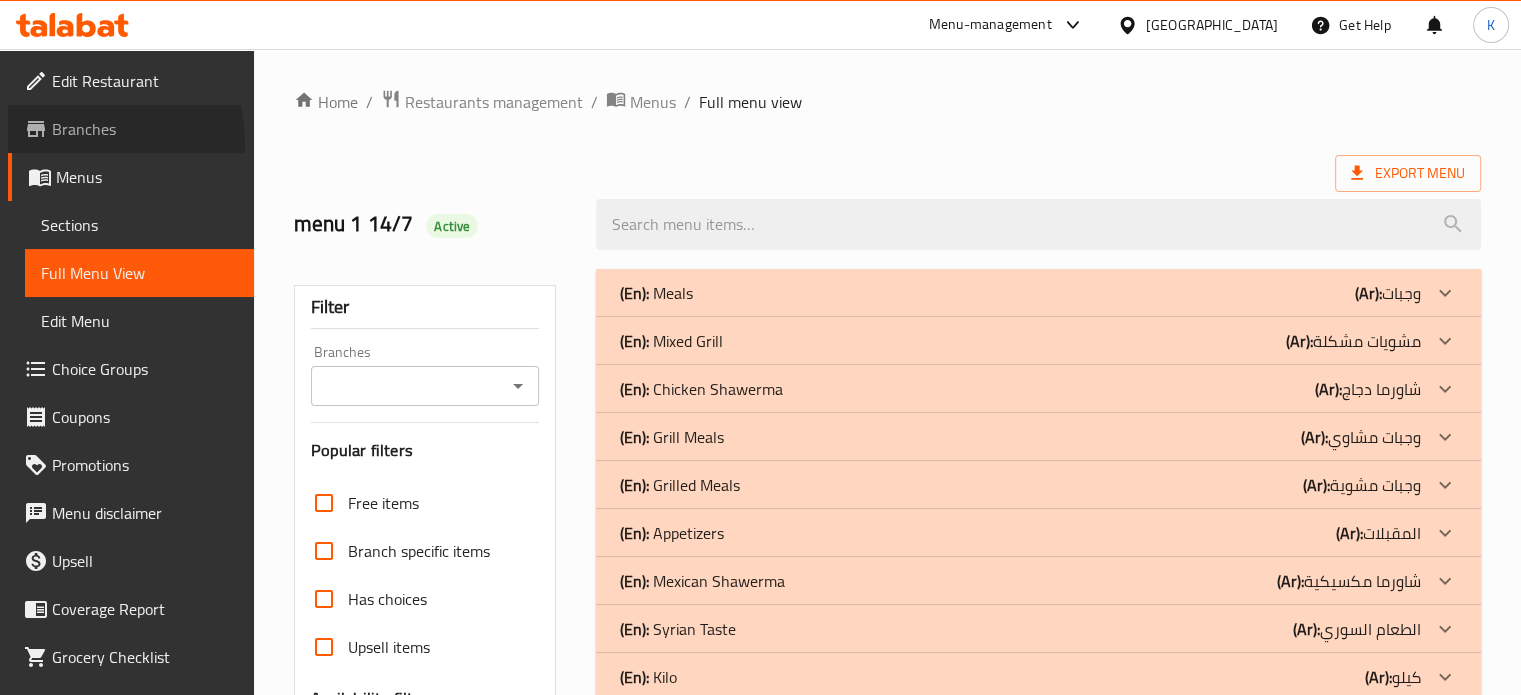 click on "Branches" at bounding box center [131, 129] 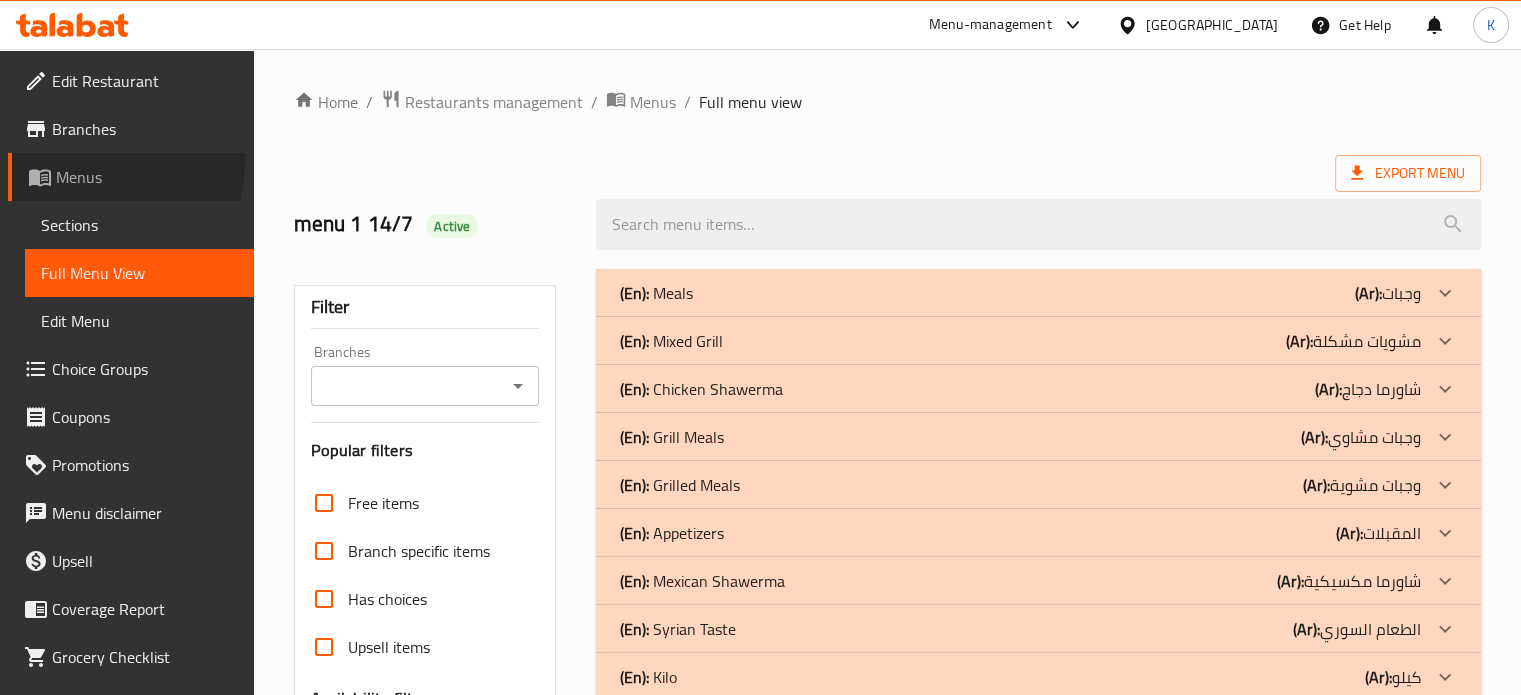 click on "Menus" at bounding box center (131, 177) 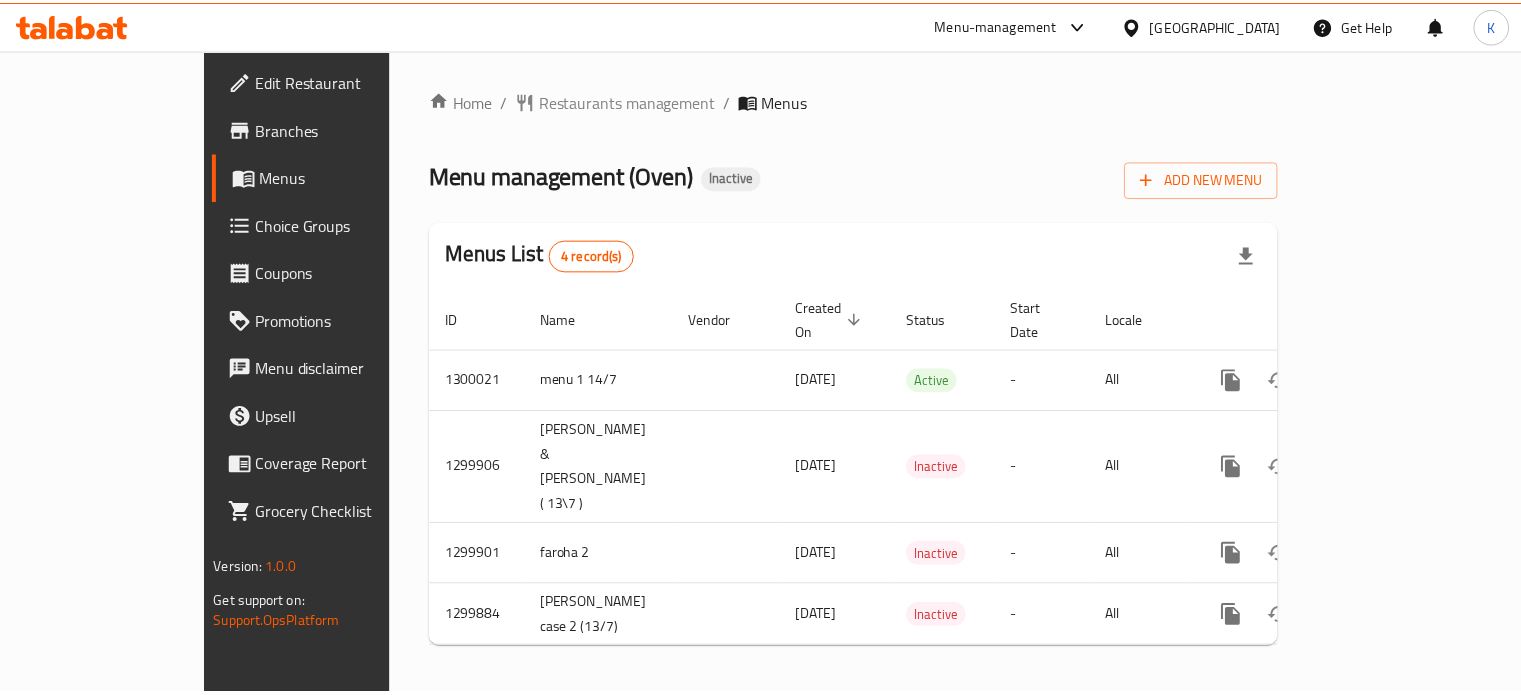 scroll, scrollTop: 0, scrollLeft: 0, axis: both 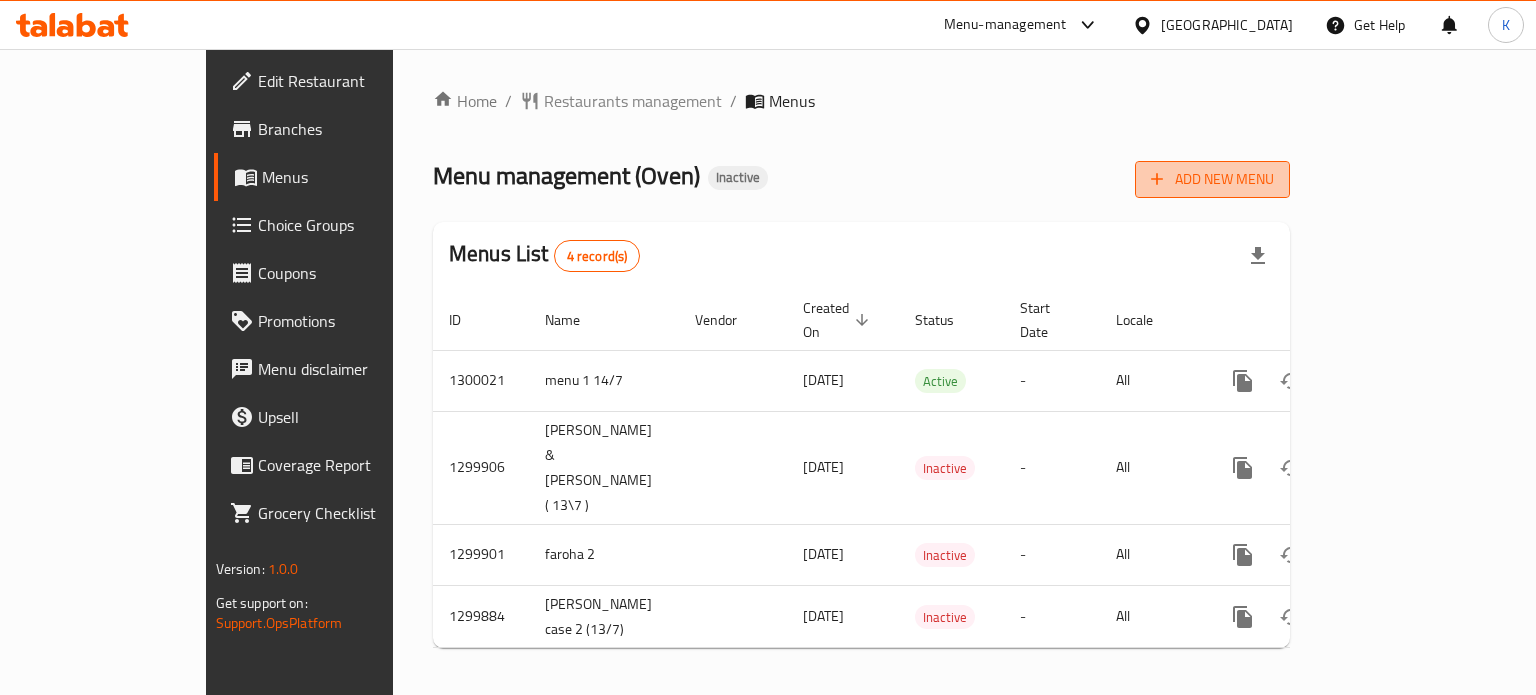 click on "Add New Menu" at bounding box center (1212, 179) 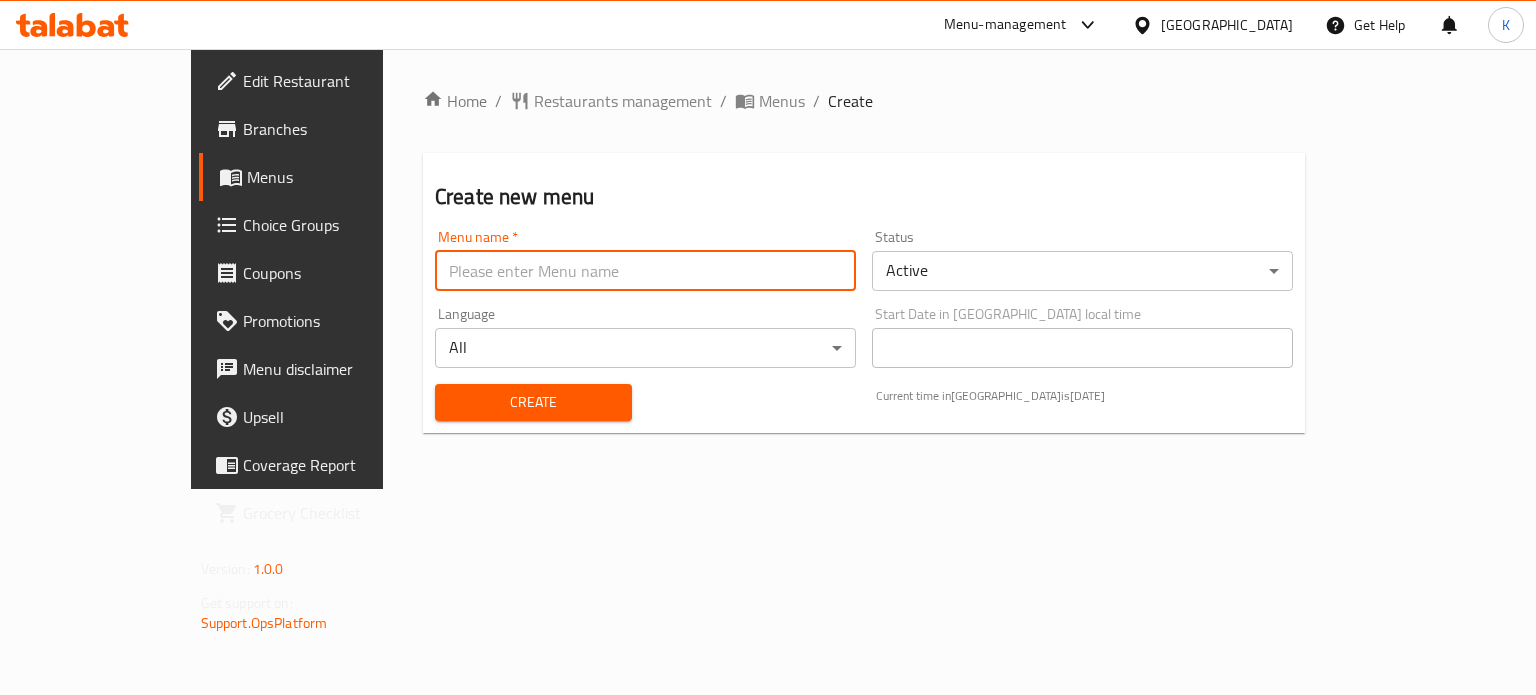 click at bounding box center [645, 271] 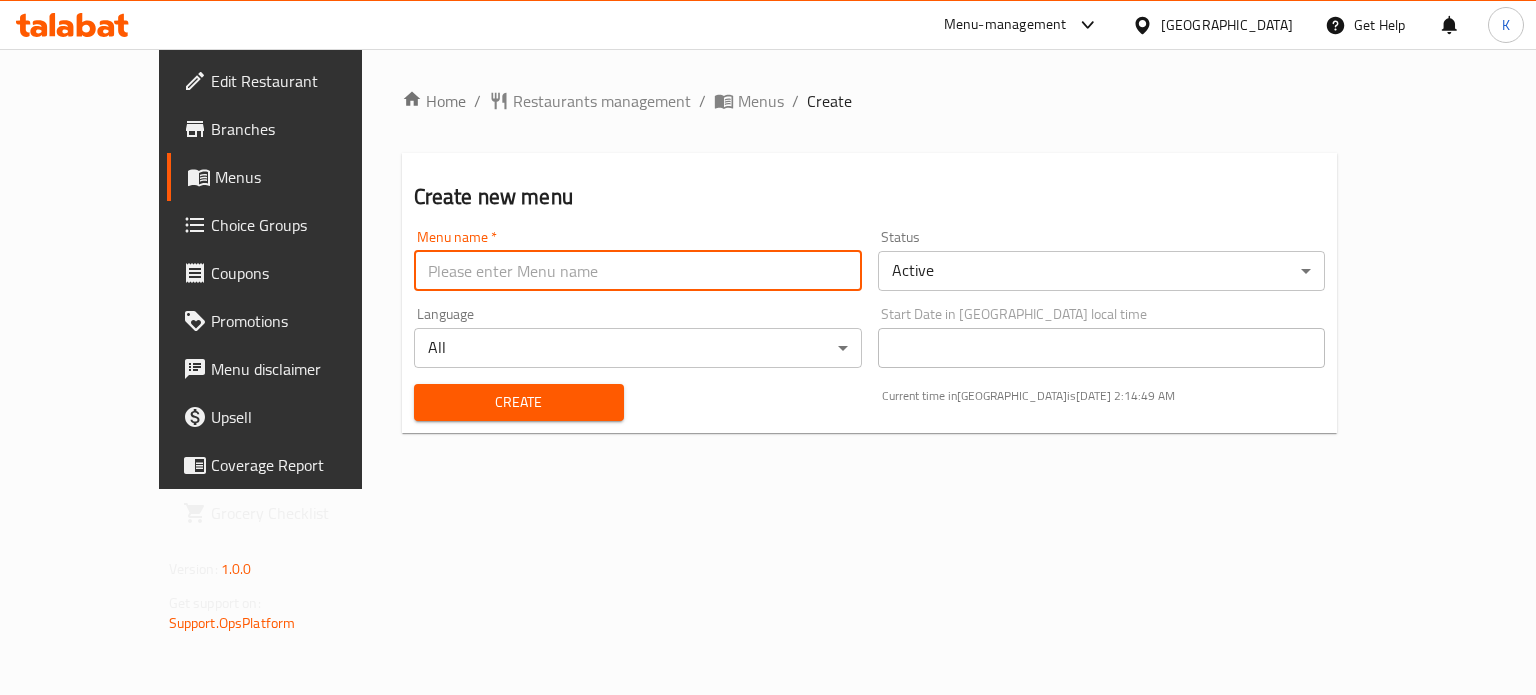 click at bounding box center [638, 271] 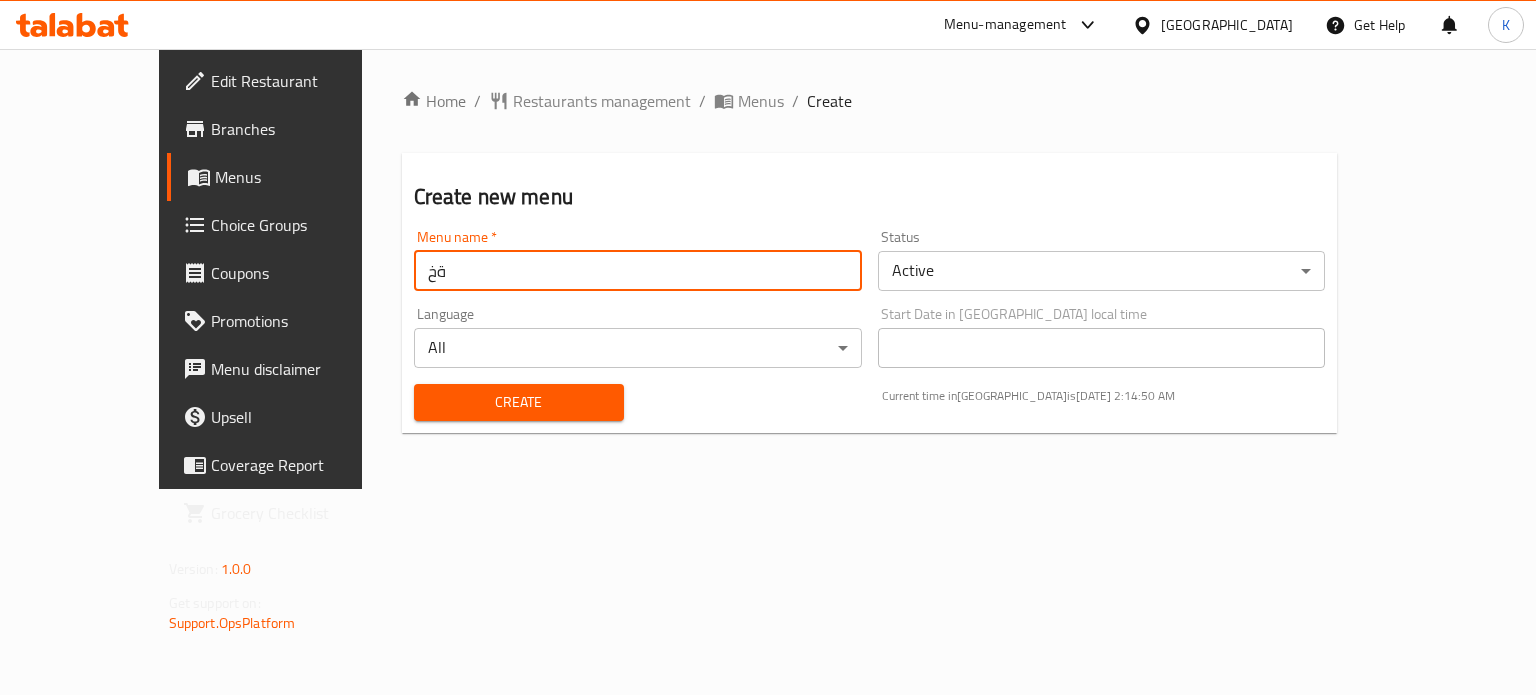 type on "ة" 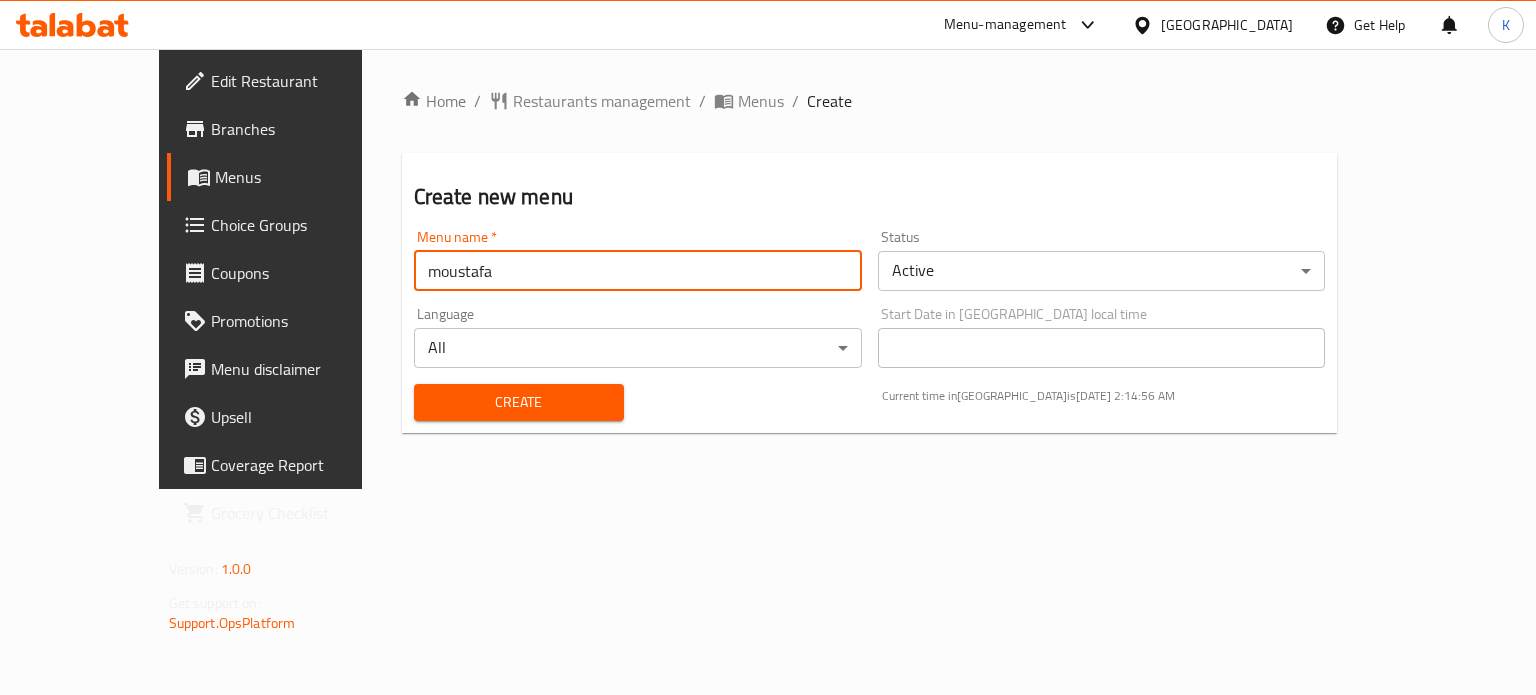 type on "moustafa" 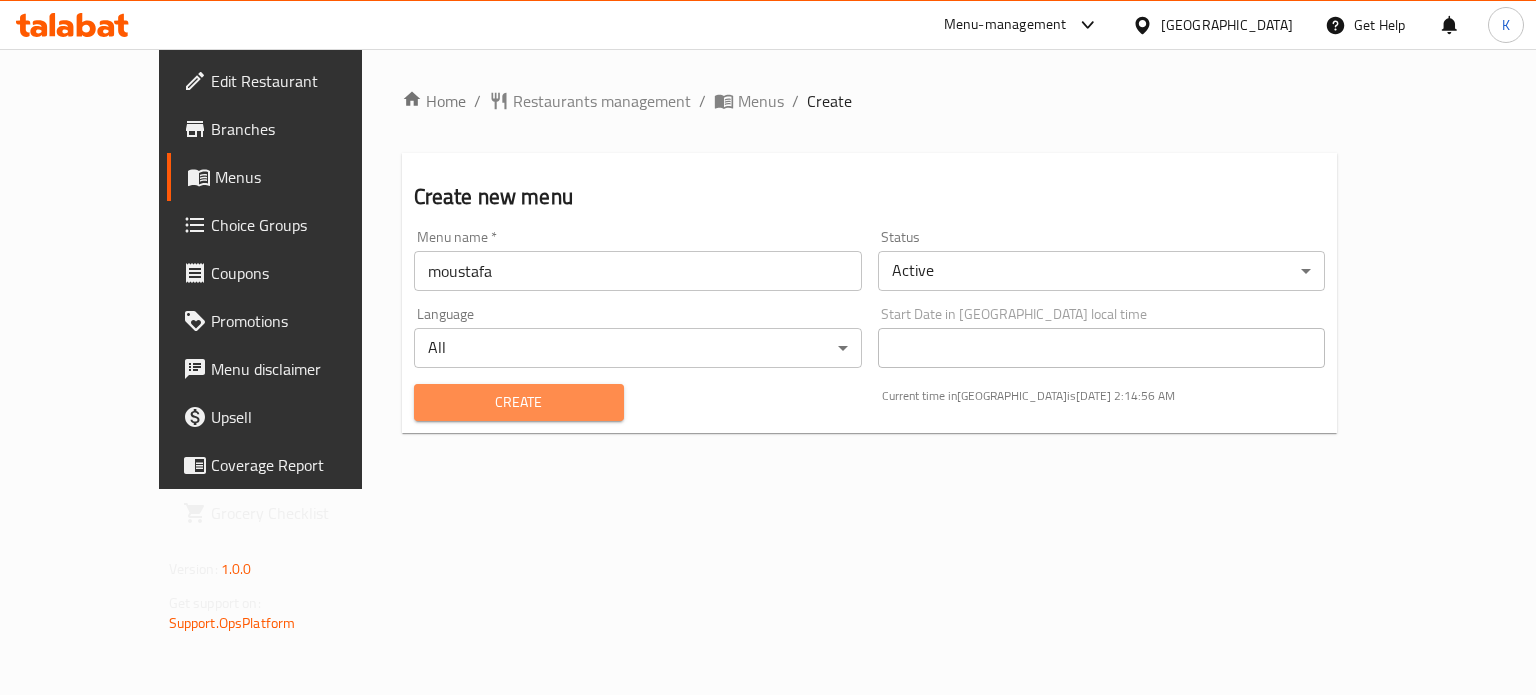 click on "Create" at bounding box center (519, 402) 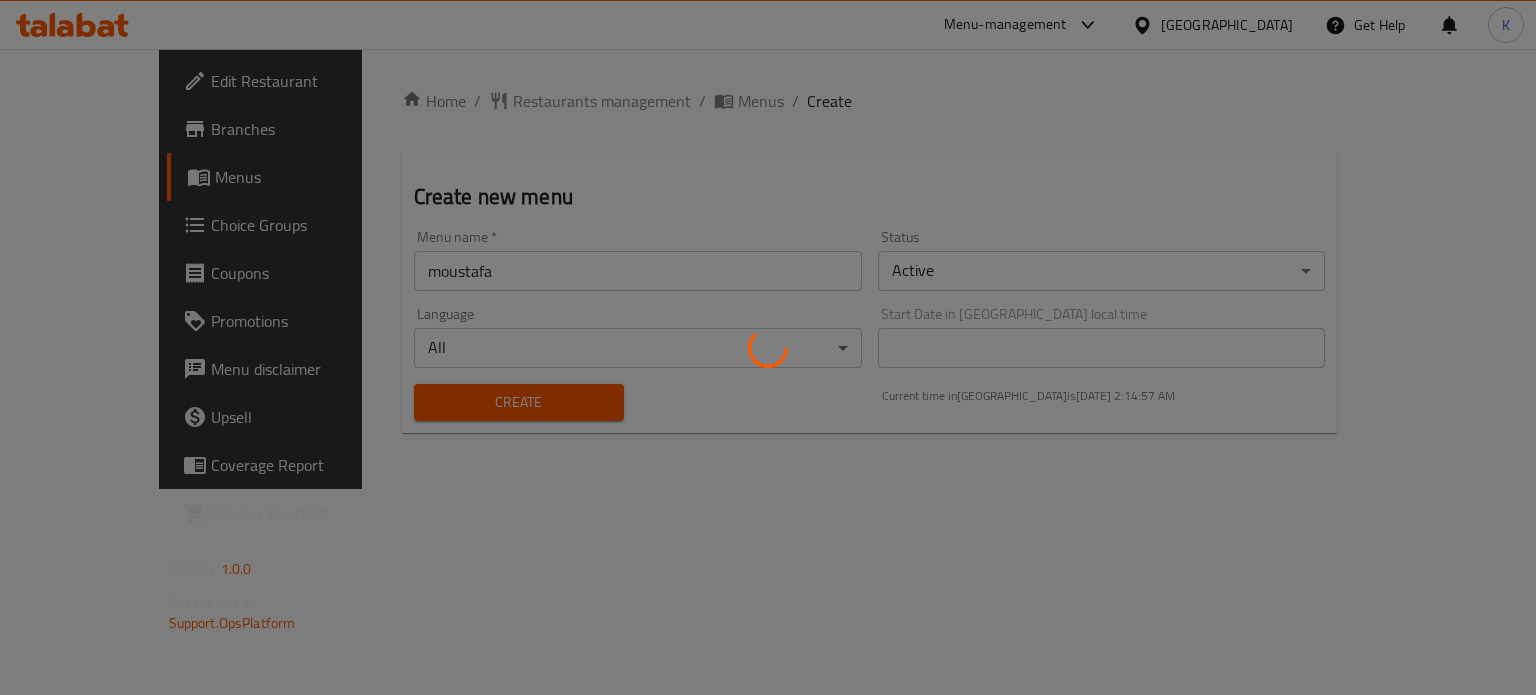 type 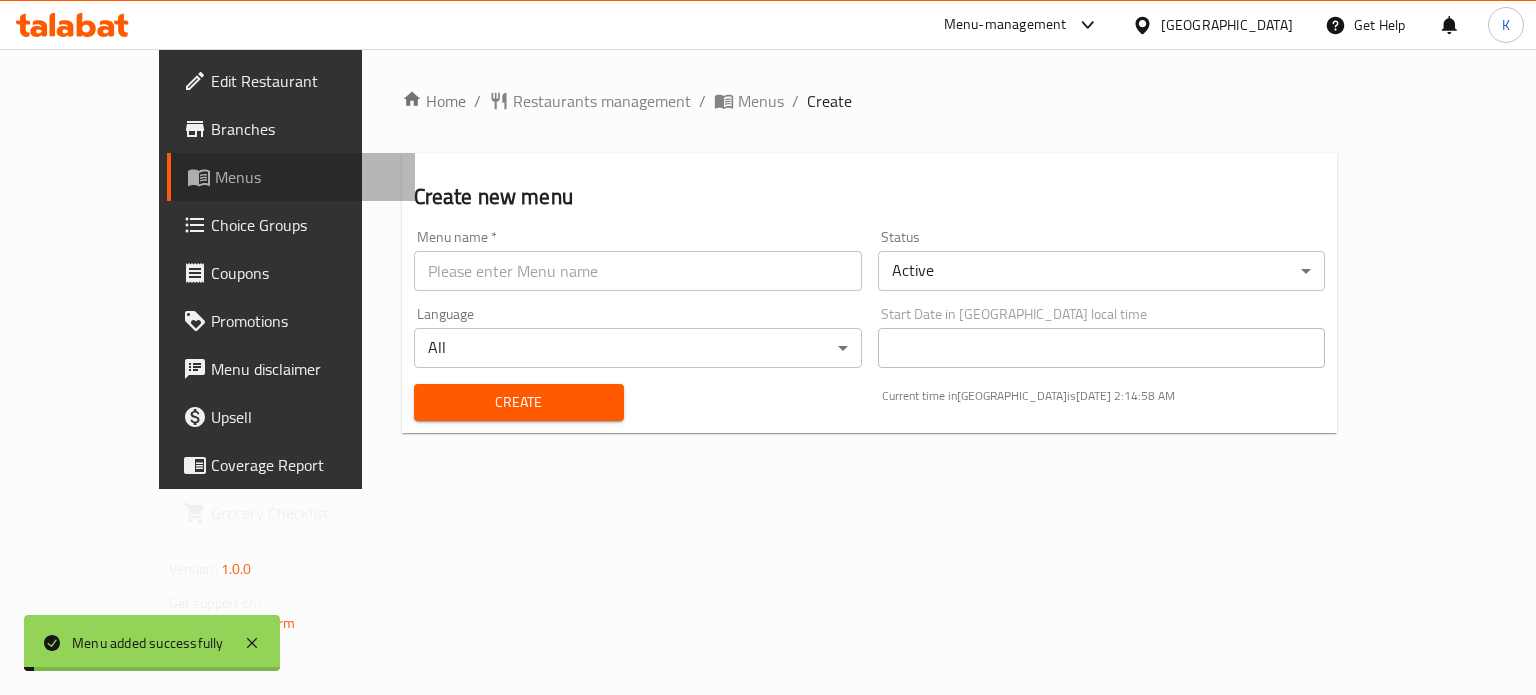 click on "Menus" at bounding box center [307, 177] 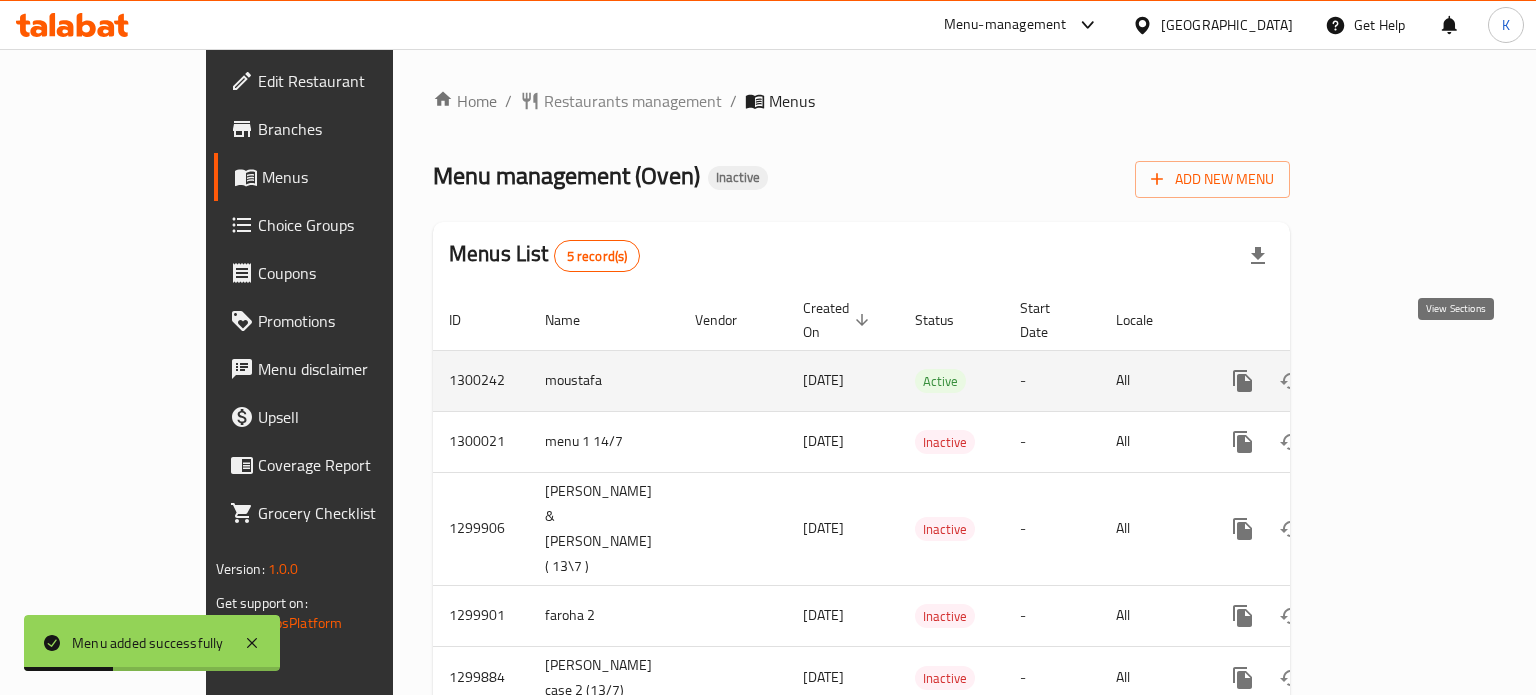 click at bounding box center (1387, 381) 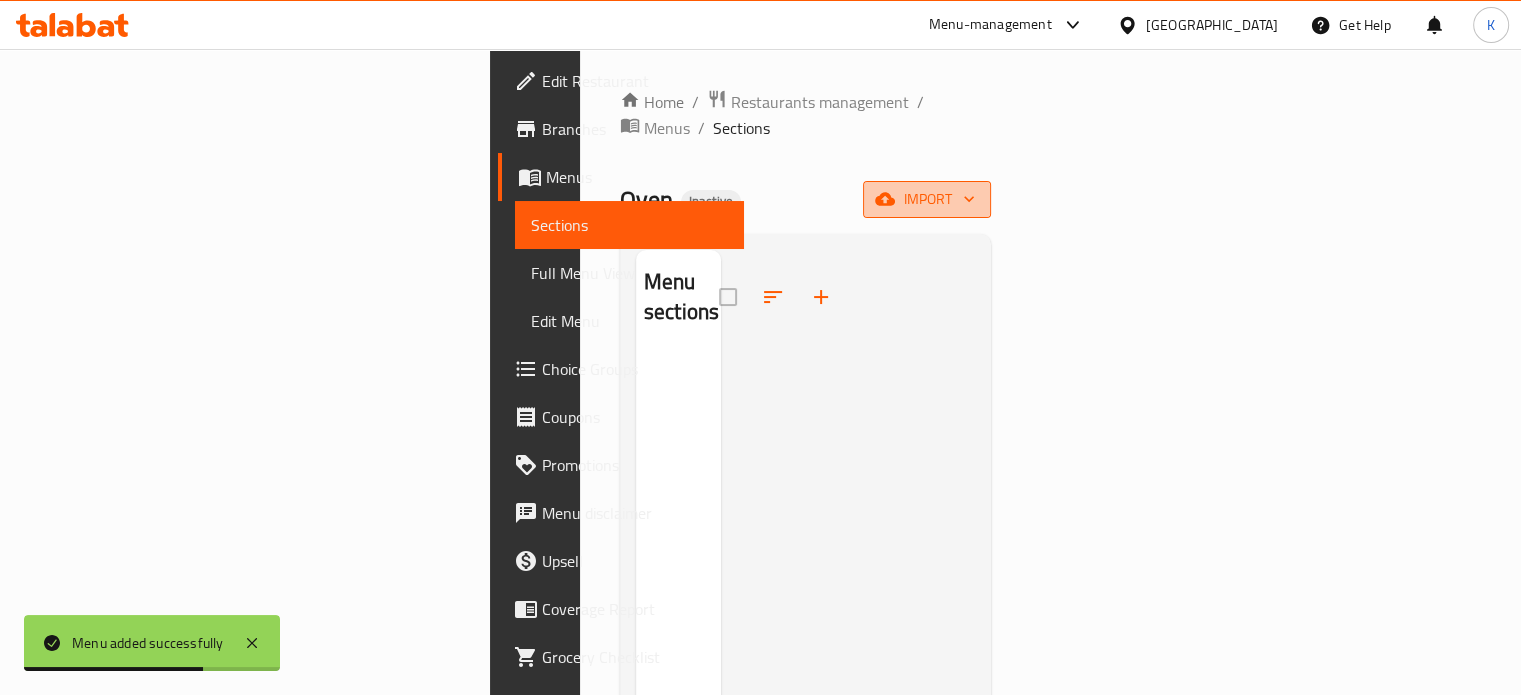 click 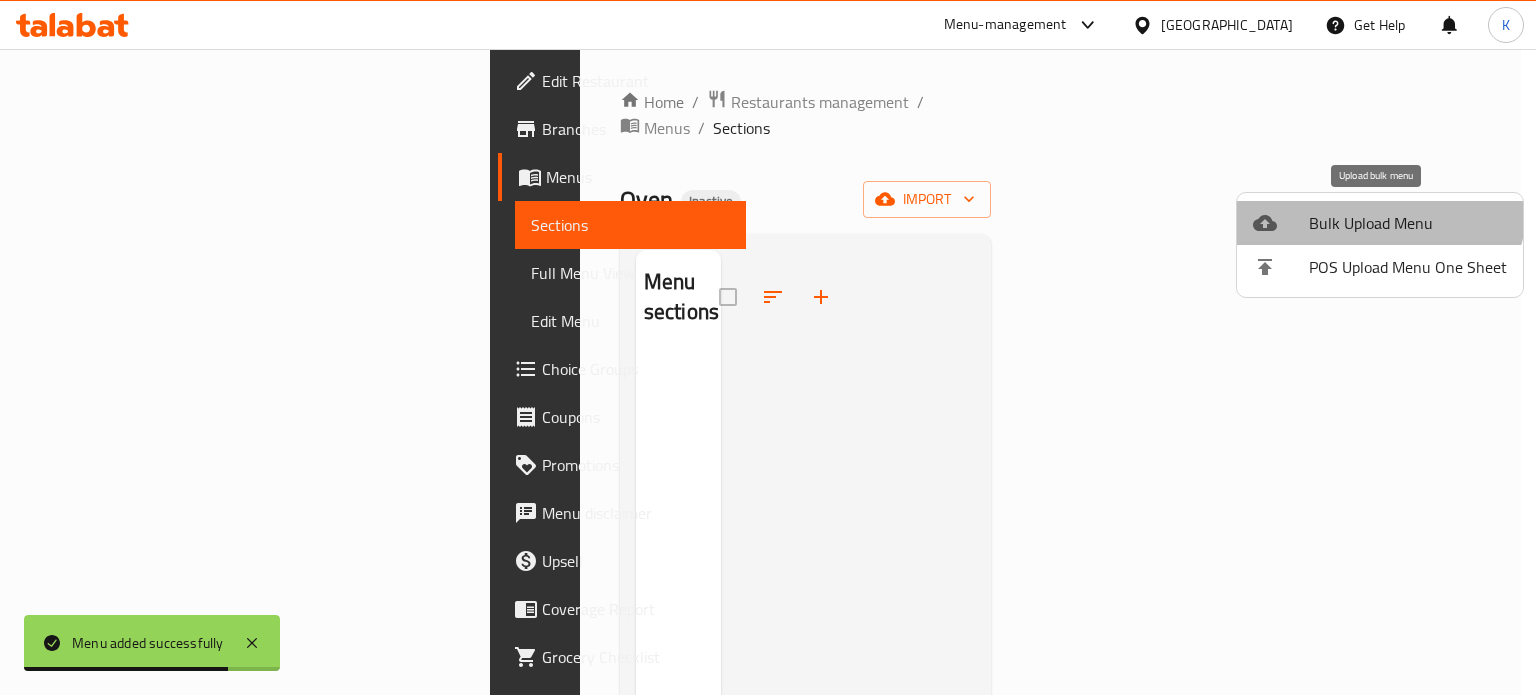 click on "Bulk Upload Menu" at bounding box center (1380, 223) 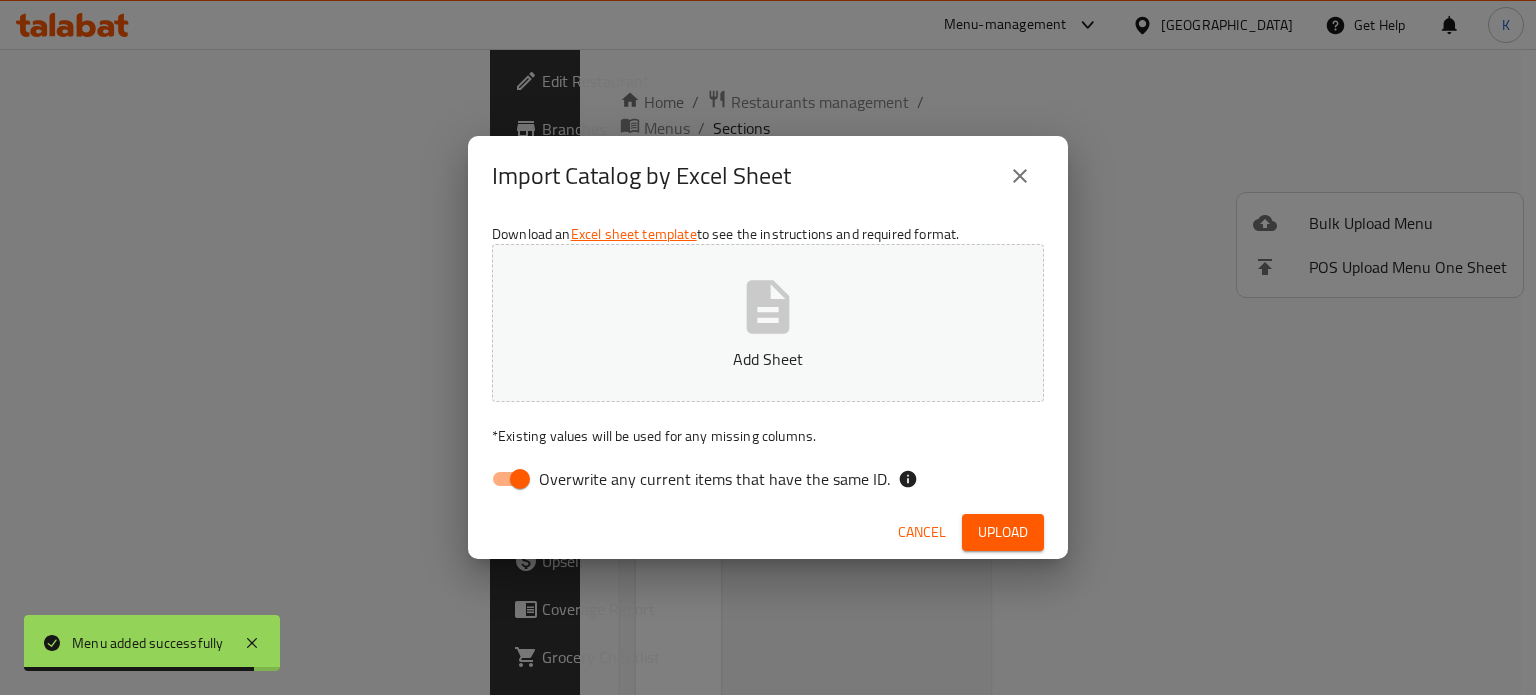 click on "Download an  Excel sheet template  to see the instructions and required format. Add Sheet * Existing values will be used for any missing columns. Overwrite any current items that have the same ID." at bounding box center [768, 361] 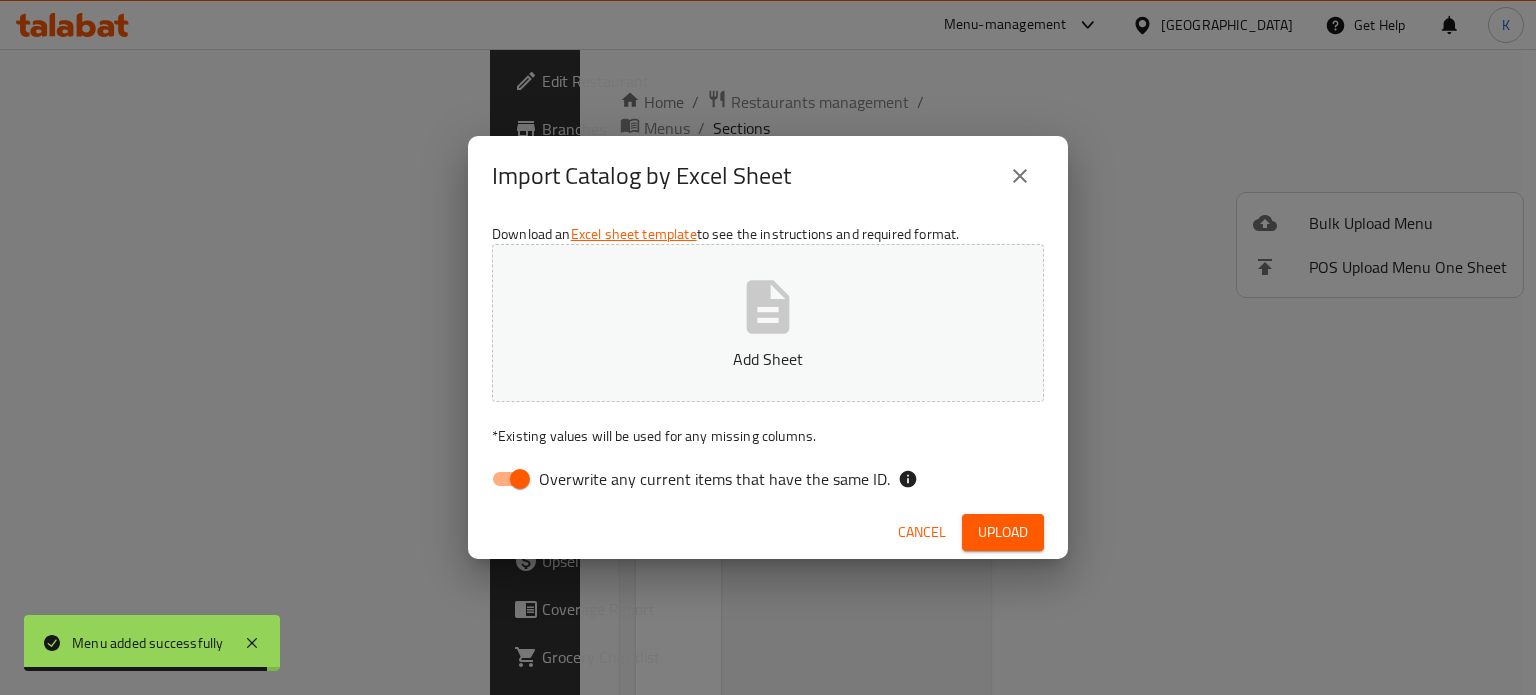 click on "Overwrite any current items that have the same ID." at bounding box center (714, 479) 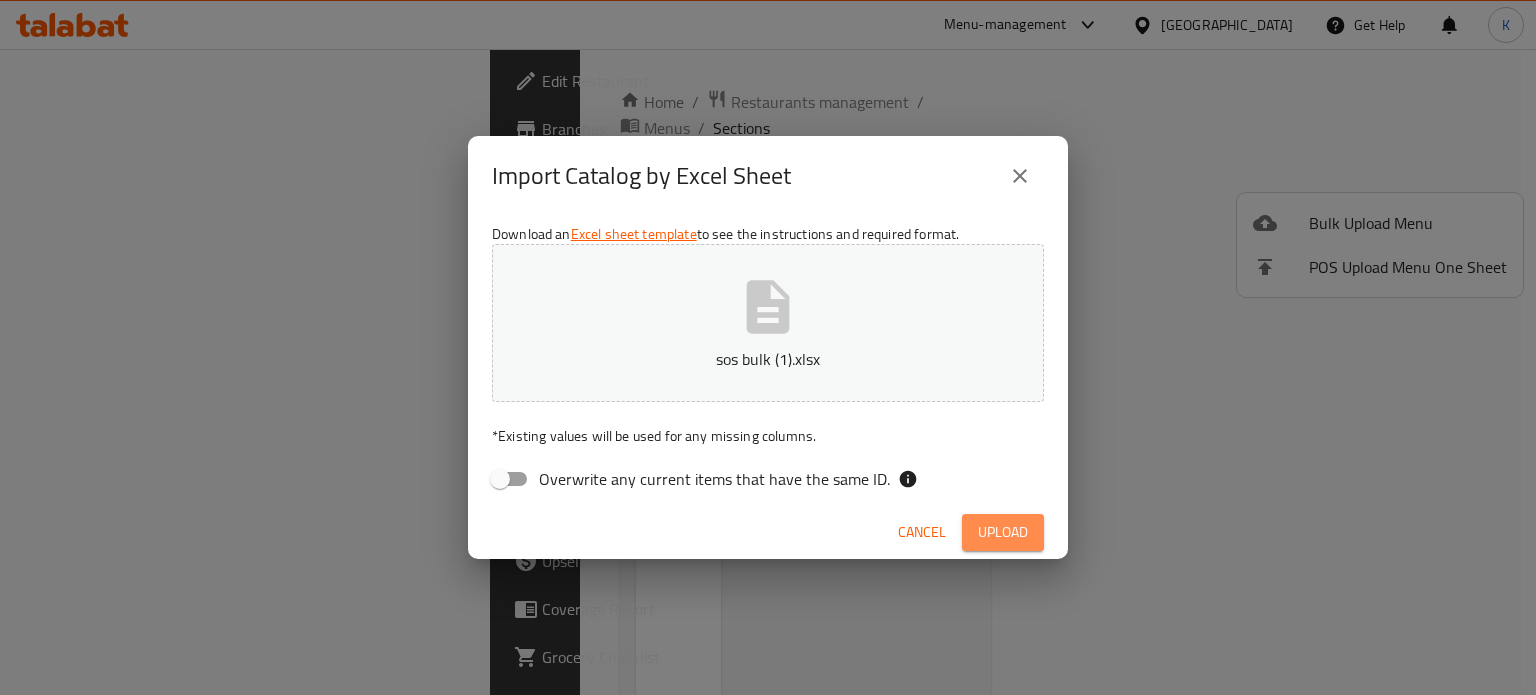 click on "Upload" at bounding box center (1003, 532) 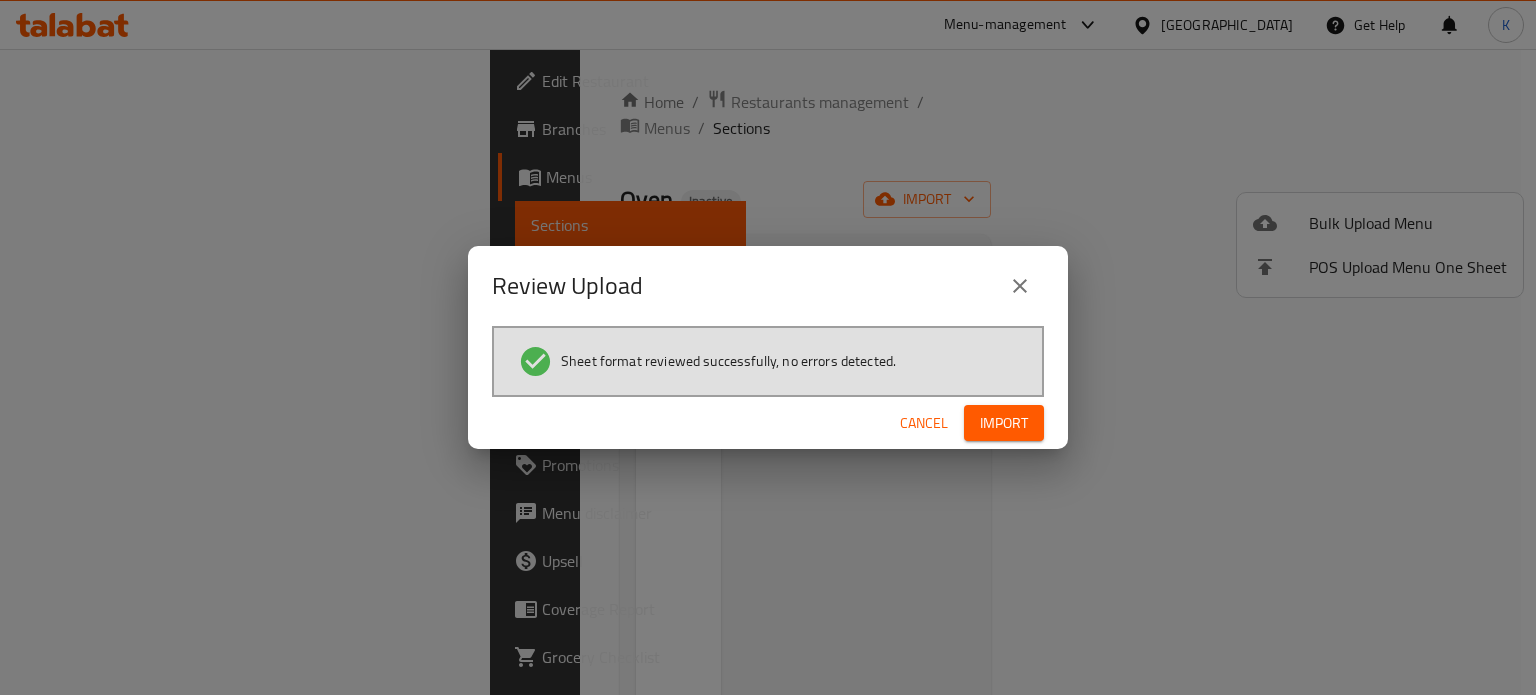 click on "Cancel Import" at bounding box center [768, 423] 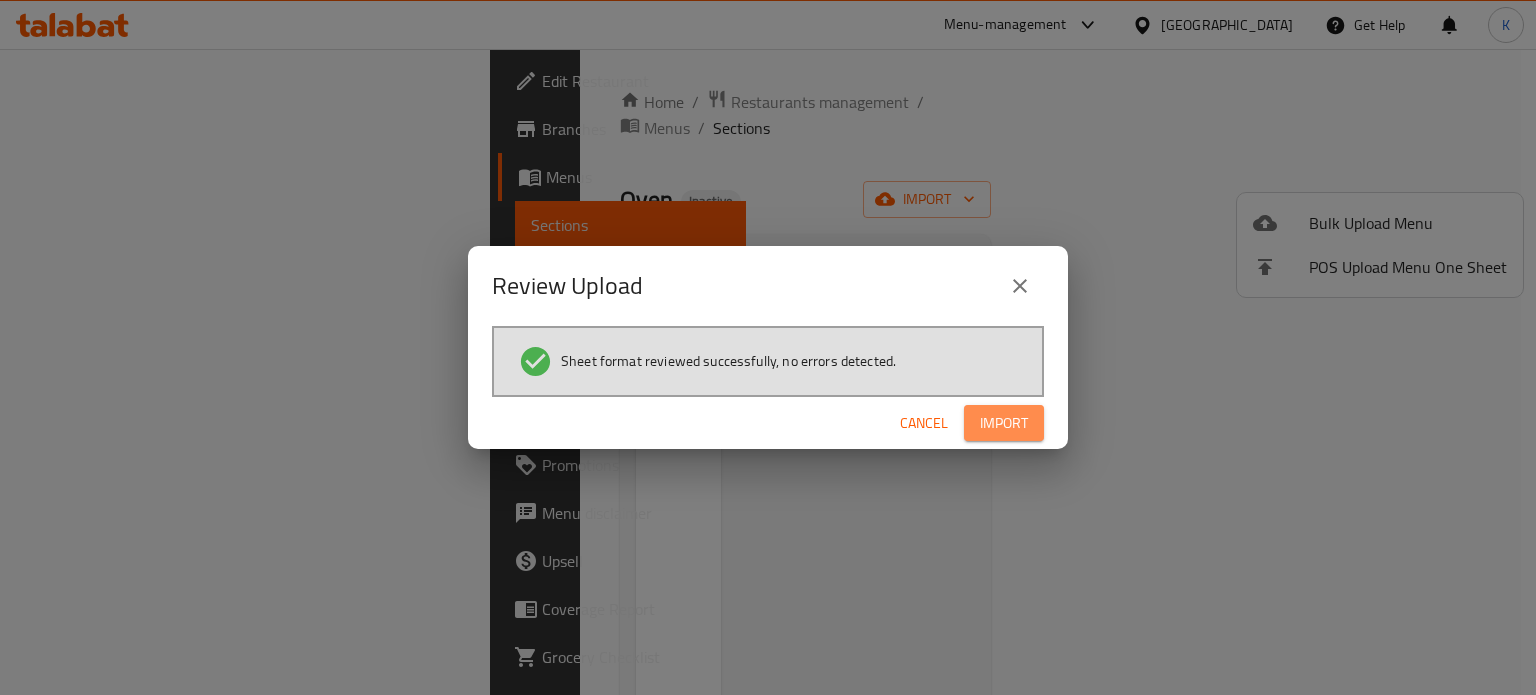 click on "Import" at bounding box center (1004, 423) 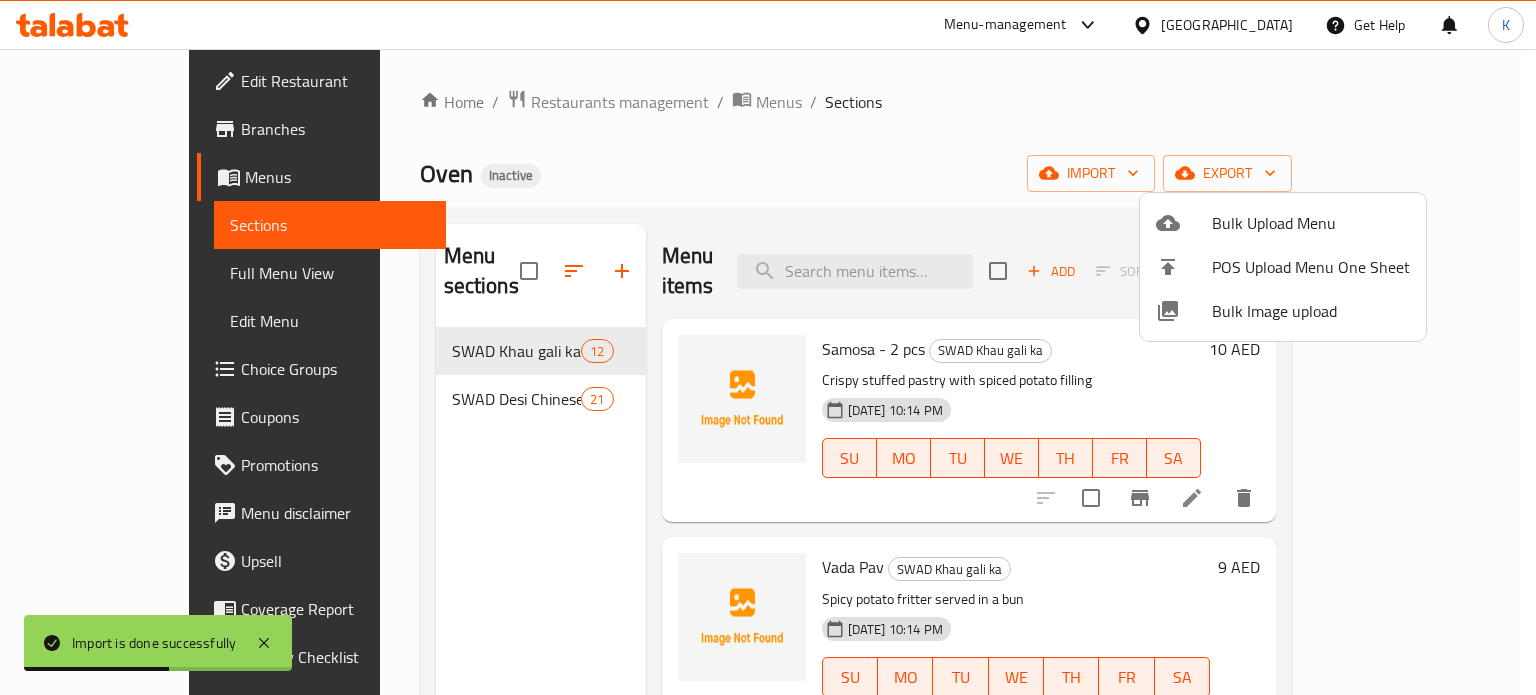 click at bounding box center [768, 347] 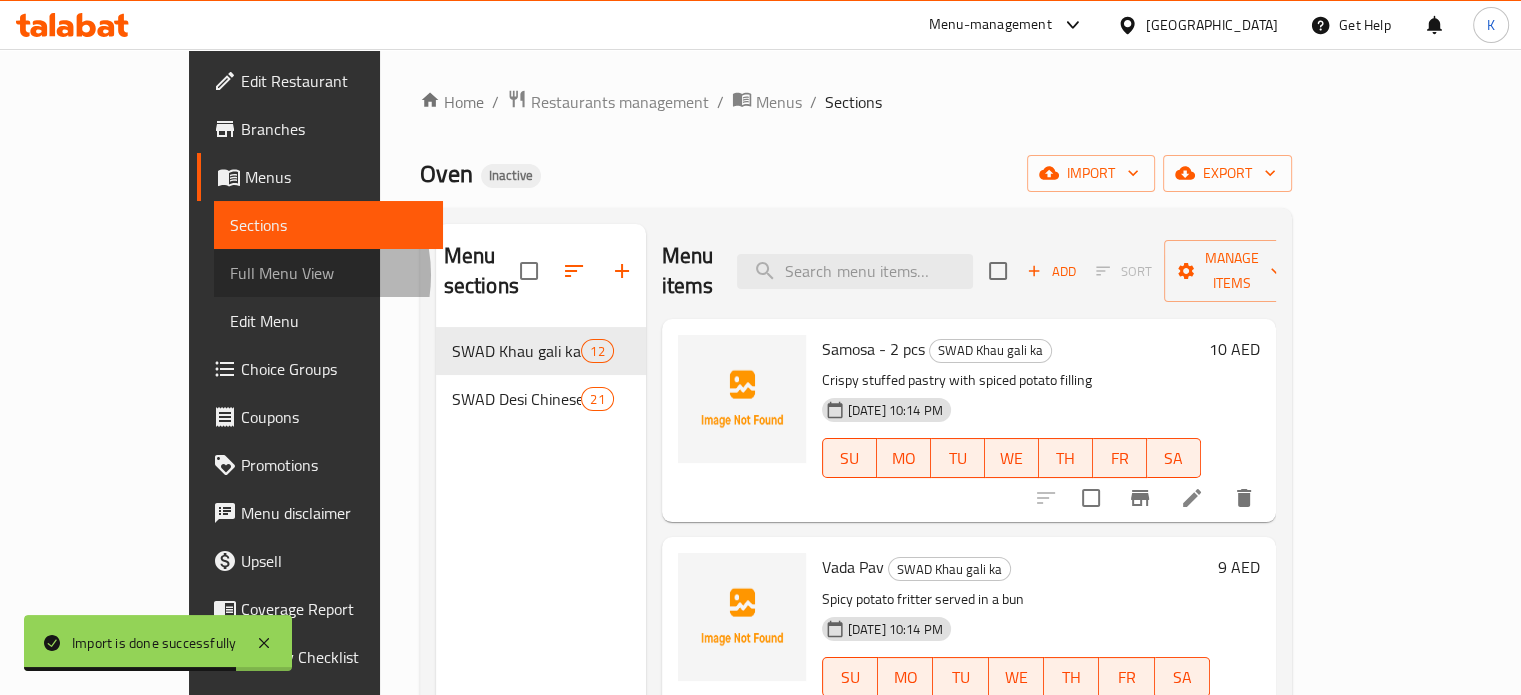 click on "Full Menu View" at bounding box center (328, 273) 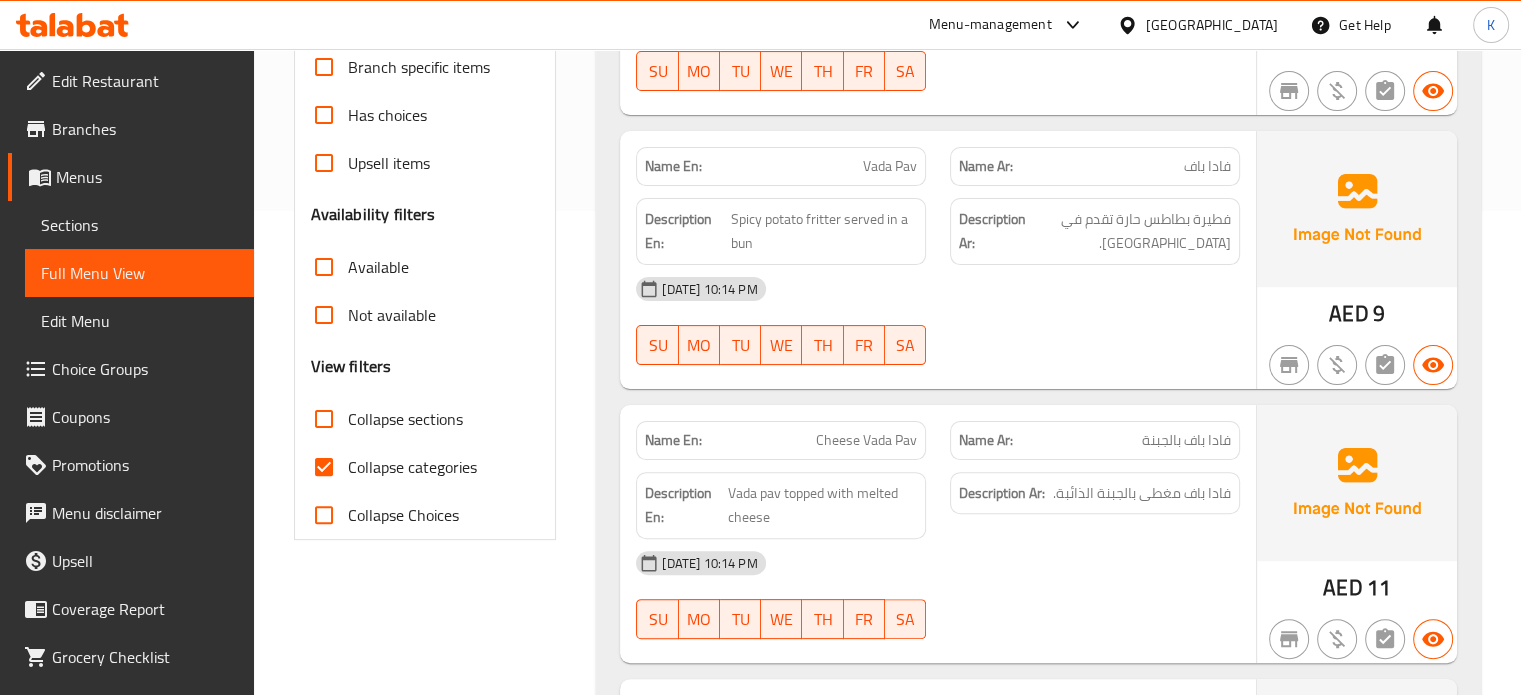 scroll, scrollTop: 486, scrollLeft: 0, axis: vertical 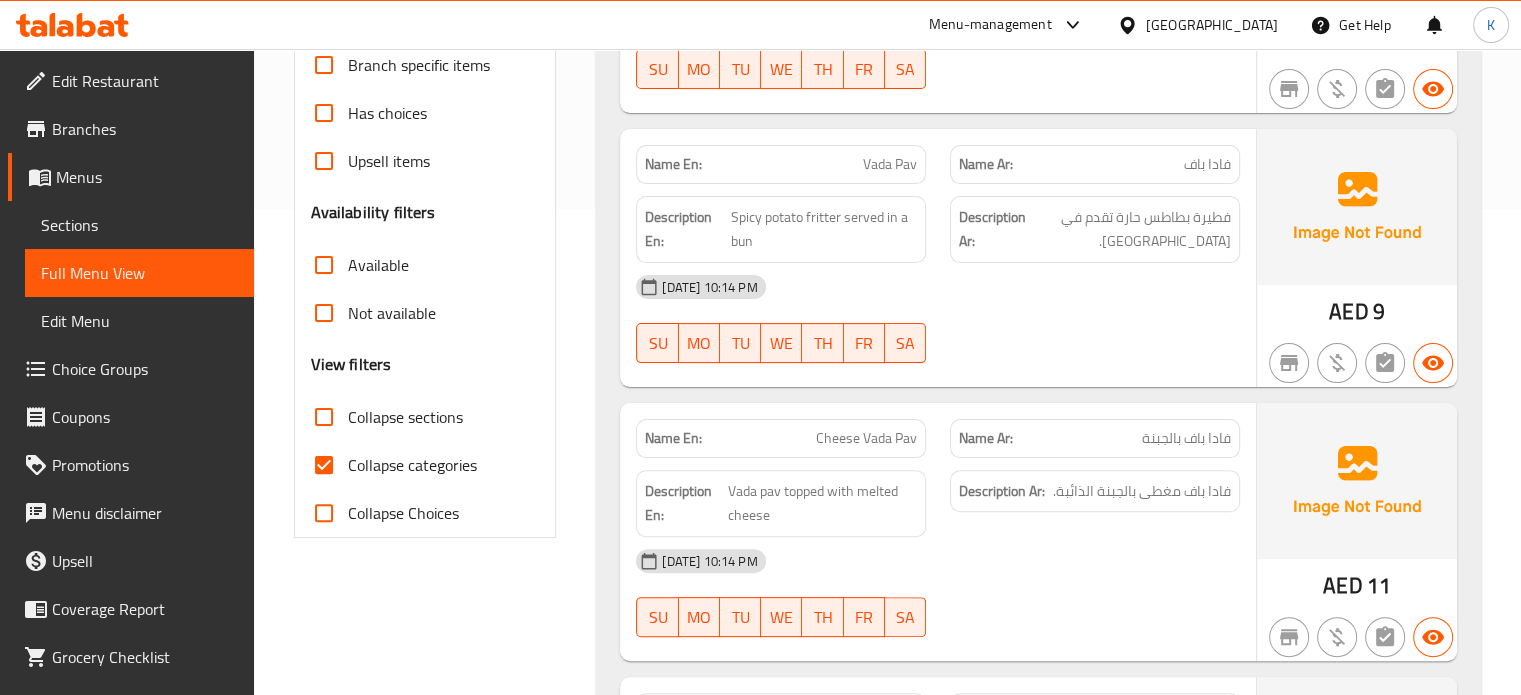 click on "Collapse sections" at bounding box center [405, 417] 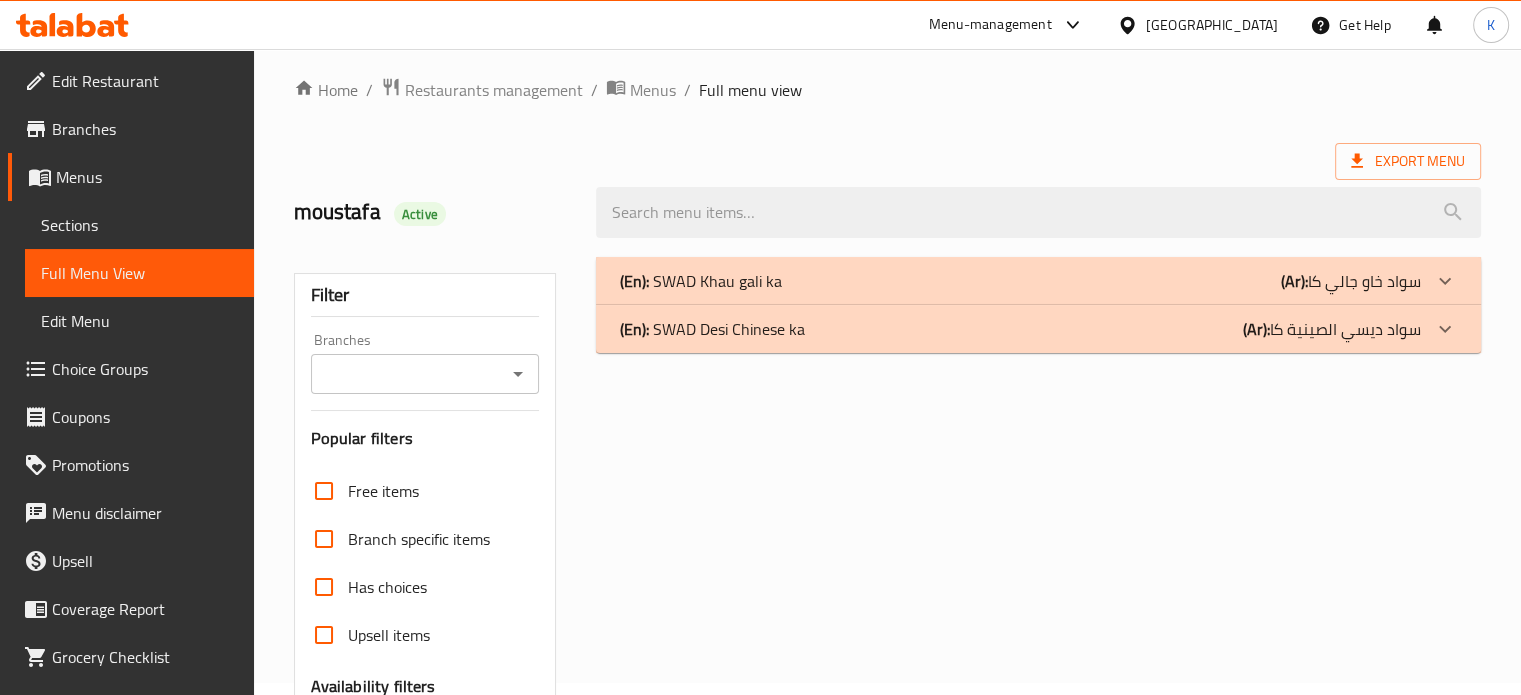 scroll, scrollTop: 0, scrollLeft: 0, axis: both 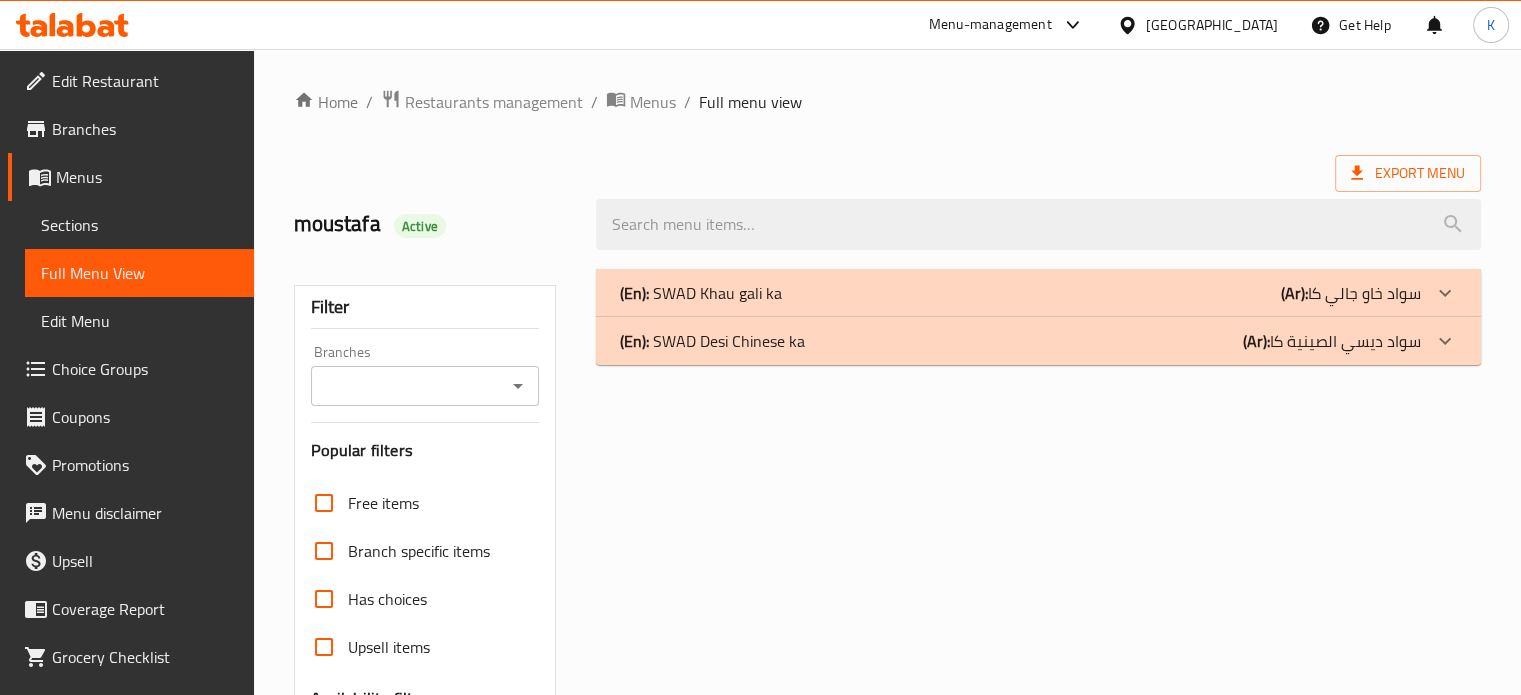 click on "(En):   SWAD Khau gali ka (Ar): سواد خاو جالي كا" at bounding box center (1020, 293) 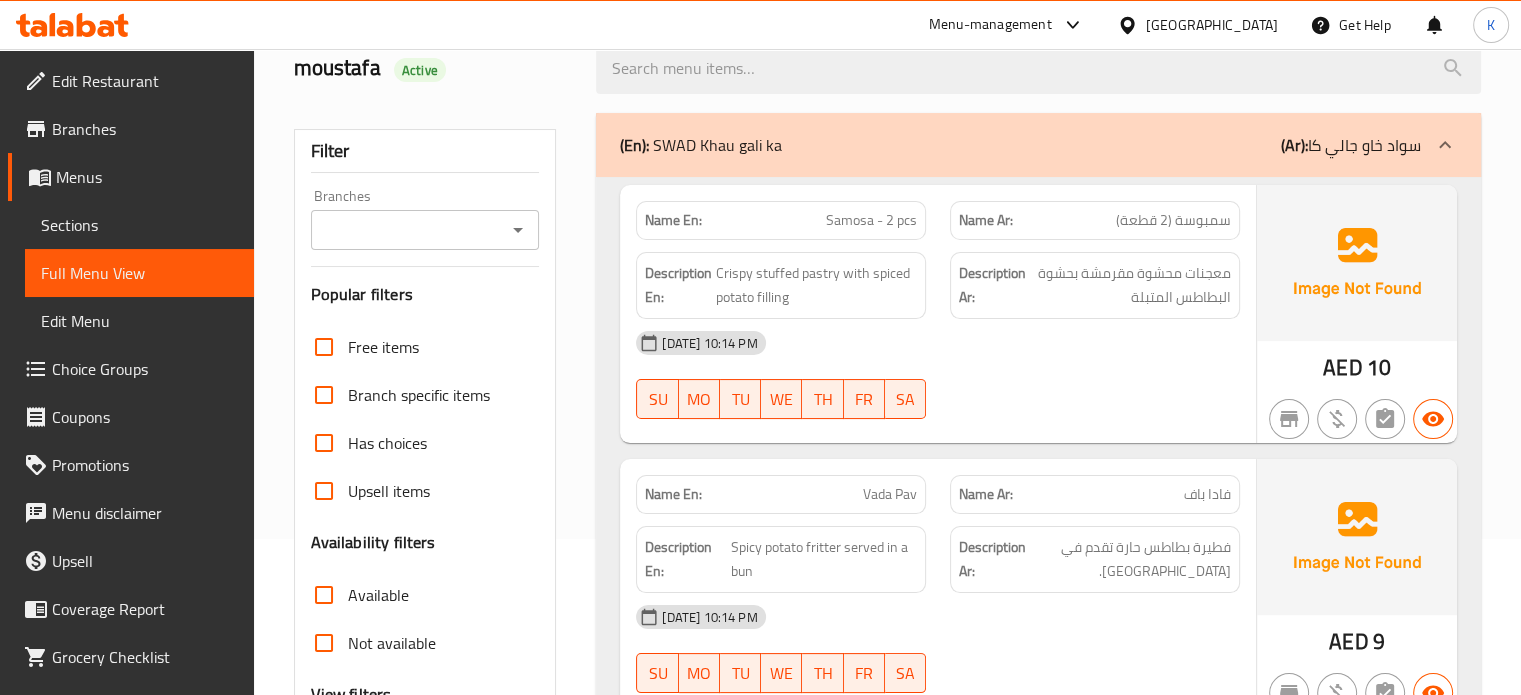 scroll, scrollTop: 252, scrollLeft: 0, axis: vertical 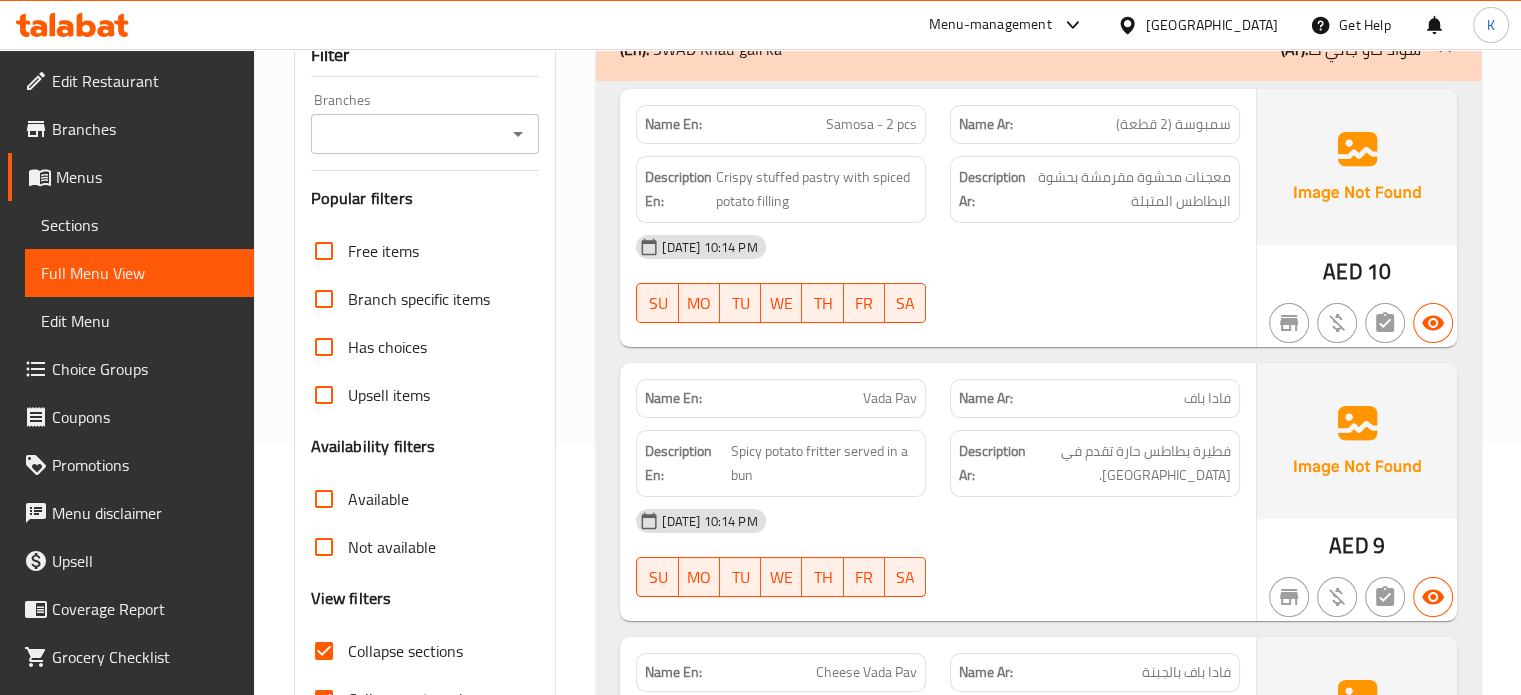 click on "Vada Pav" at bounding box center [890, 398] 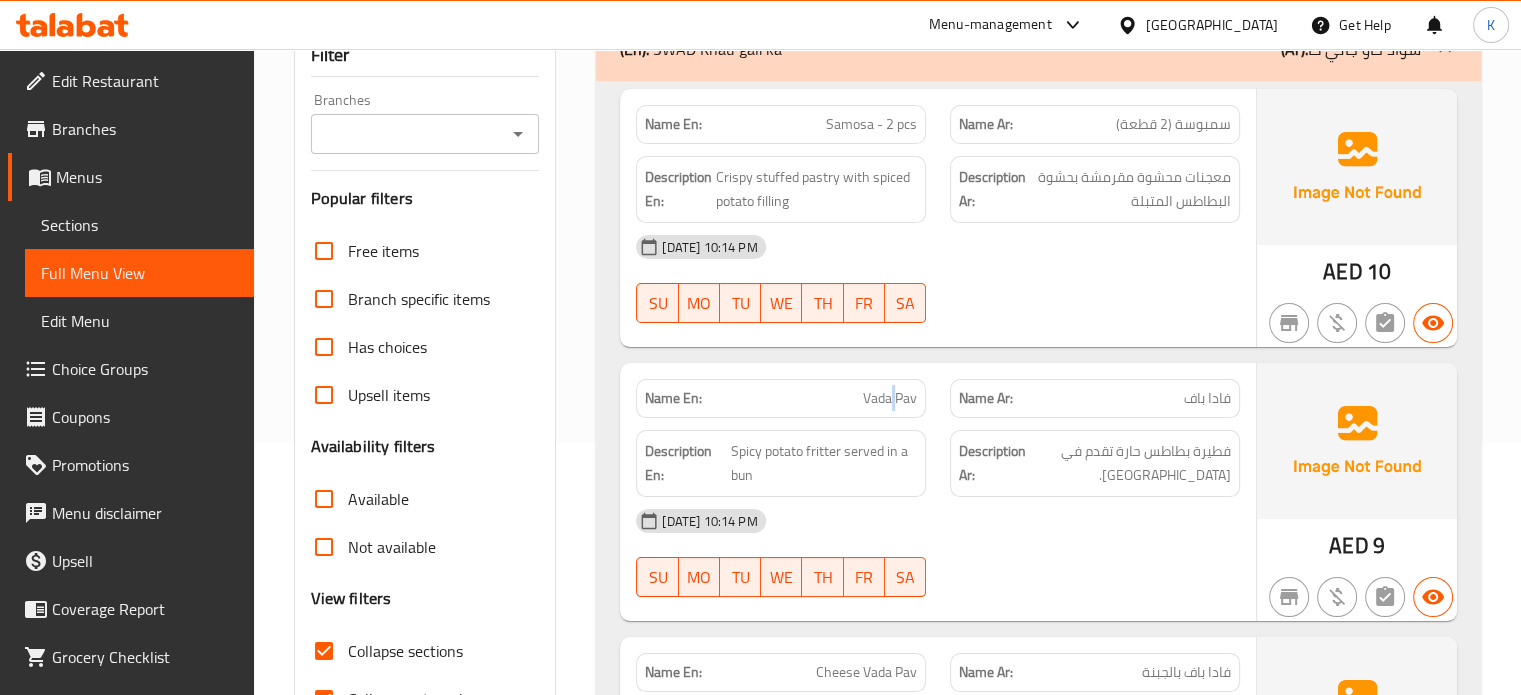 click on "Vada Pav" at bounding box center (890, 398) 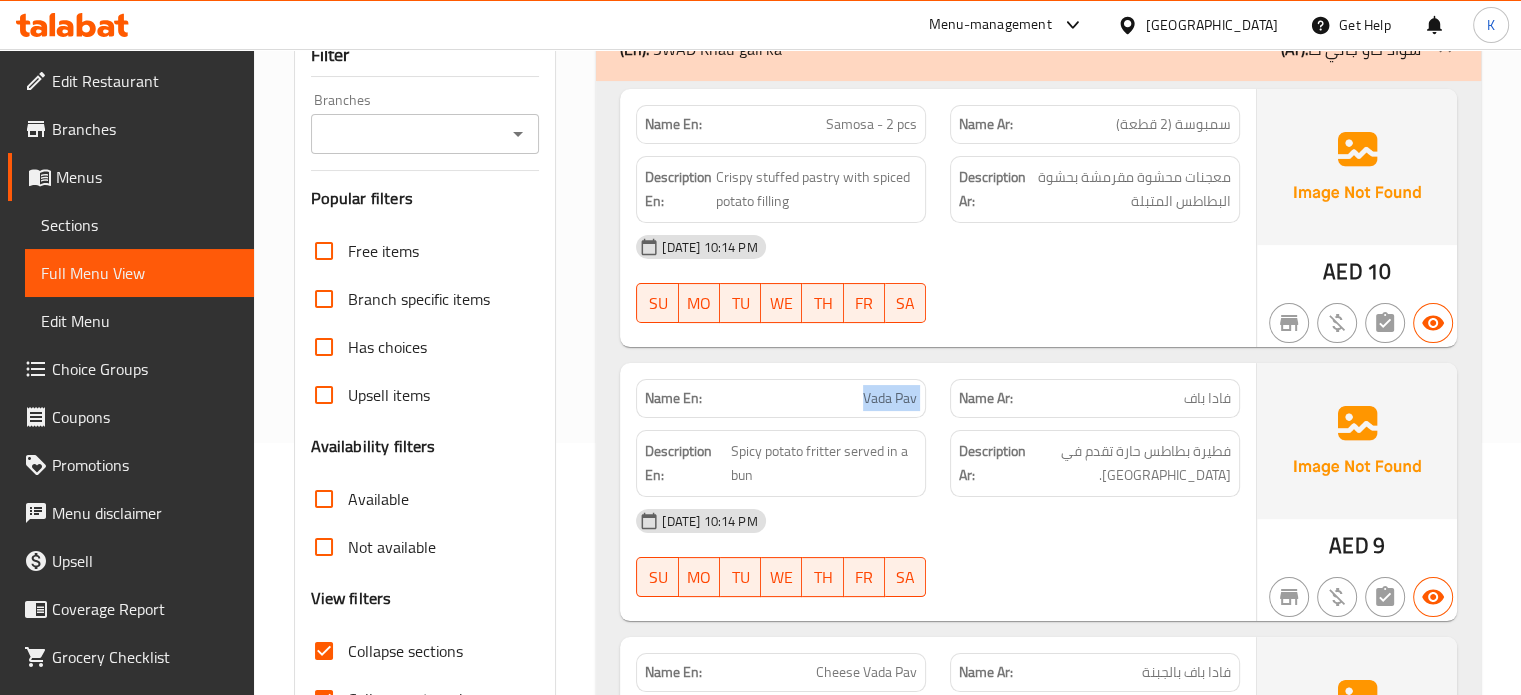 click on "Vada Pav" at bounding box center [890, 398] 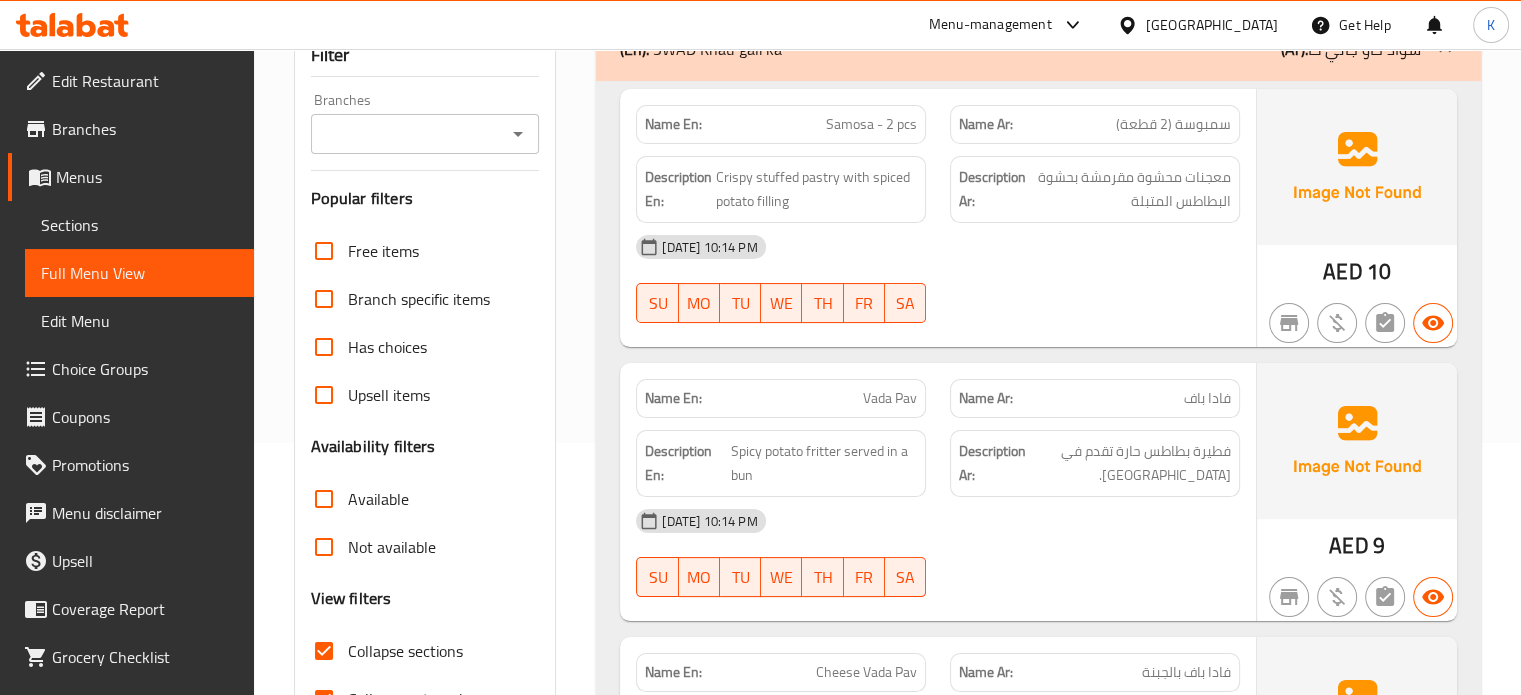 click on "Vada Pav" at bounding box center (890, 398) 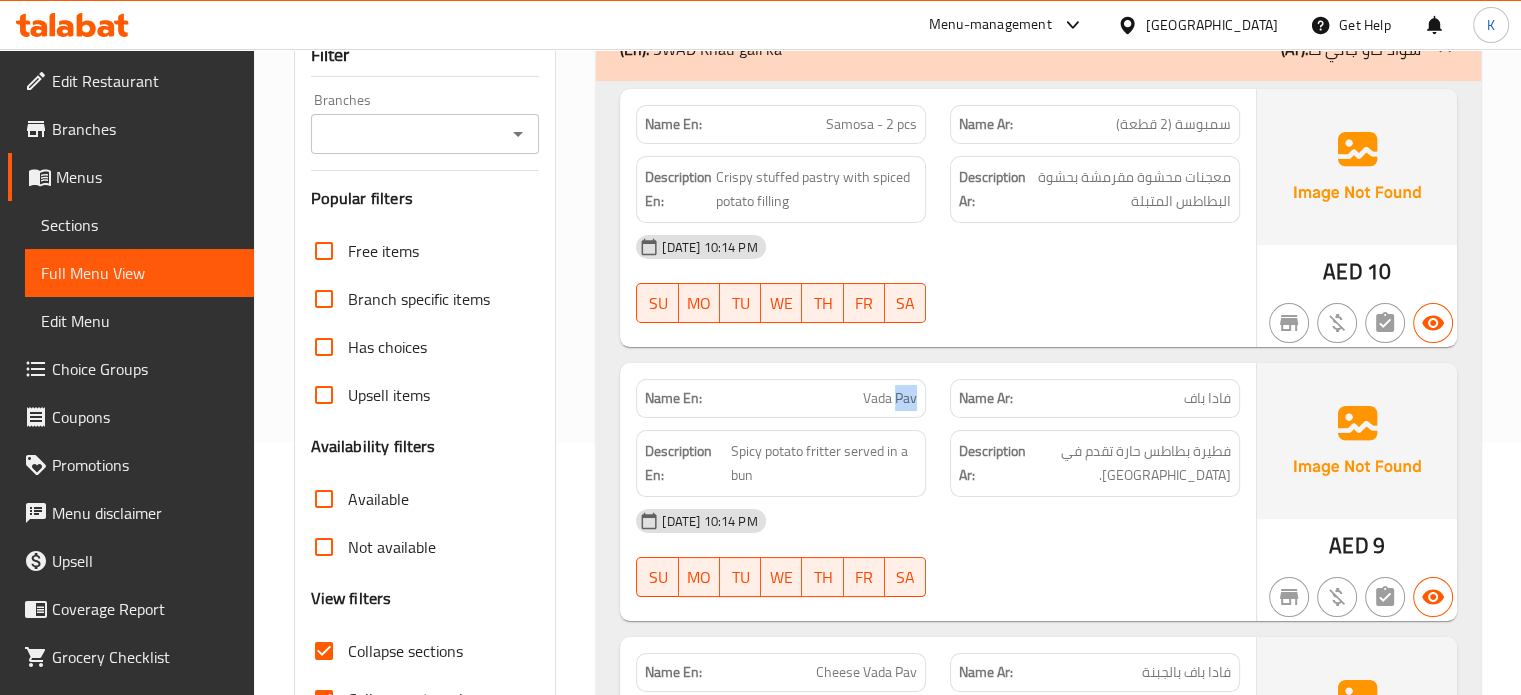 click on "Vada Pav" at bounding box center [890, 398] 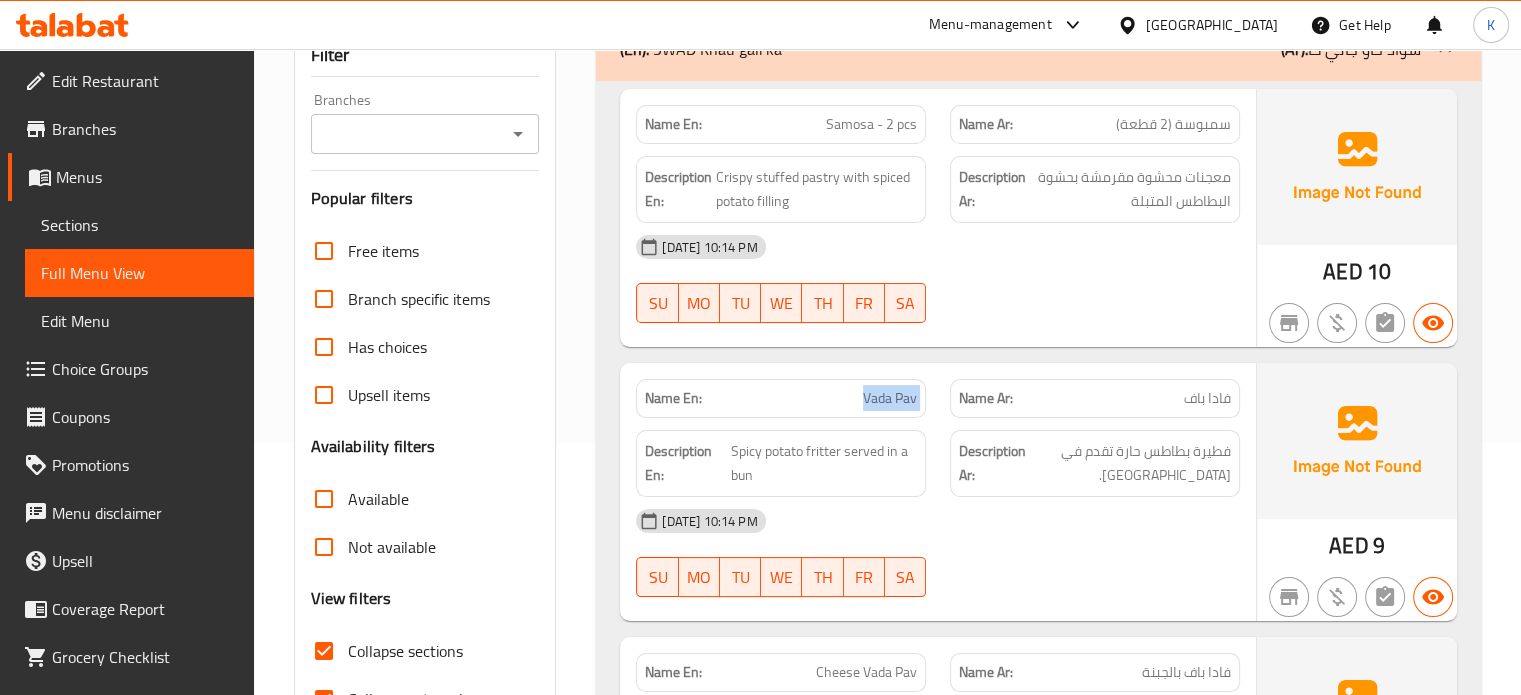 click on "Vada Pav" at bounding box center [890, 398] 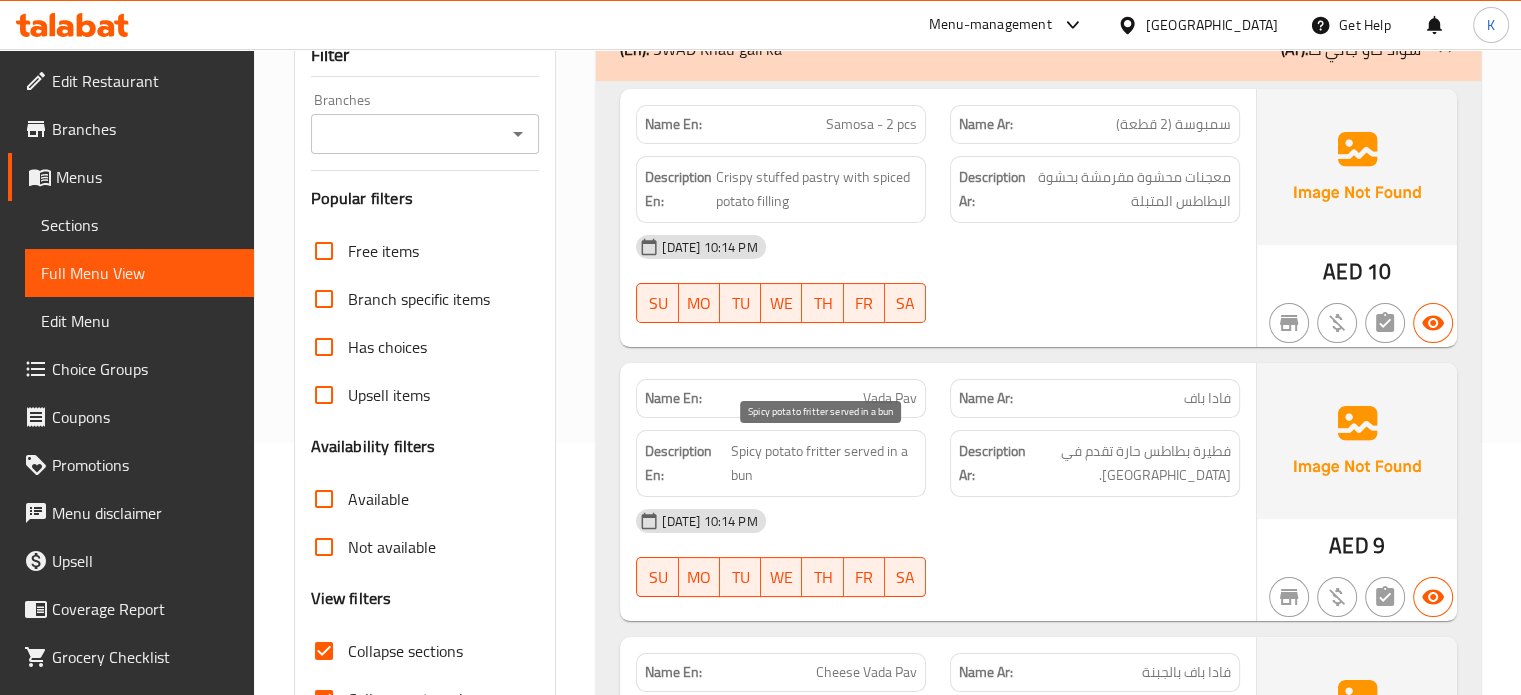 click on "Spicy potato fritter served in a bun" at bounding box center (824, 463) 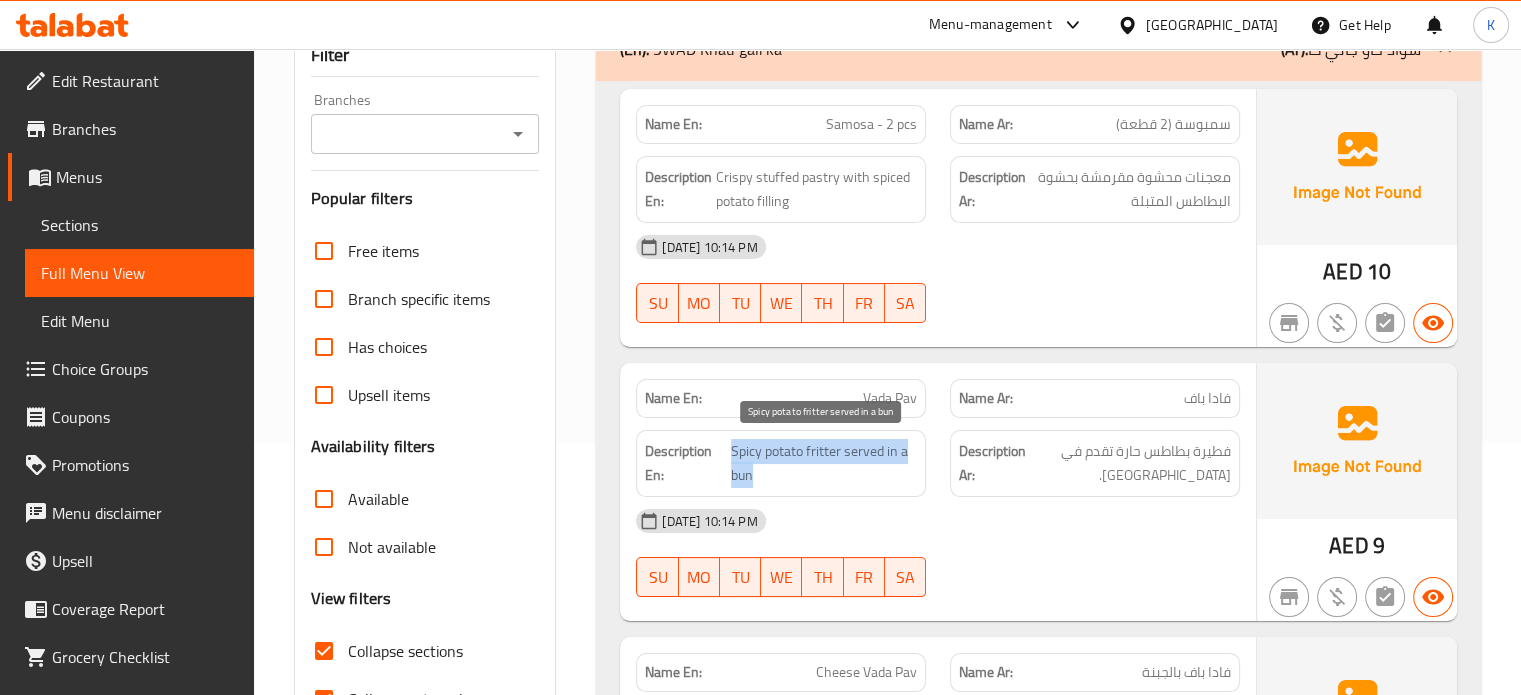 click on "Spicy potato fritter served in a bun" at bounding box center [824, 463] 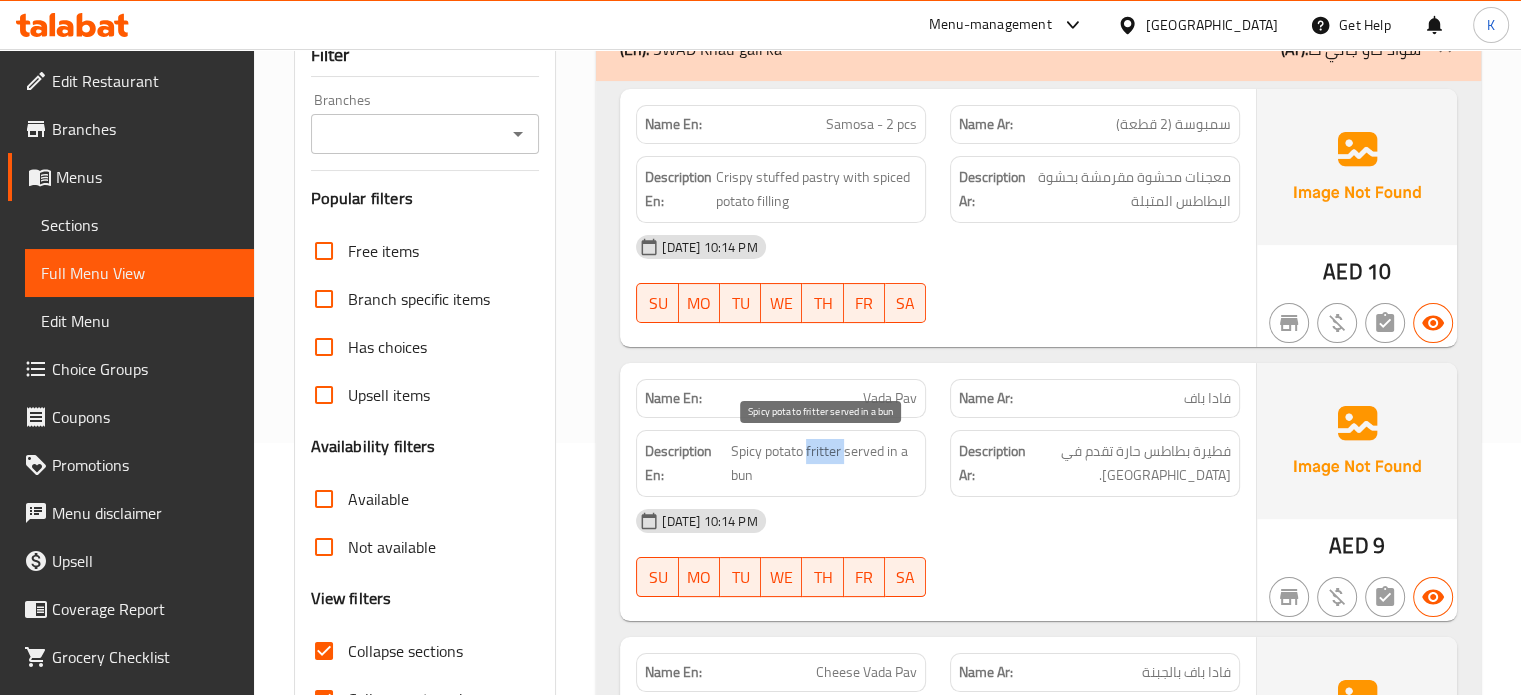 click on "Spicy potato fritter served in a bun" at bounding box center (824, 463) 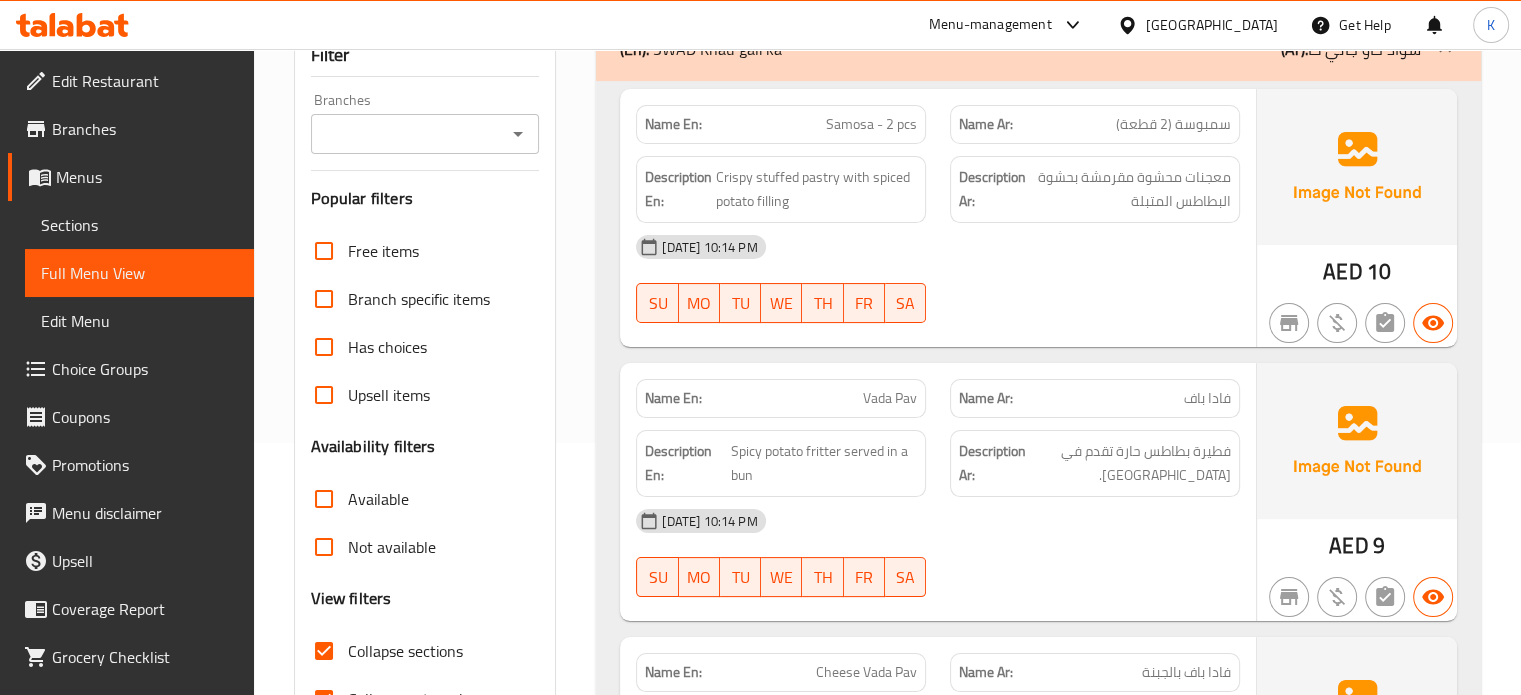 click on "Description Ar: فطيرة بطاطس حارة تقدم في [GEOGRAPHIC_DATA]." at bounding box center (1095, 463) 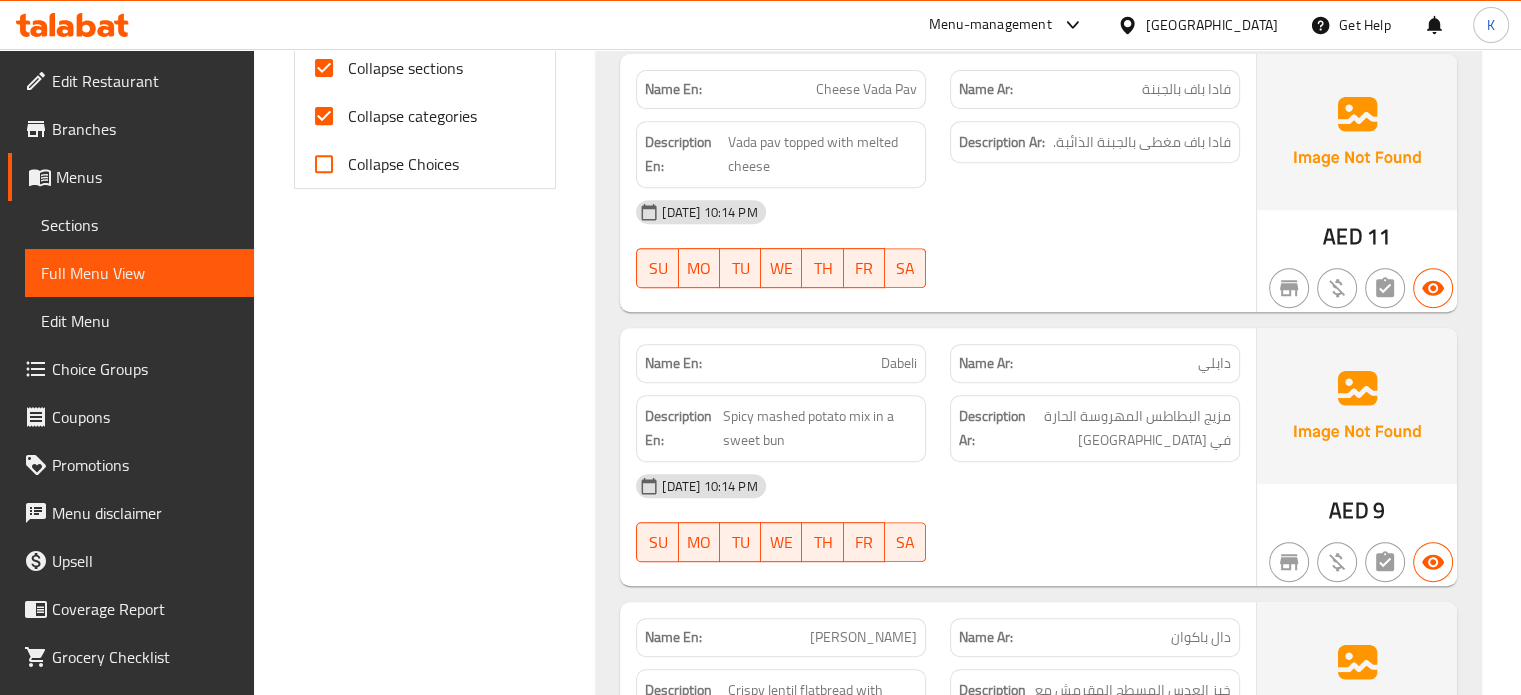 scroll, scrollTop: 836, scrollLeft: 0, axis: vertical 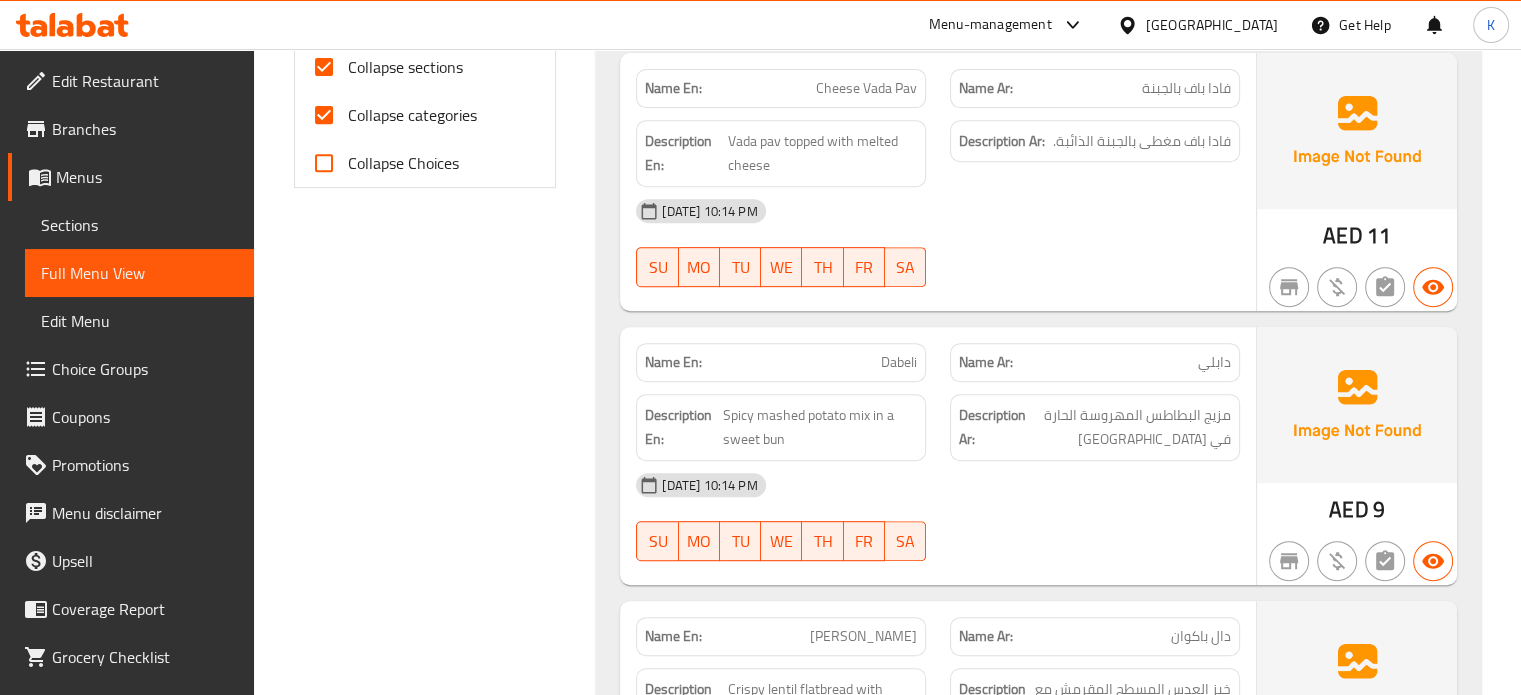 click on "[DATE] 10:14 PM" at bounding box center (938, 485) 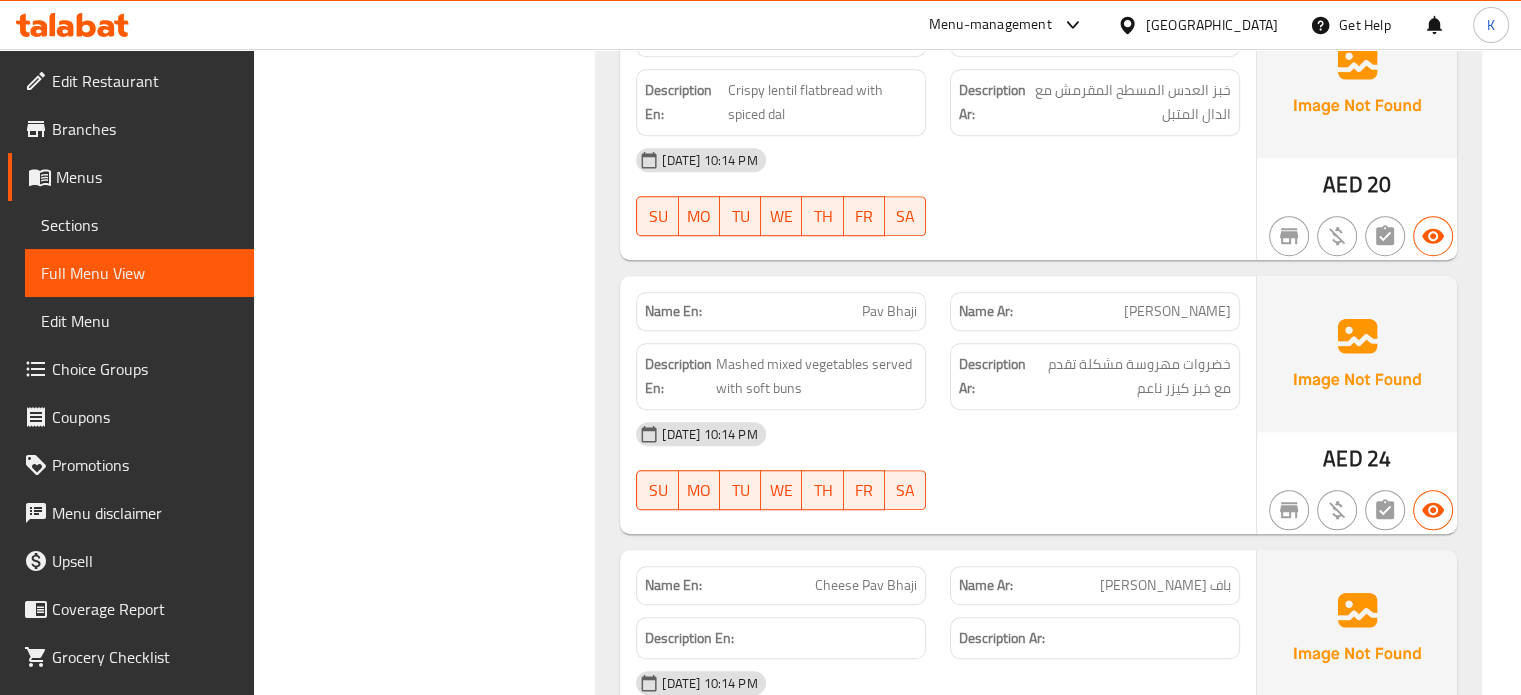 scroll, scrollTop: 1436, scrollLeft: 0, axis: vertical 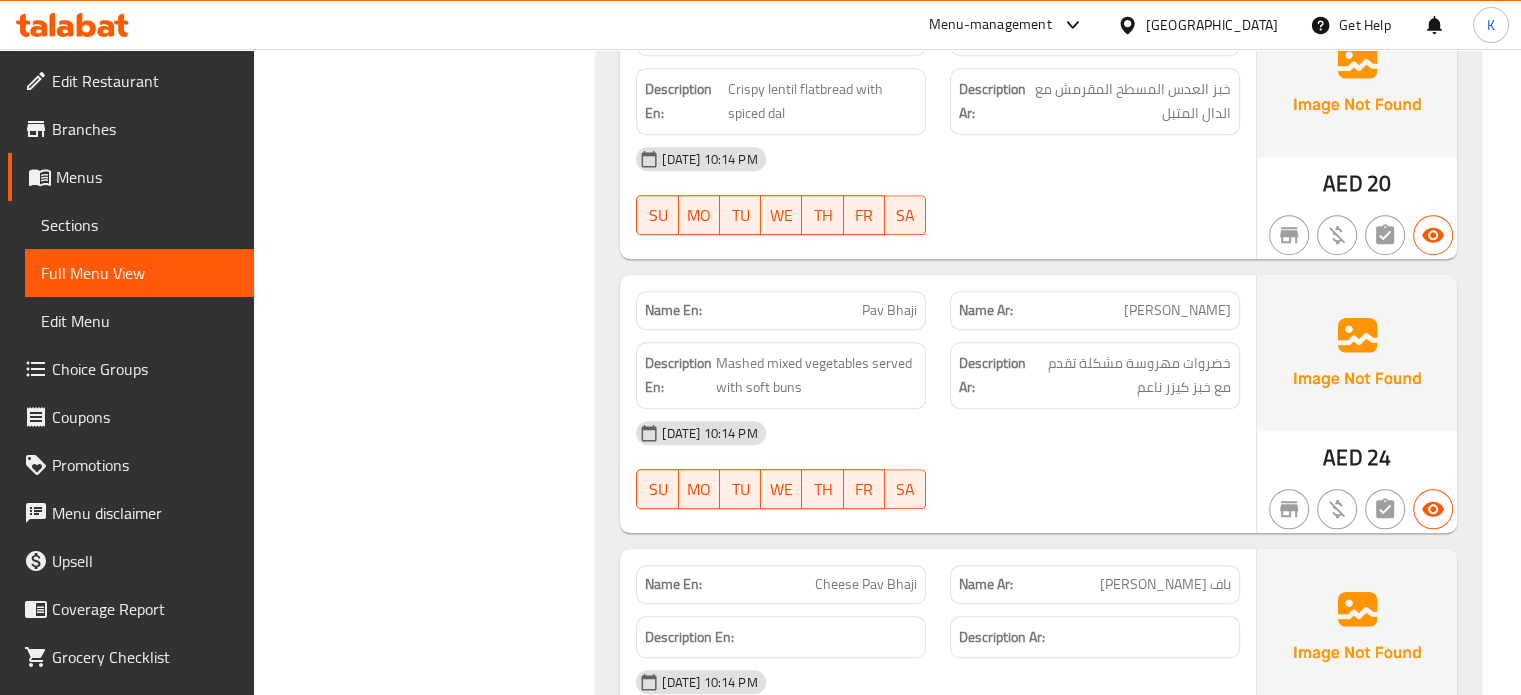 click on "Pav Bhaji" at bounding box center (889, 310) 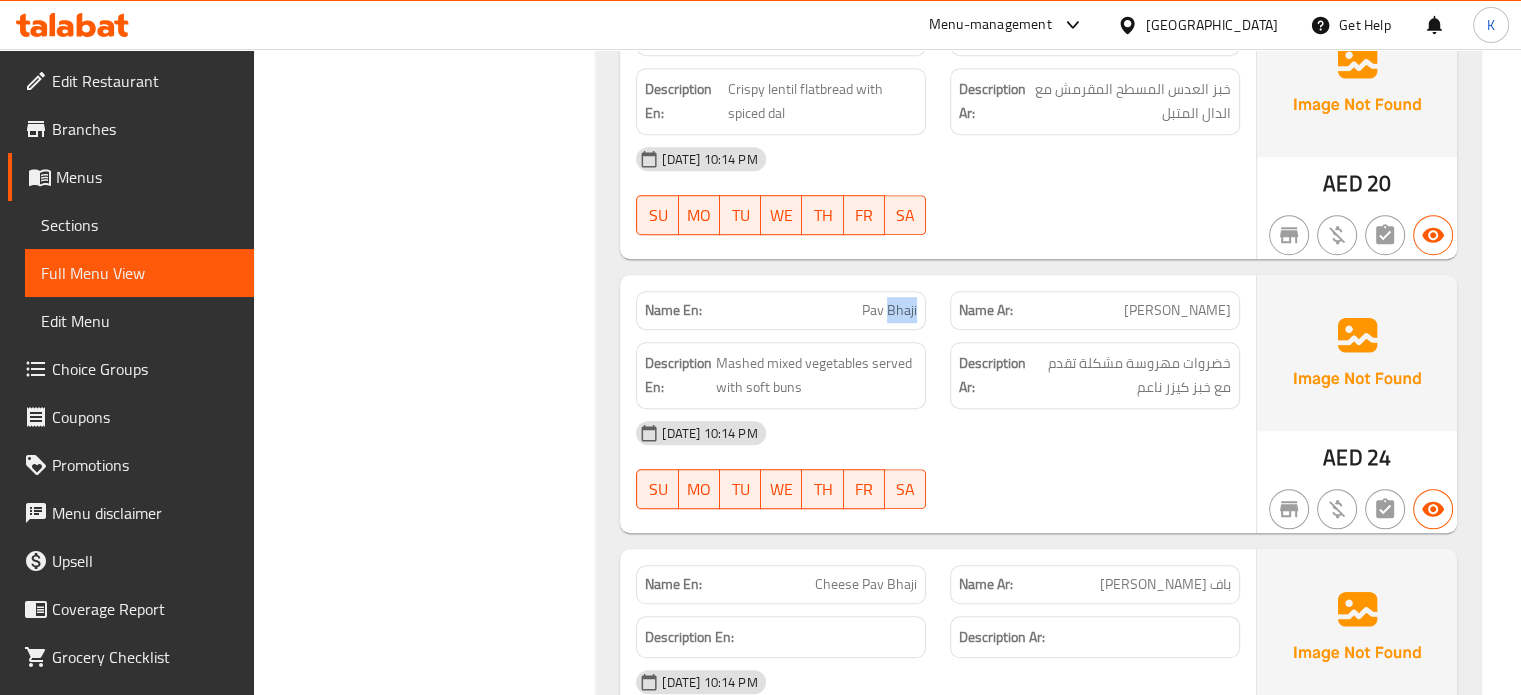 click on "Pav Bhaji" at bounding box center (889, 310) 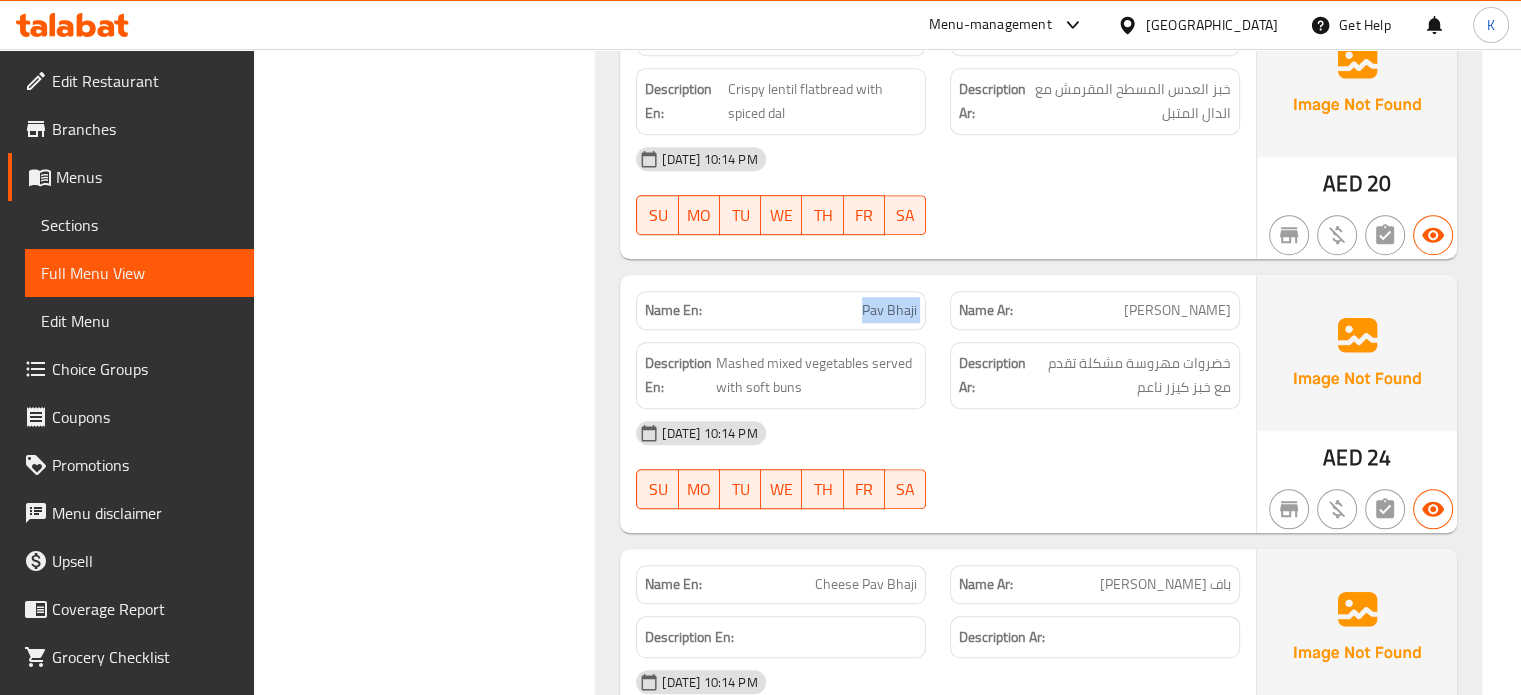 click on "Pav Bhaji" at bounding box center [889, 310] 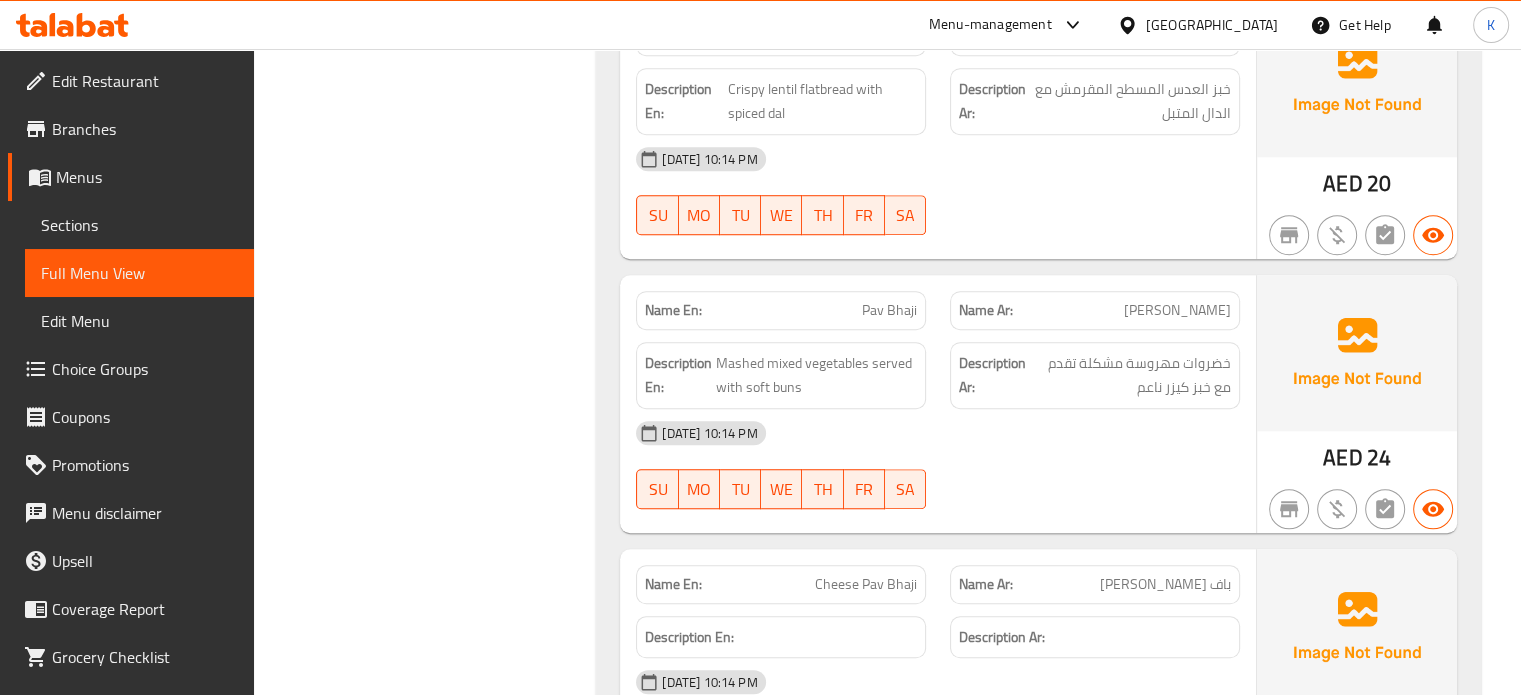 click on "Description En: Mashed mixed vegetables served with soft buns" at bounding box center (781, 375) 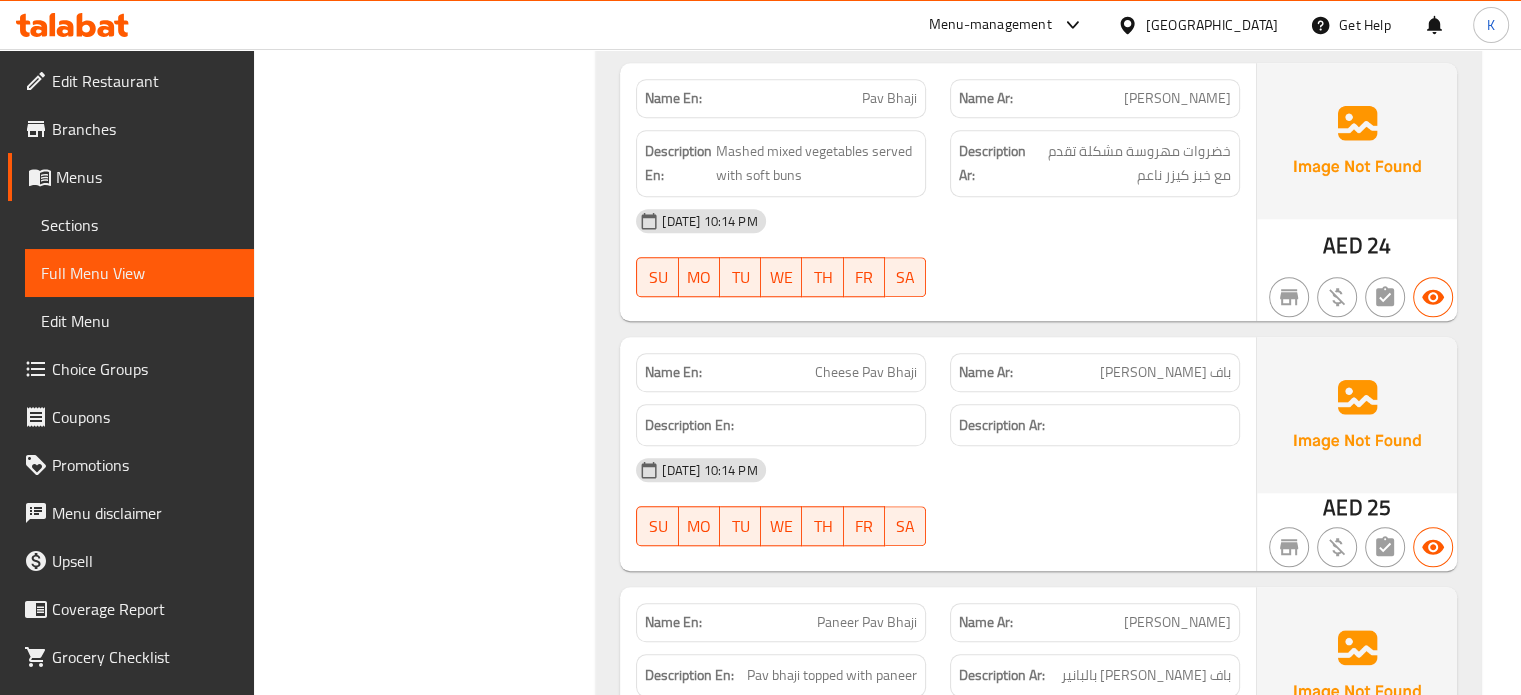 scroll, scrollTop: 1650, scrollLeft: 0, axis: vertical 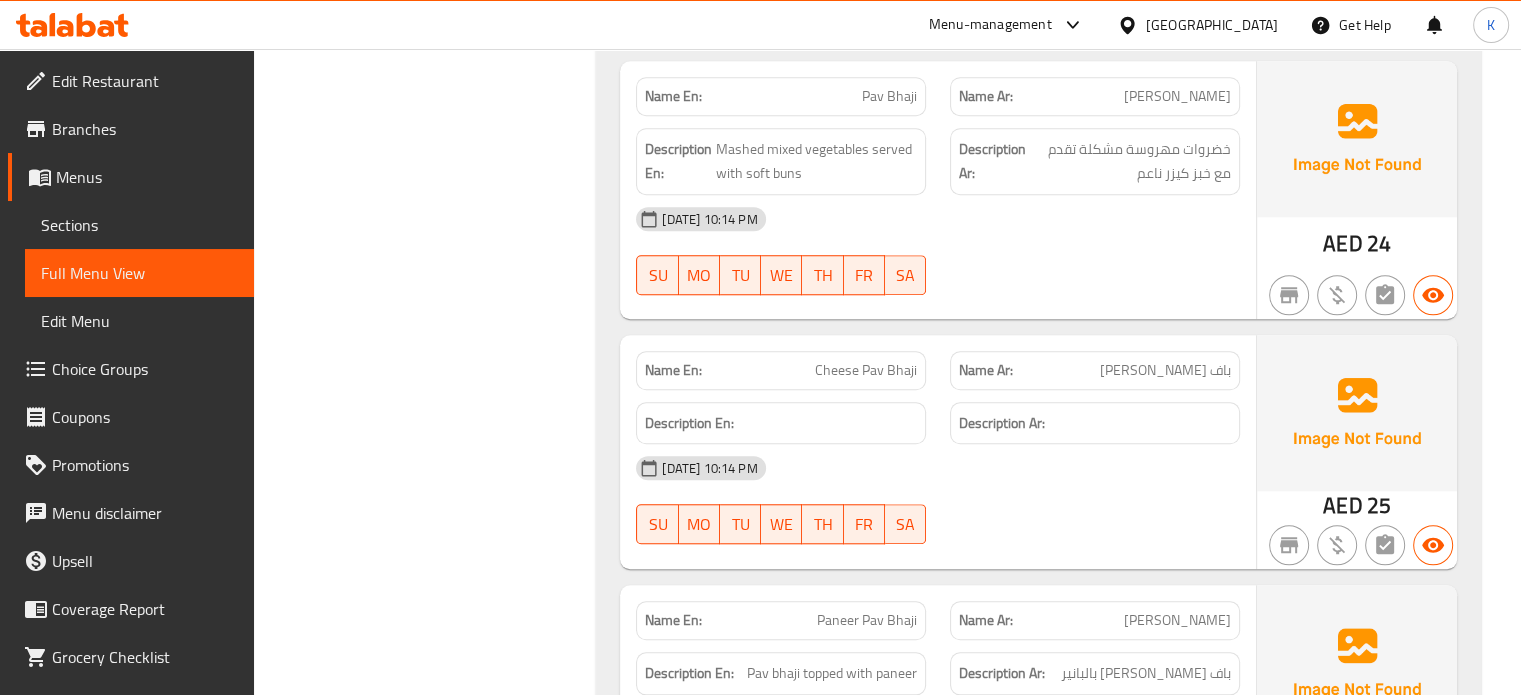 click on "Name Ar: باف [PERSON_NAME]" at bounding box center (1095, 370) 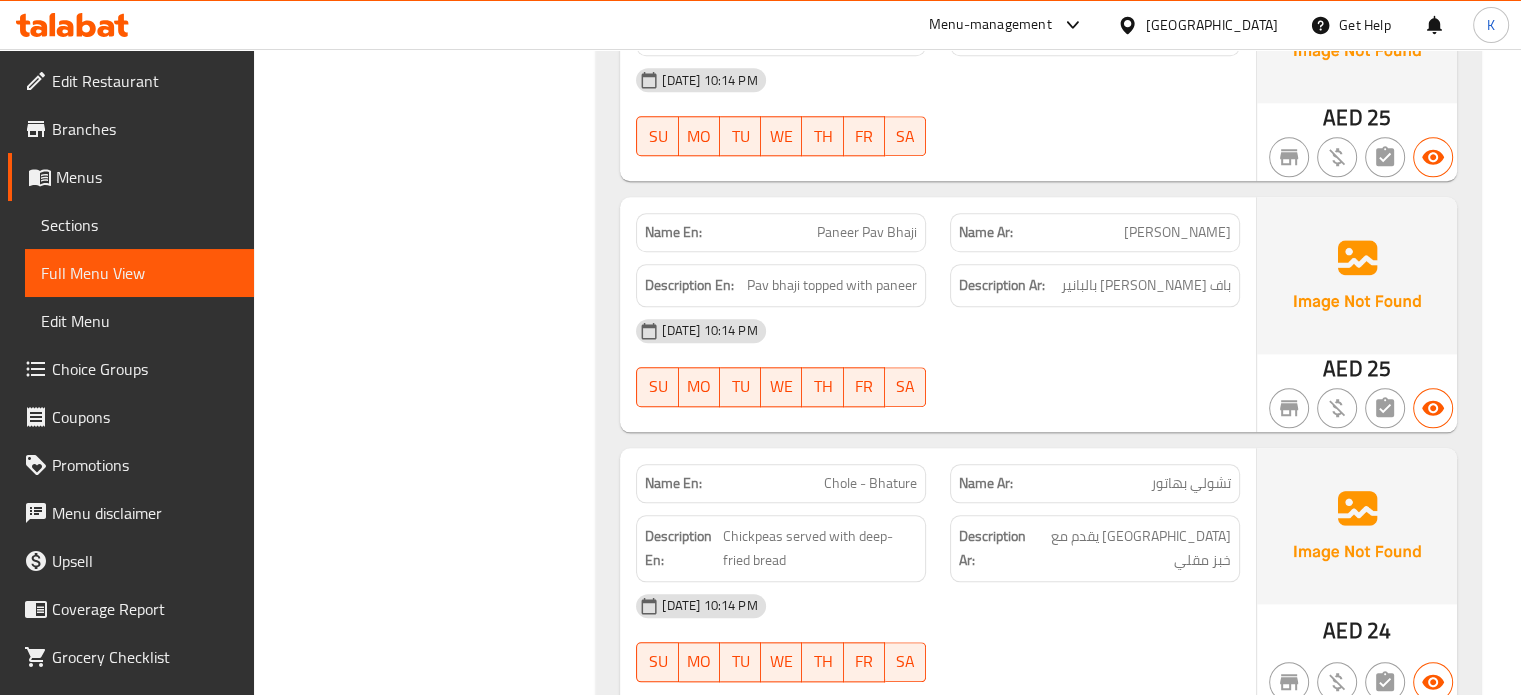 scroll, scrollTop: 2063, scrollLeft: 0, axis: vertical 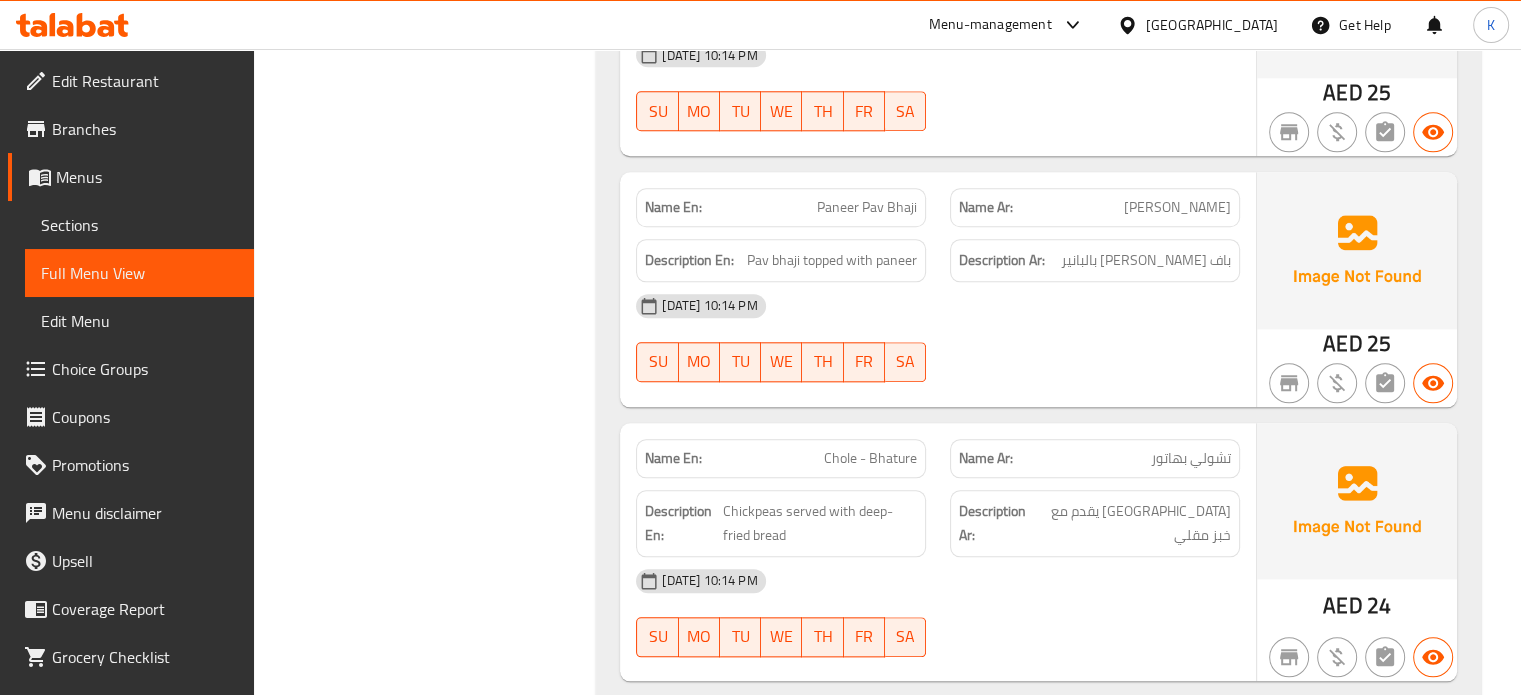 click on "Description En: Chickpeas served with deep-fried bread" at bounding box center (781, 523) 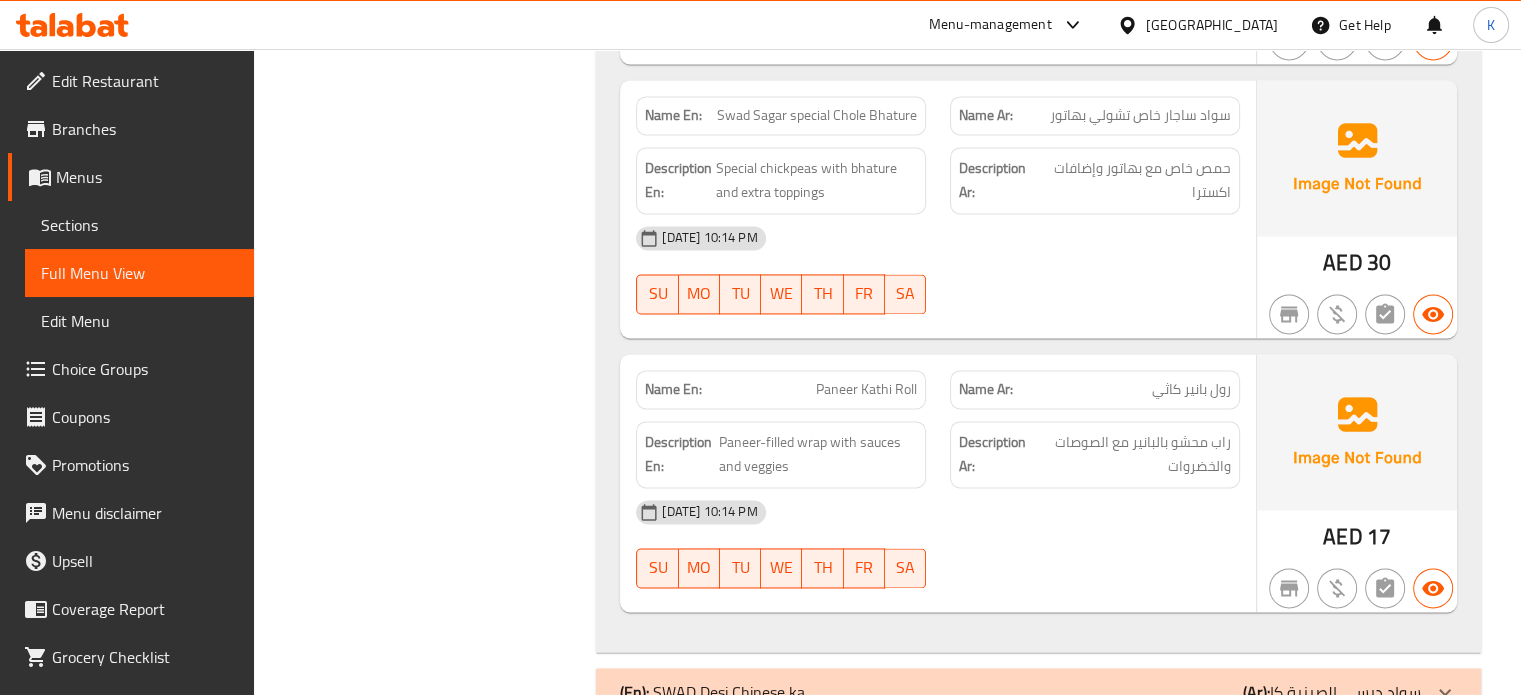 scroll, scrollTop: 3006, scrollLeft: 0, axis: vertical 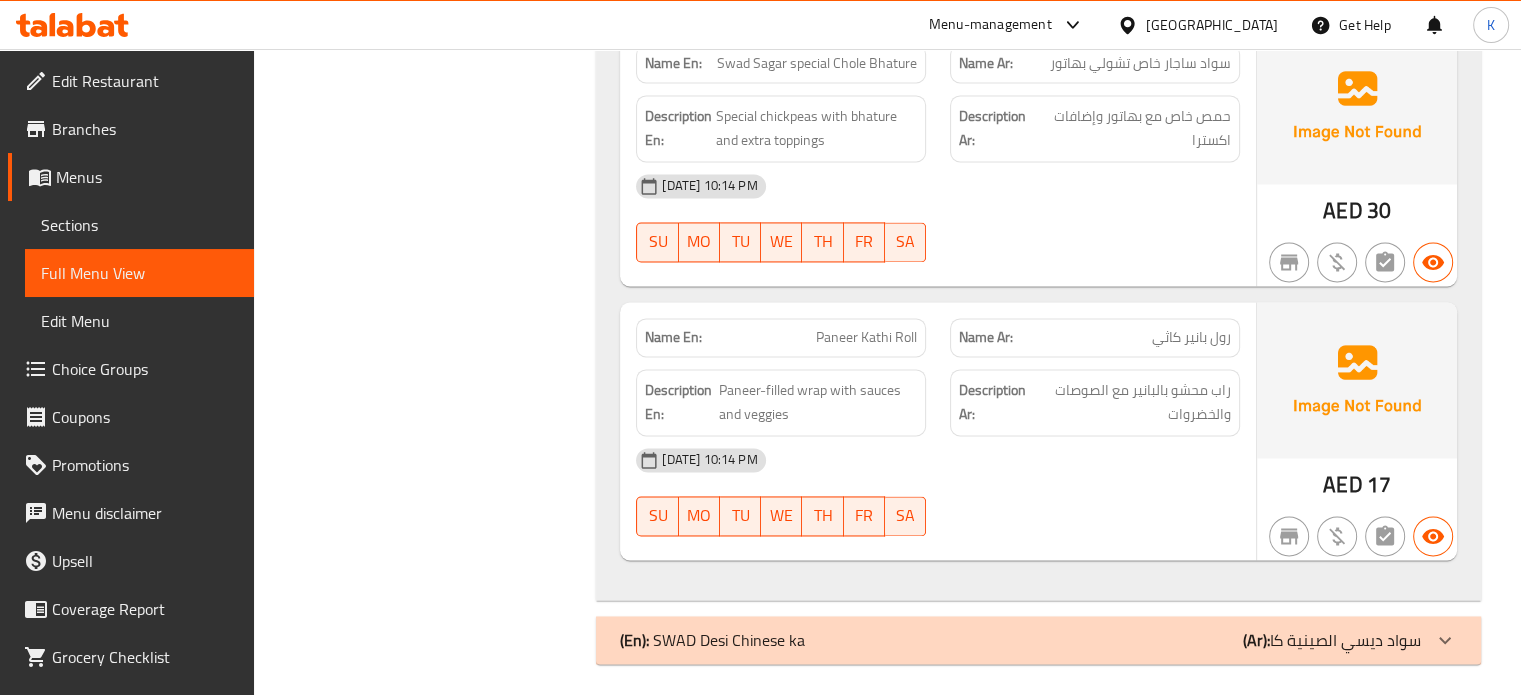 click on "(En):   SWAD Desi Chinese ka (Ar): سواد ديسي الصينية كا" at bounding box center (1038, -2705) 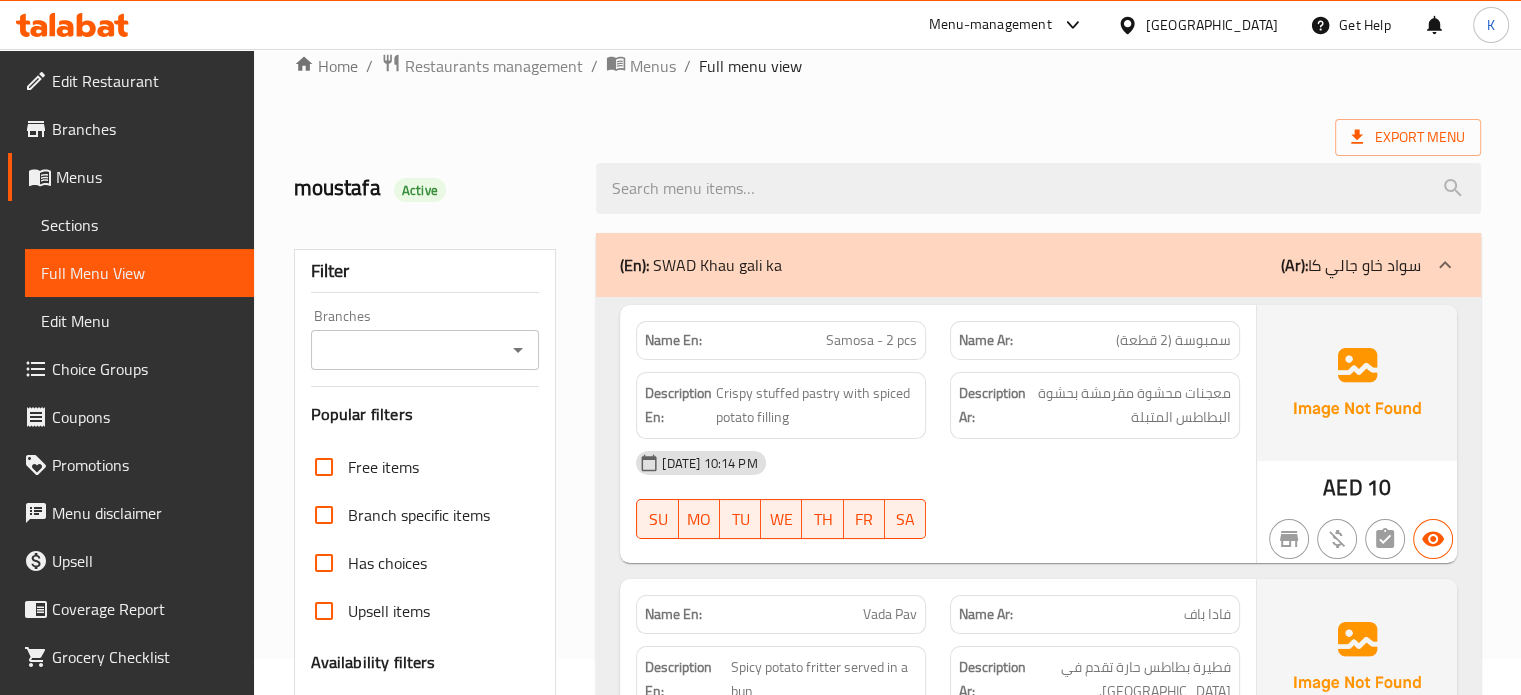 scroll, scrollTop: 0, scrollLeft: 0, axis: both 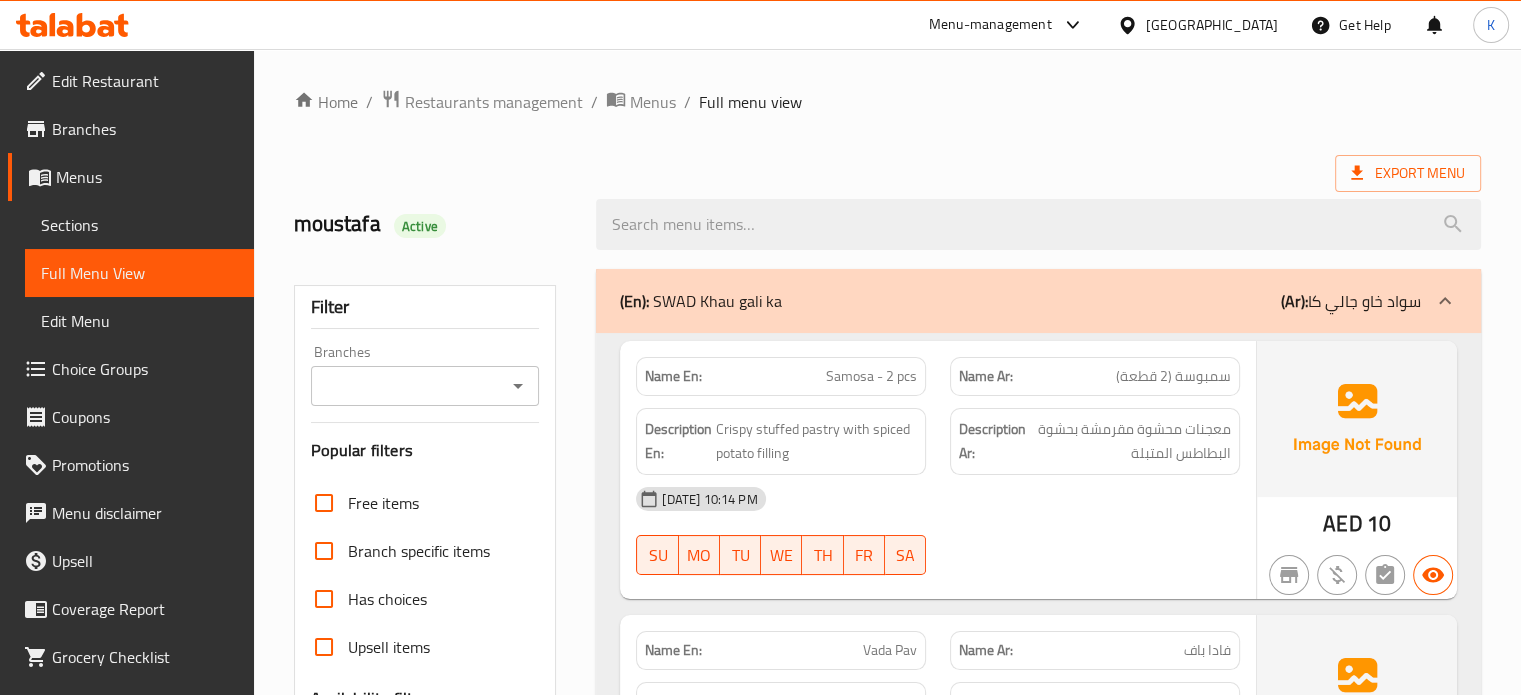 click on "(En):   SWAD Khau gali ka (Ar): سواد خاو جالي كا" at bounding box center (1038, 301) 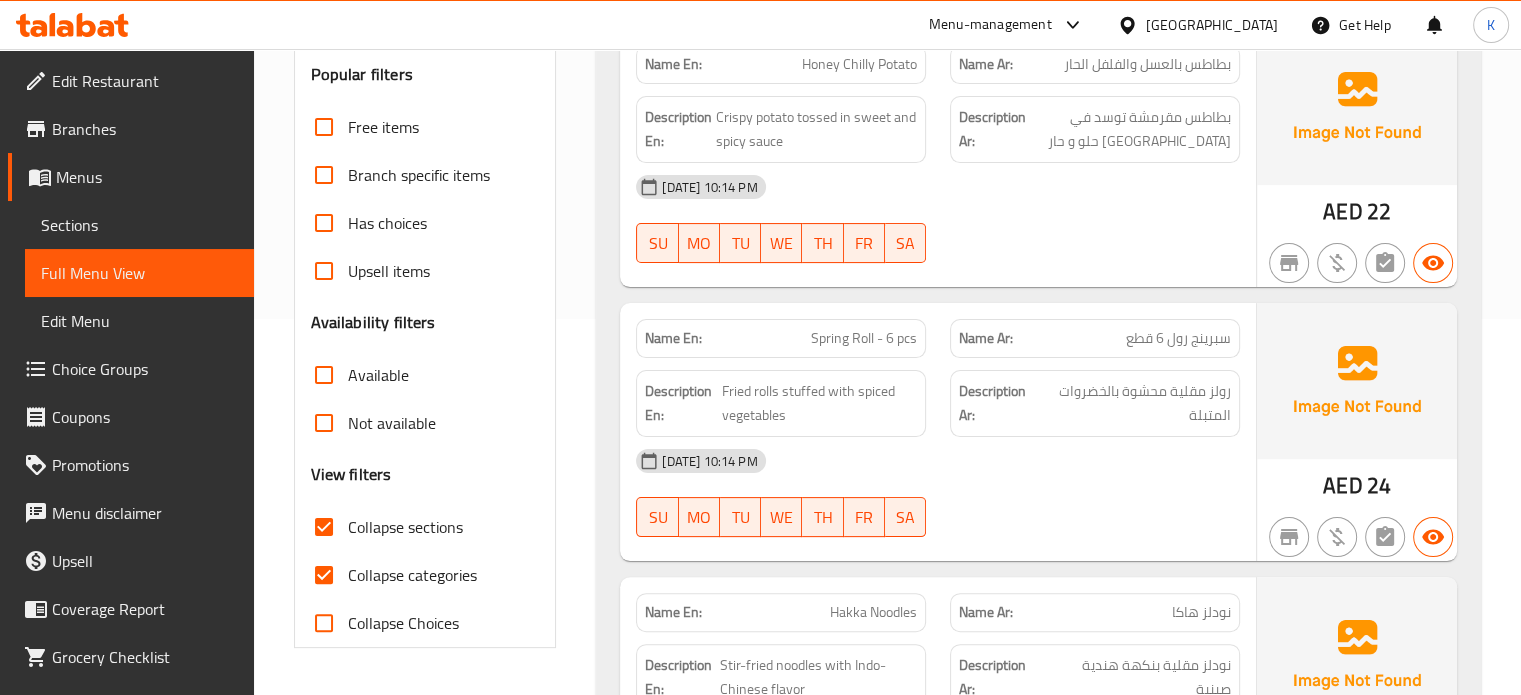scroll, scrollTop: 376, scrollLeft: 0, axis: vertical 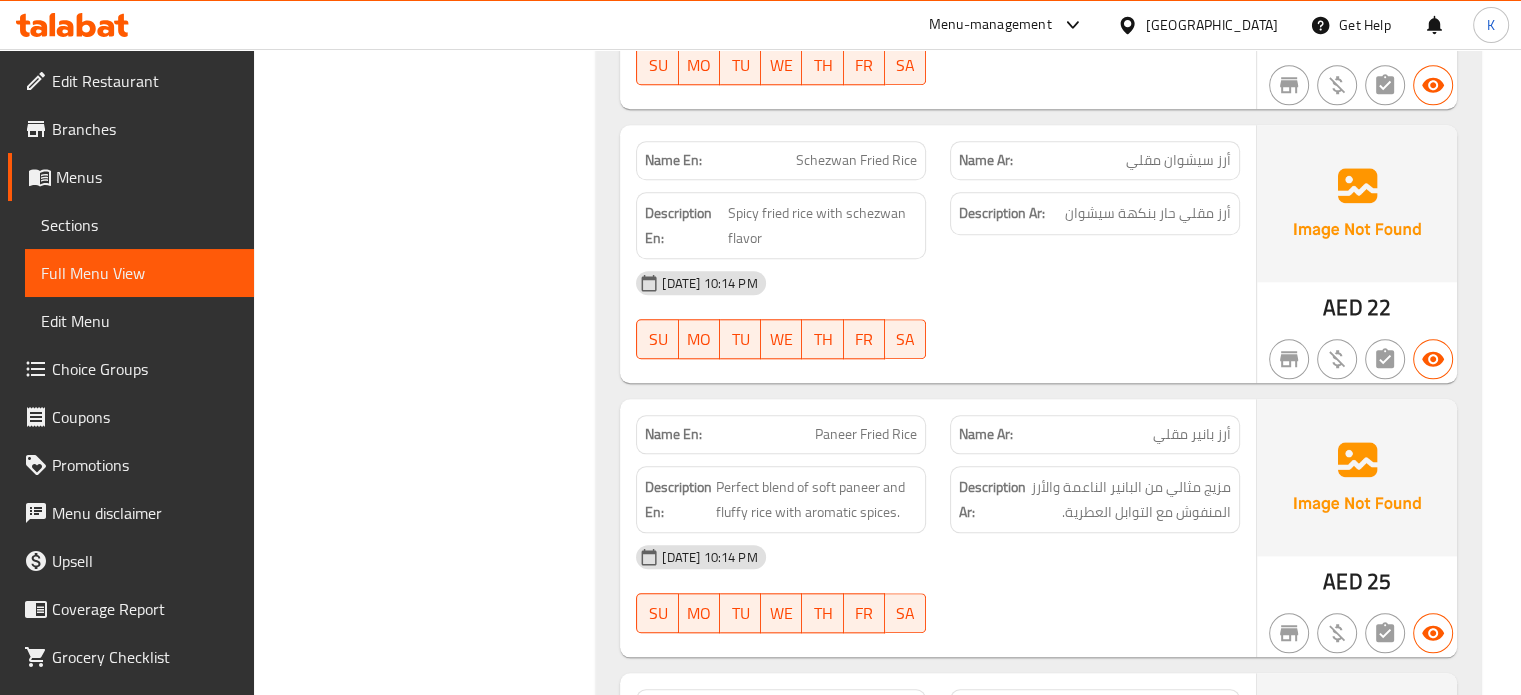 click on "Description Ar: أرز مقلي حار بنكهة سيشوان" at bounding box center (1095, 225) 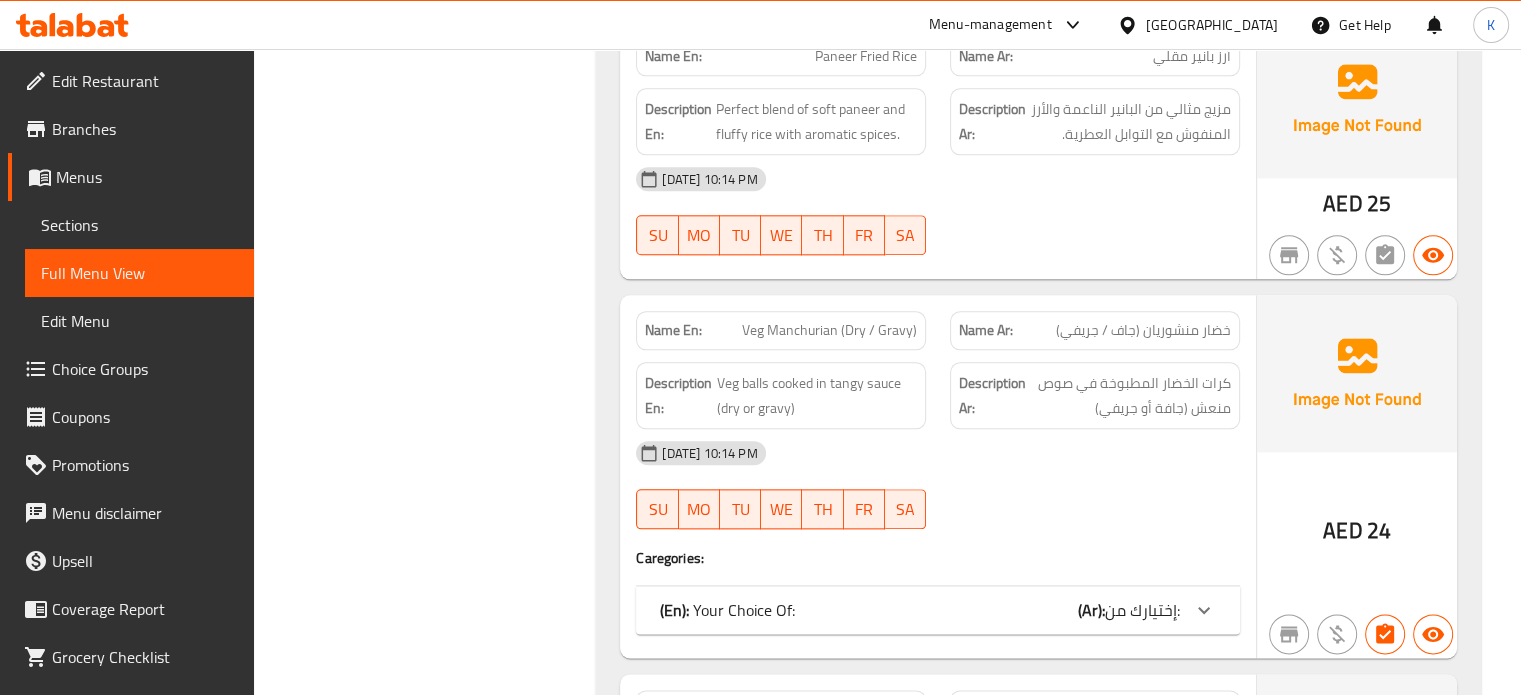 scroll, scrollTop: 2288, scrollLeft: 0, axis: vertical 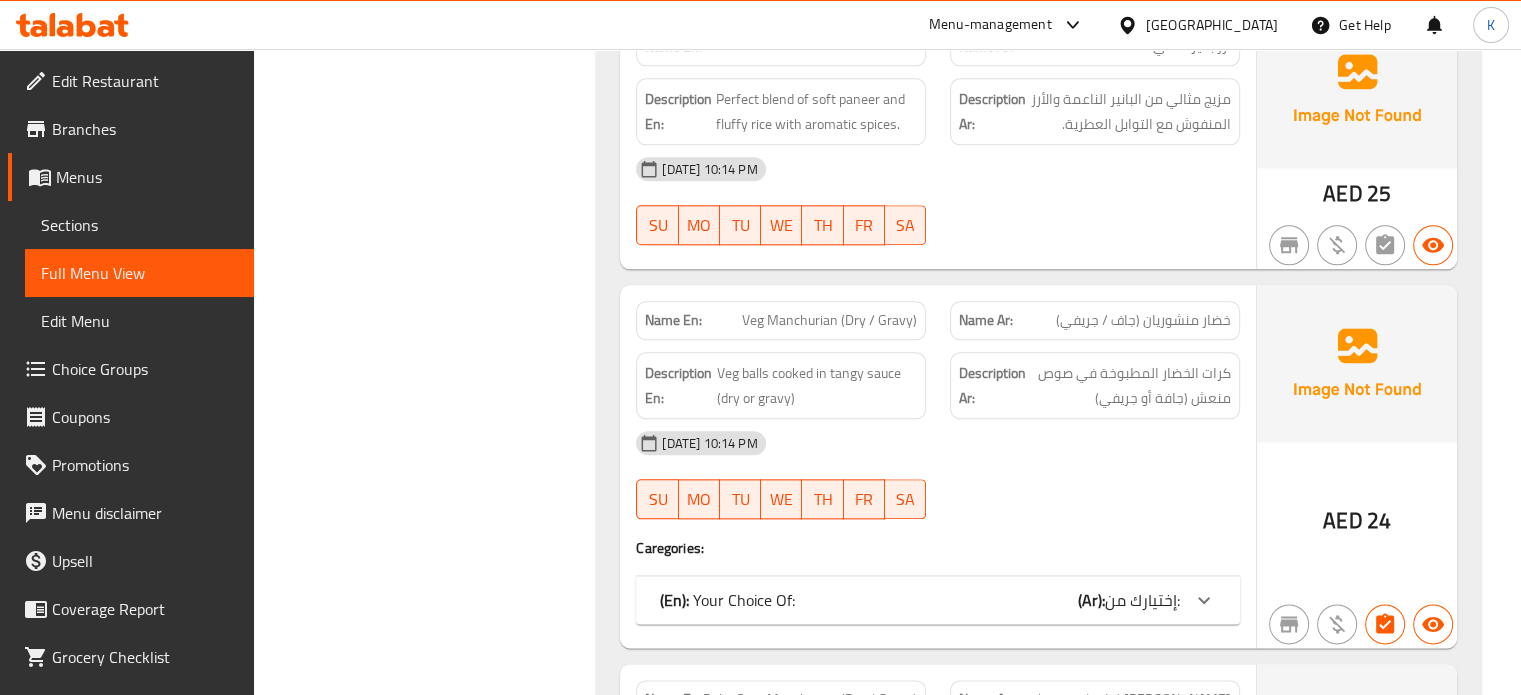 click on "(En):   Your Choice Of: (Ar): إختيارك من:" at bounding box center (938, 600) 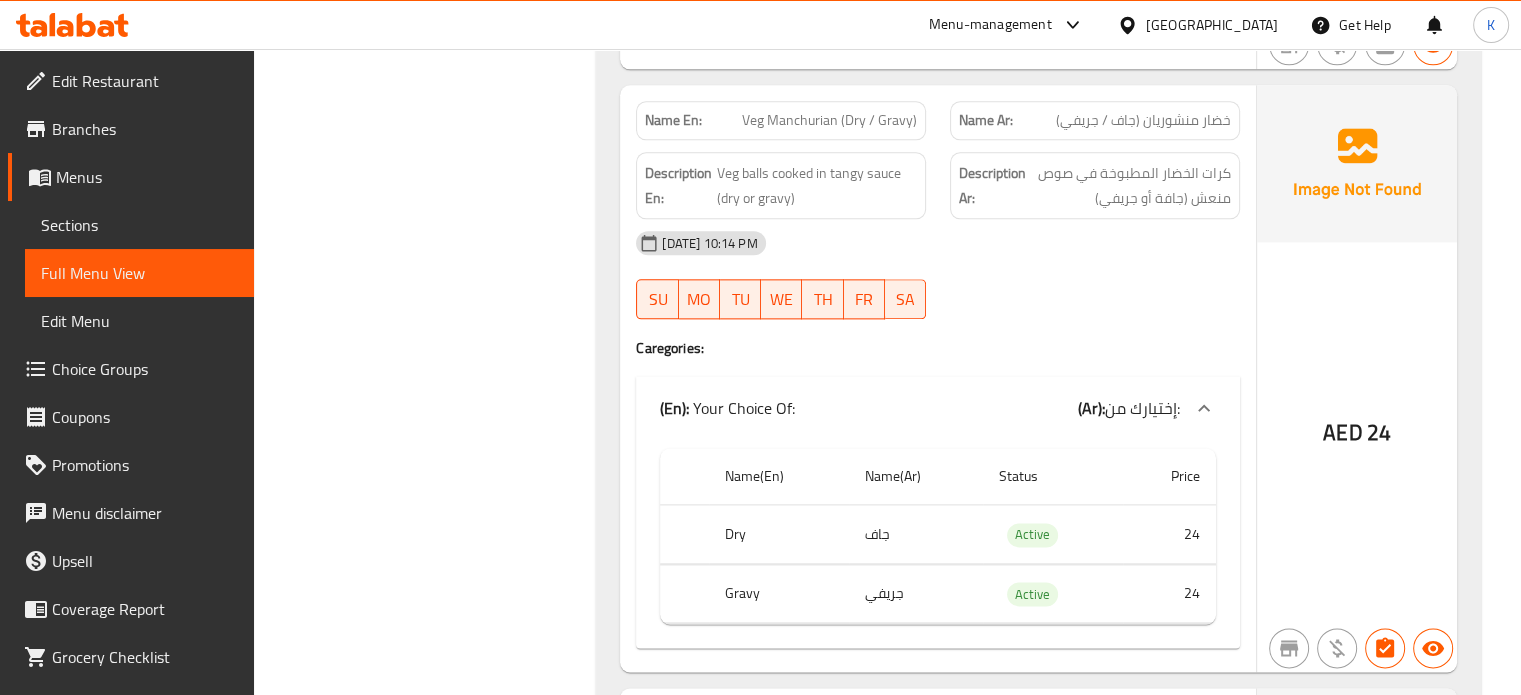 scroll, scrollTop: 2452, scrollLeft: 0, axis: vertical 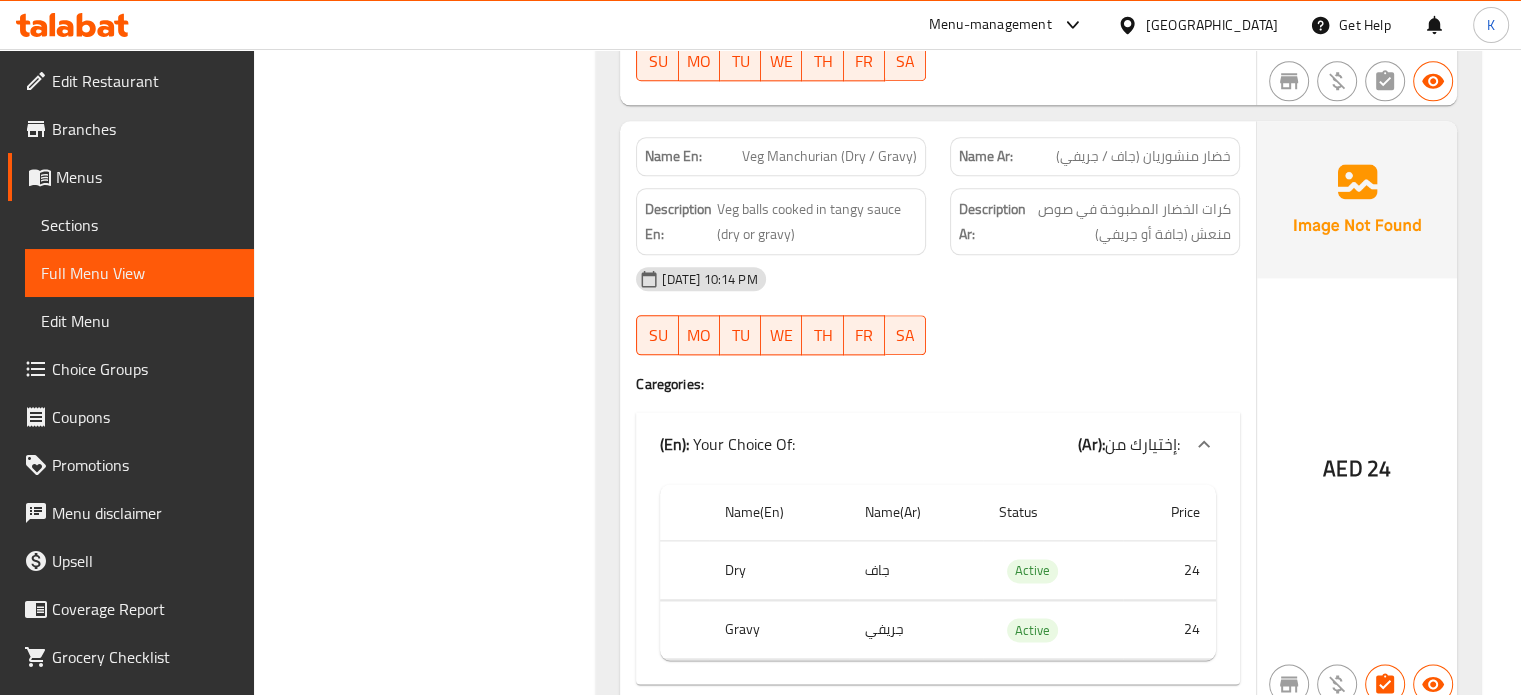 click on "Veg Manchurian (Dry / Gravy)" at bounding box center (829, 156) 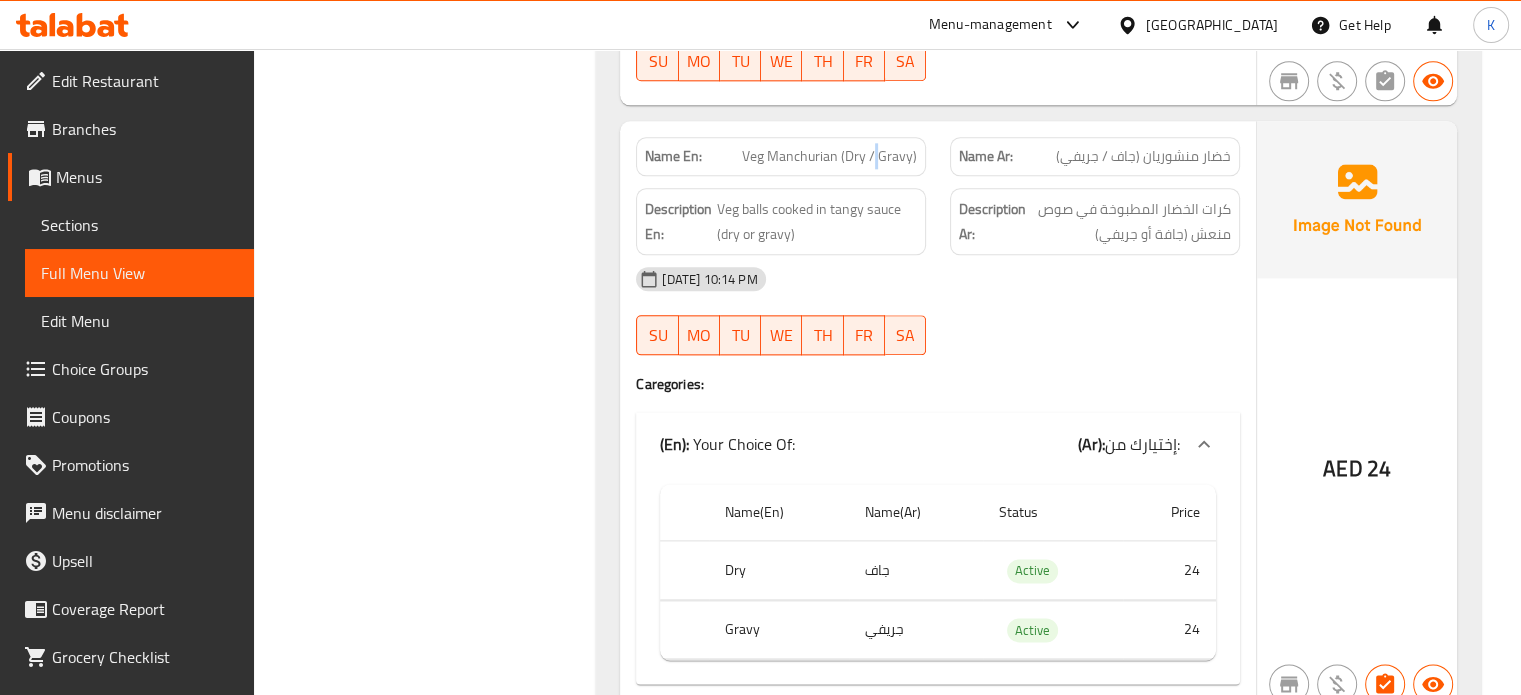 click on "Veg Manchurian (Dry / Gravy)" at bounding box center (829, 156) 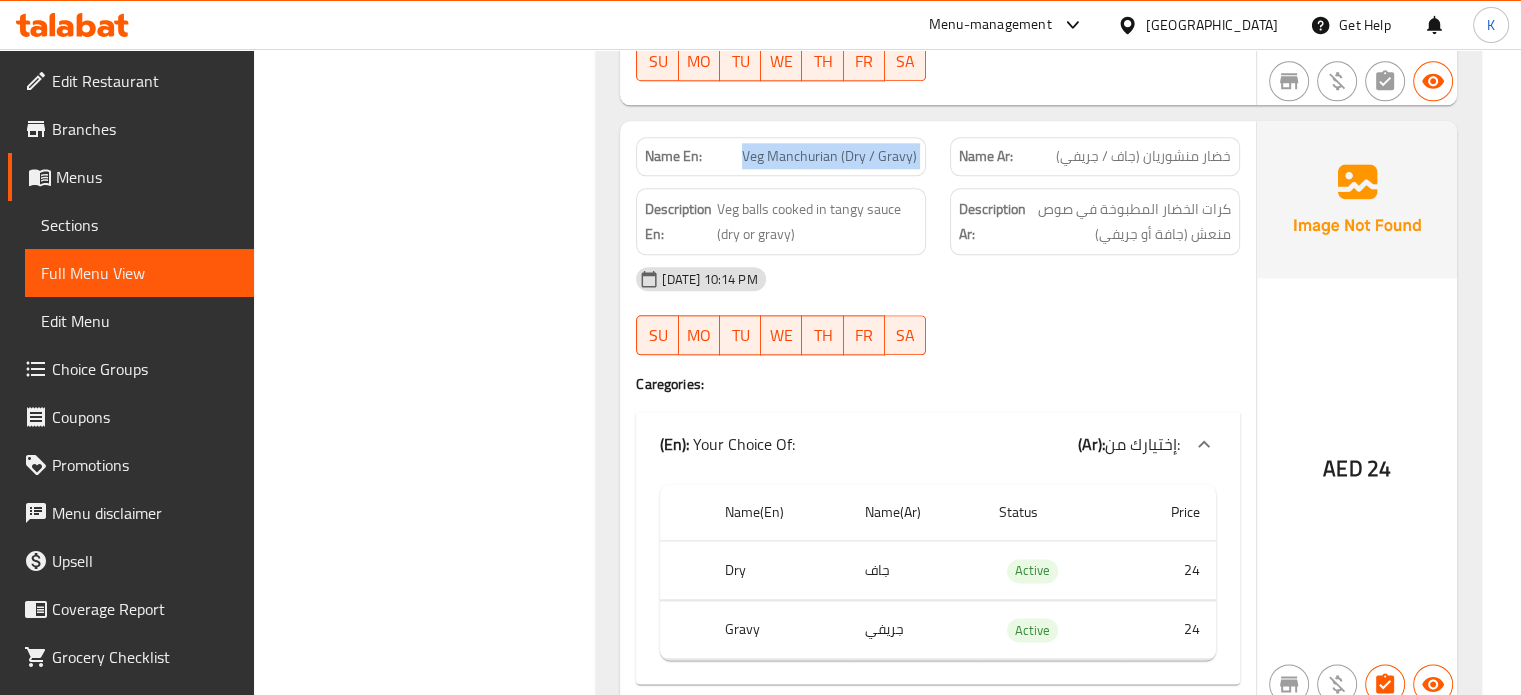 click on "Veg Manchurian (Dry / Gravy)" at bounding box center (829, 156) 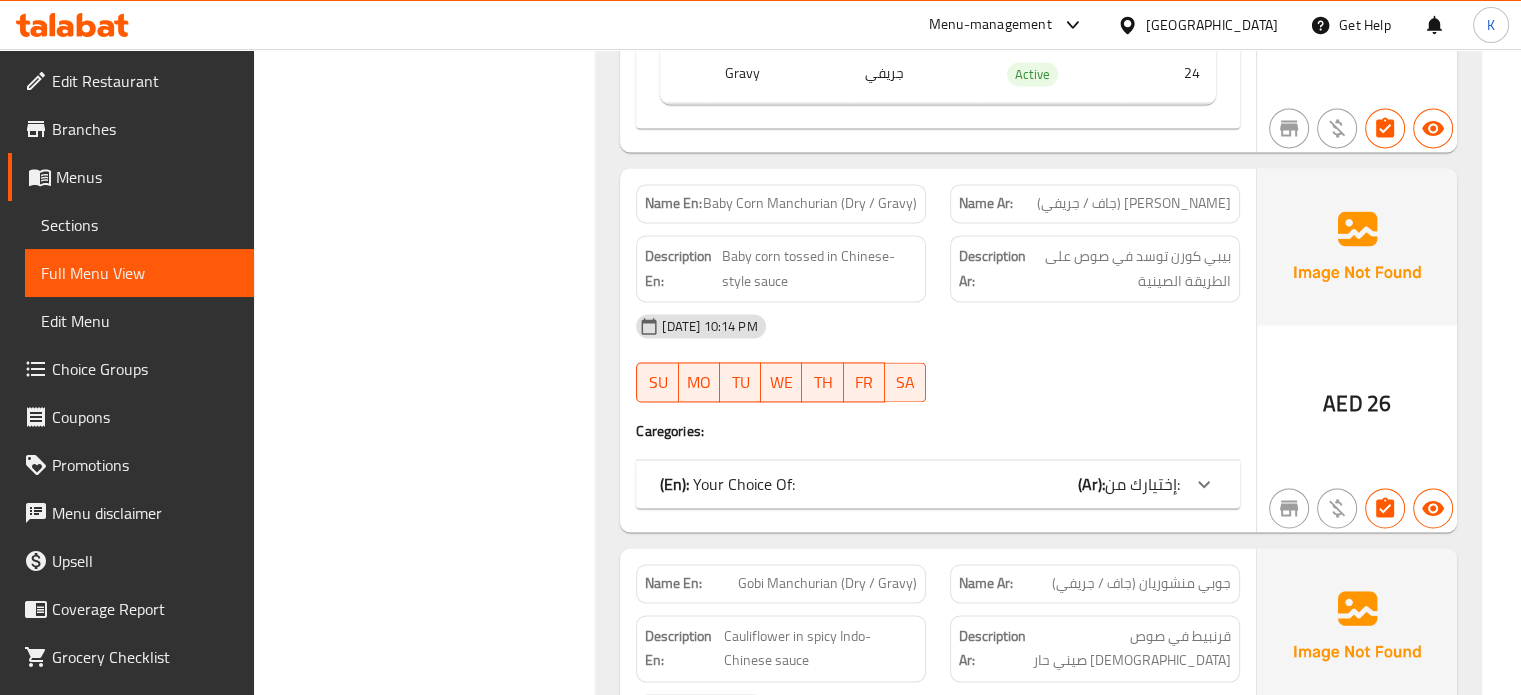 scroll, scrollTop: 3011, scrollLeft: 0, axis: vertical 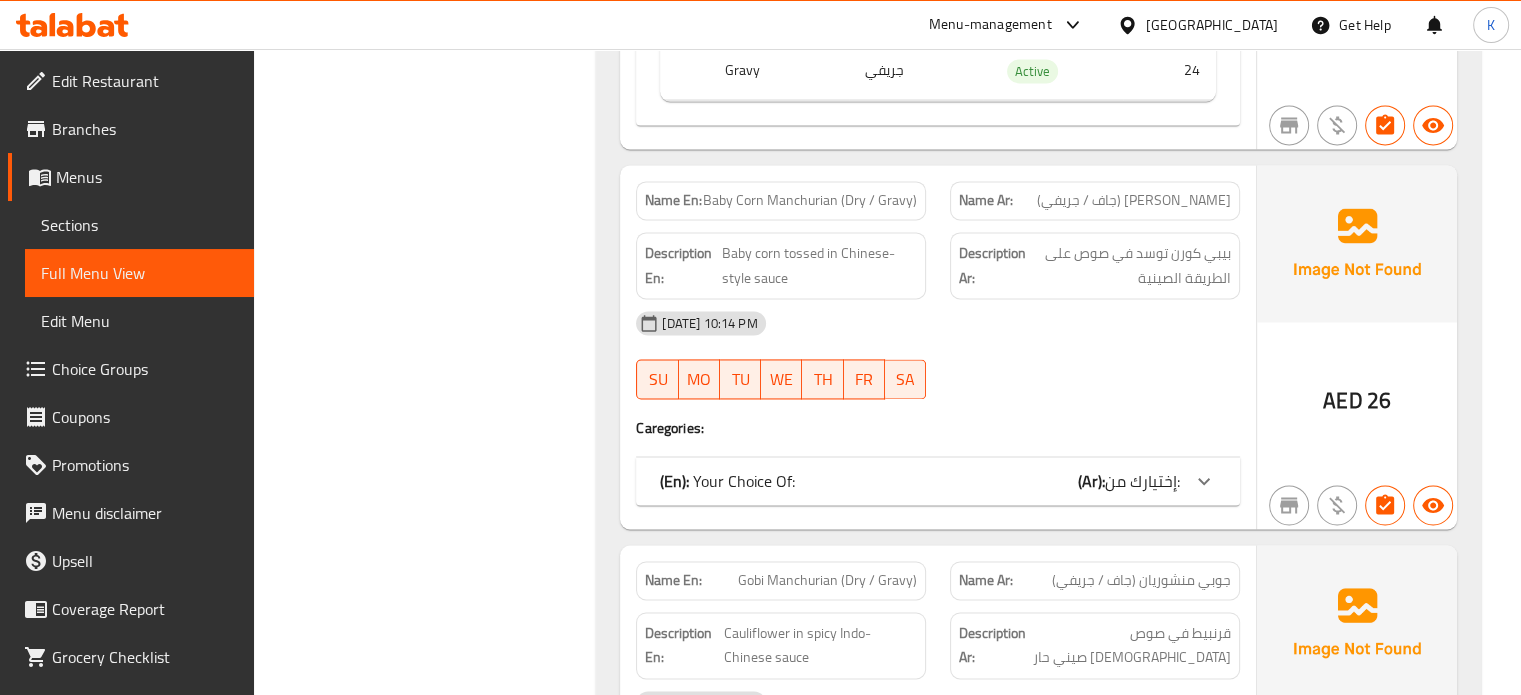 click on "(En):   Your Choice Of: (Ar): إختيارك من:" at bounding box center (938, -115) 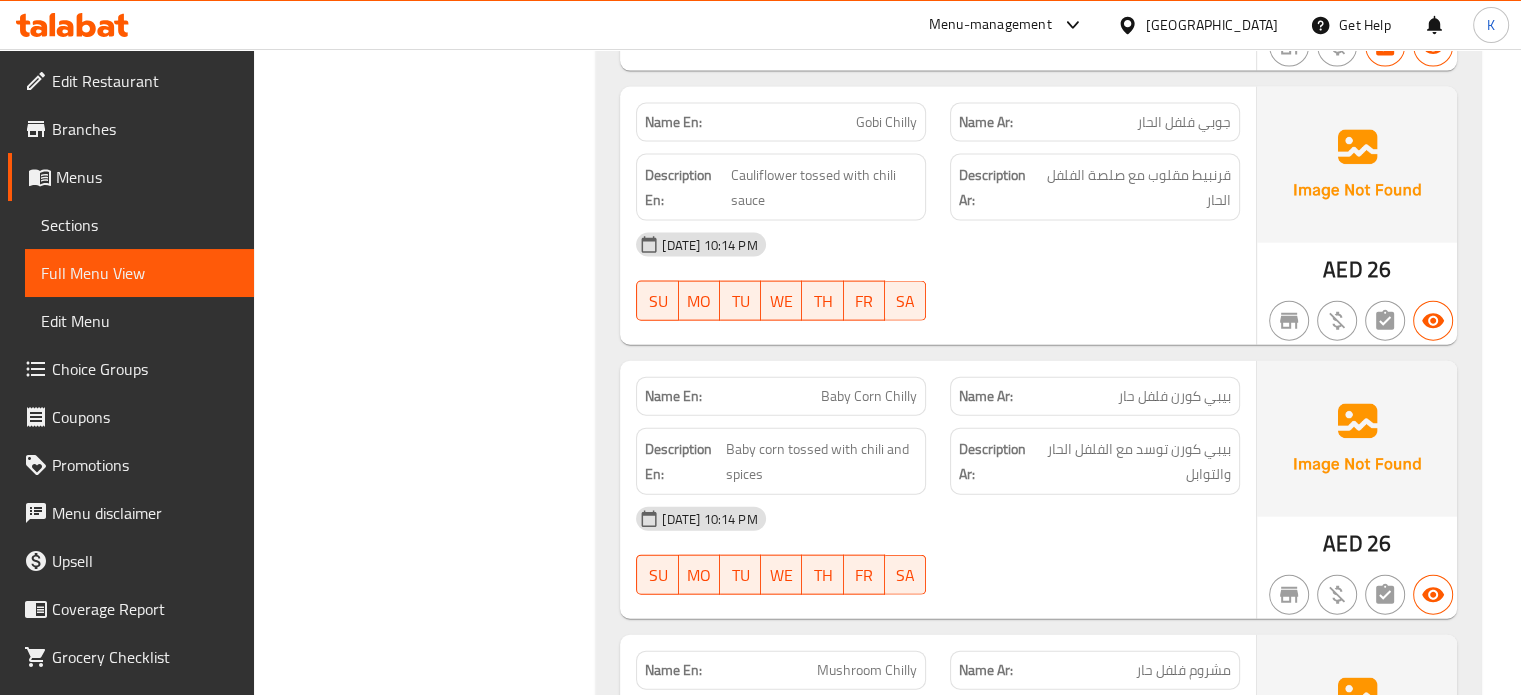 scroll, scrollTop: 4359, scrollLeft: 0, axis: vertical 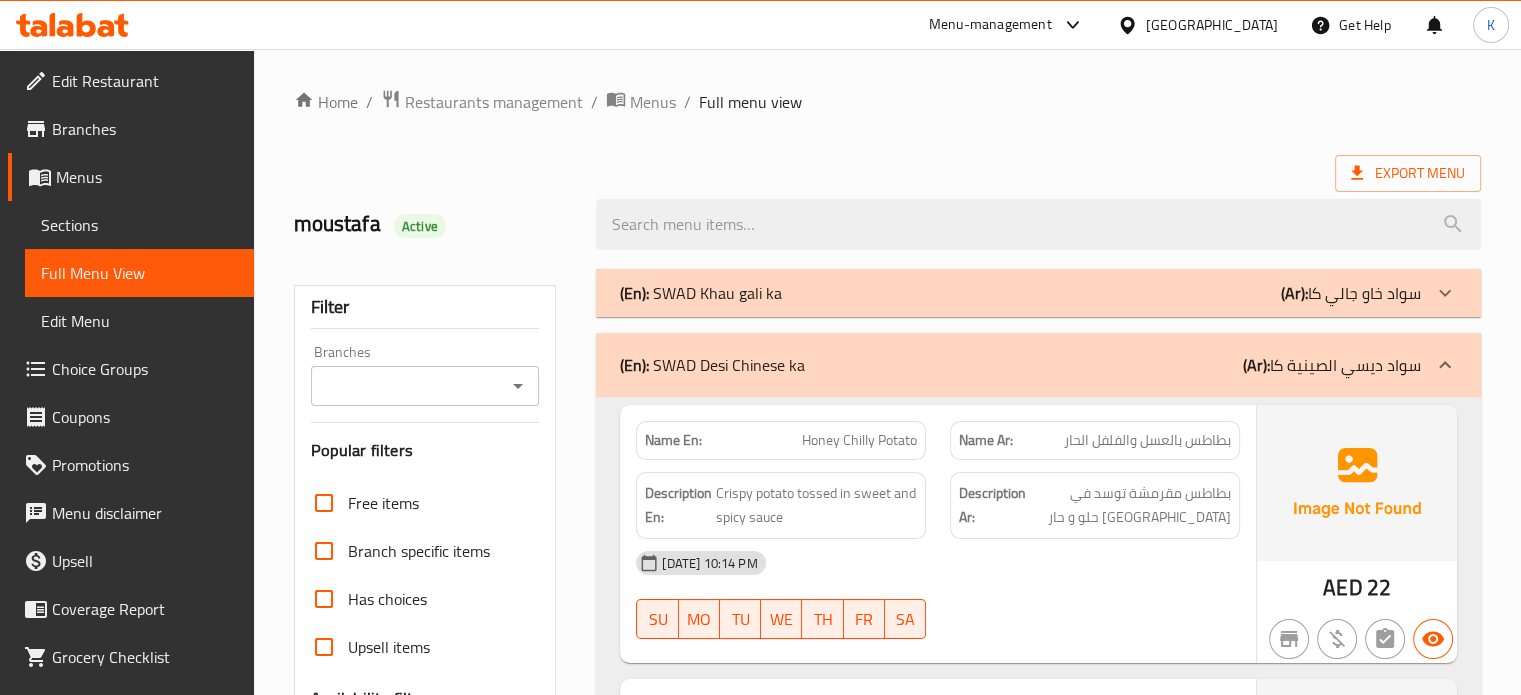 click on "(En):   SWAD Desi Chinese ka (Ar): سواد ديسي الصينية كا" at bounding box center (1038, 365) 